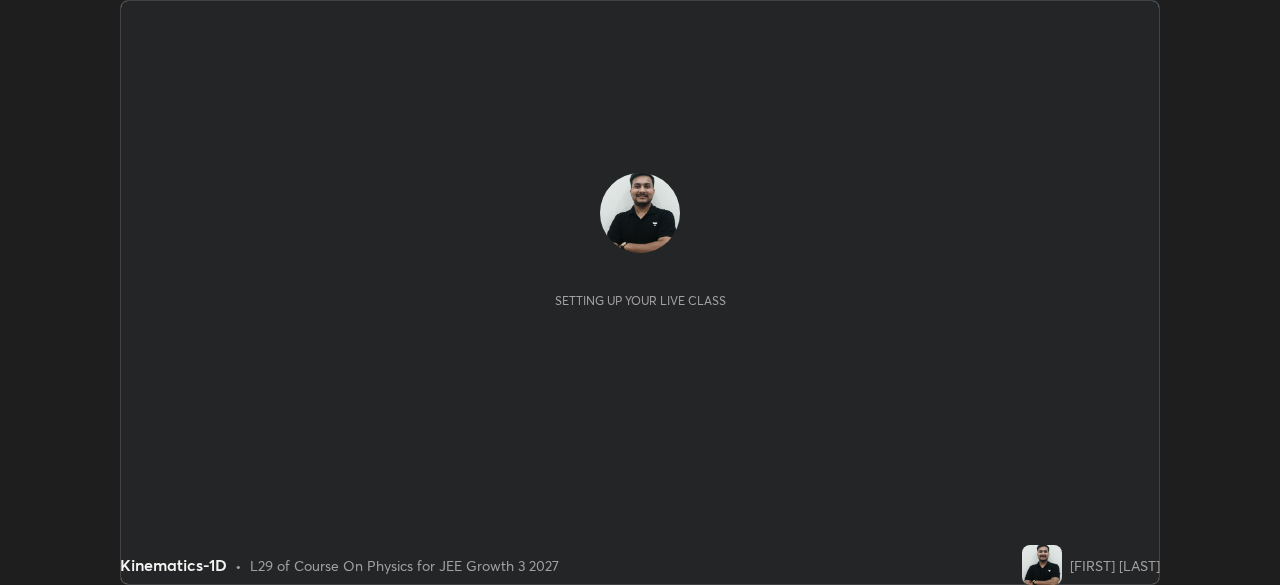 scroll, scrollTop: 0, scrollLeft: 0, axis: both 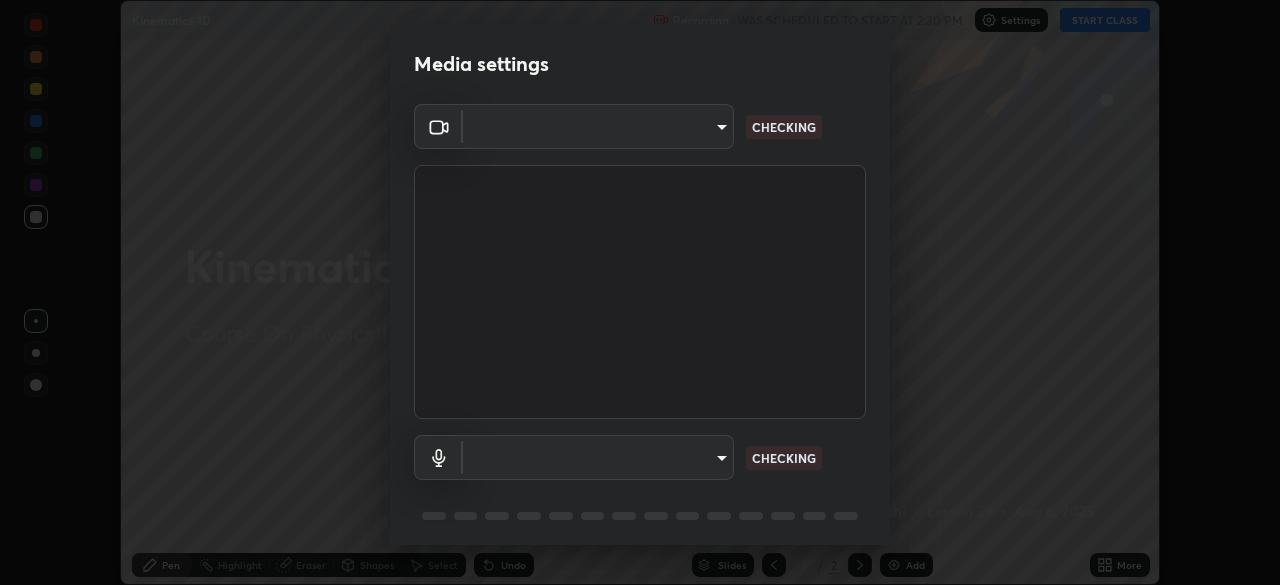 type on "443a52c1fcb7883315f8fd5a1b2310fe1caf799e36d708bb439fd655faabec6d" 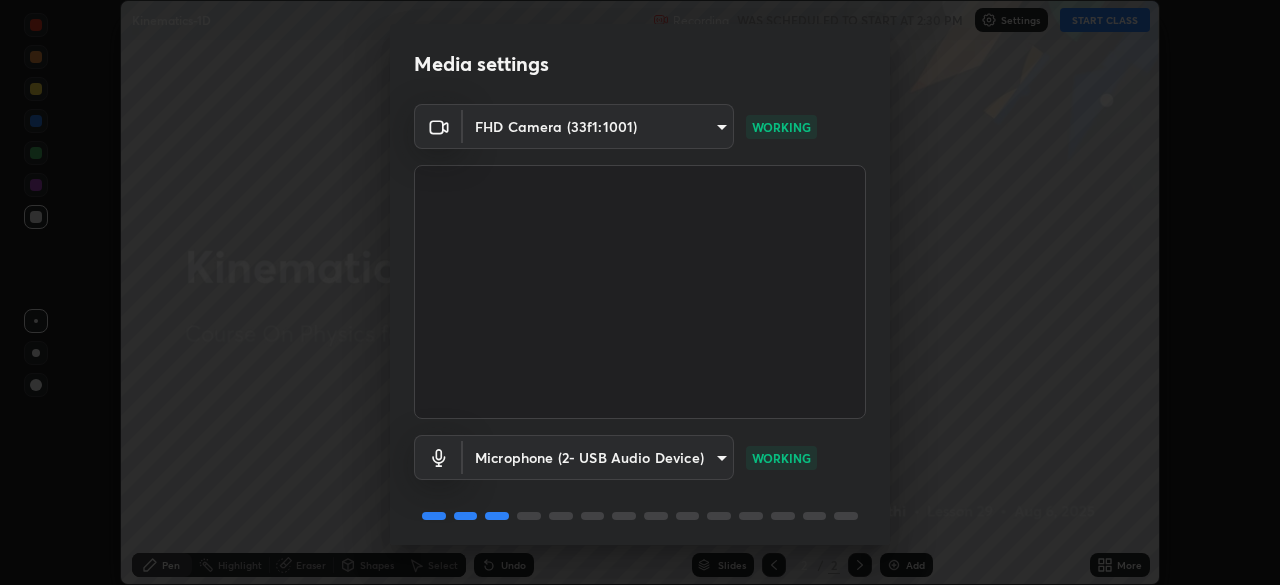 scroll, scrollTop: 71, scrollLeft: 0, axis: vertical 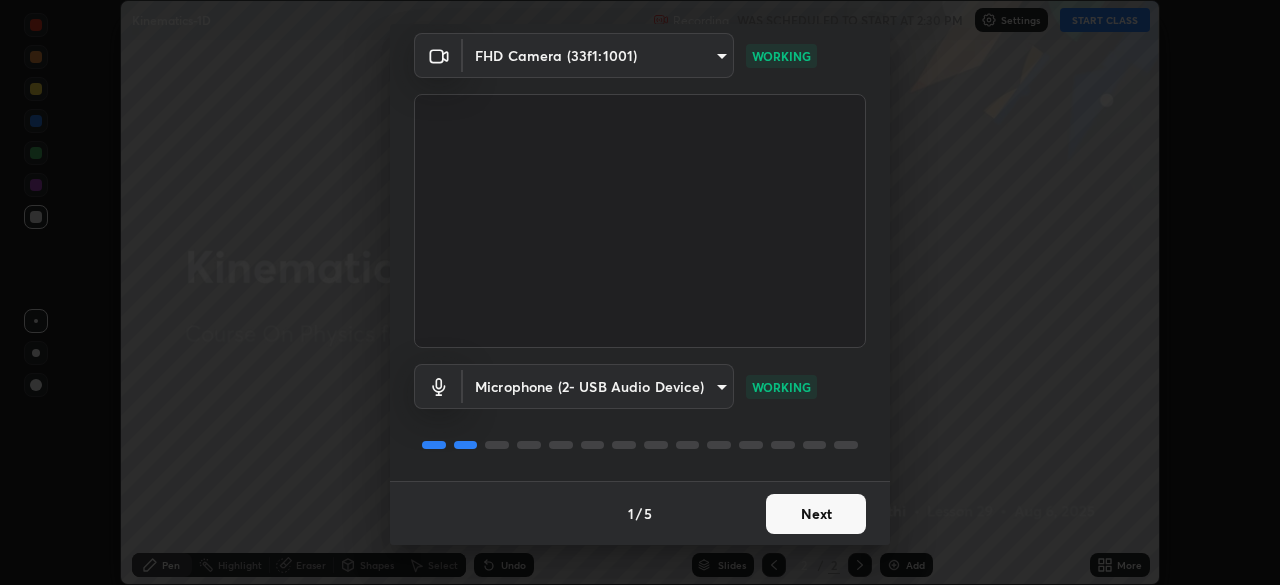 click on "Next" at bounding box center (816, 514) 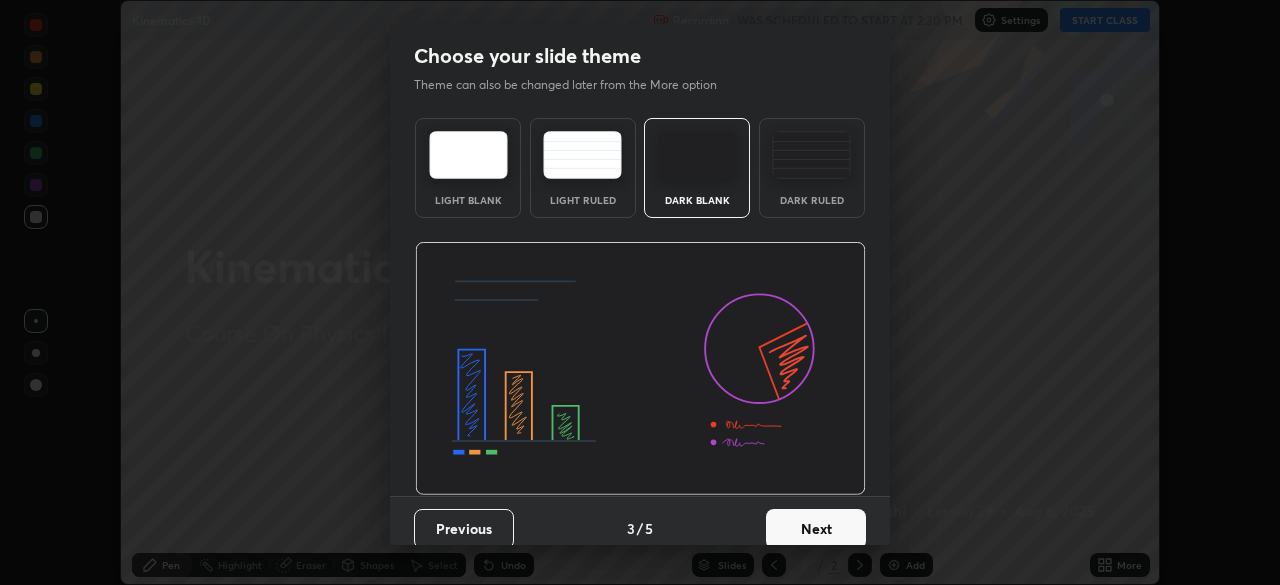 click on "Next" at bounding box center (816, 529) 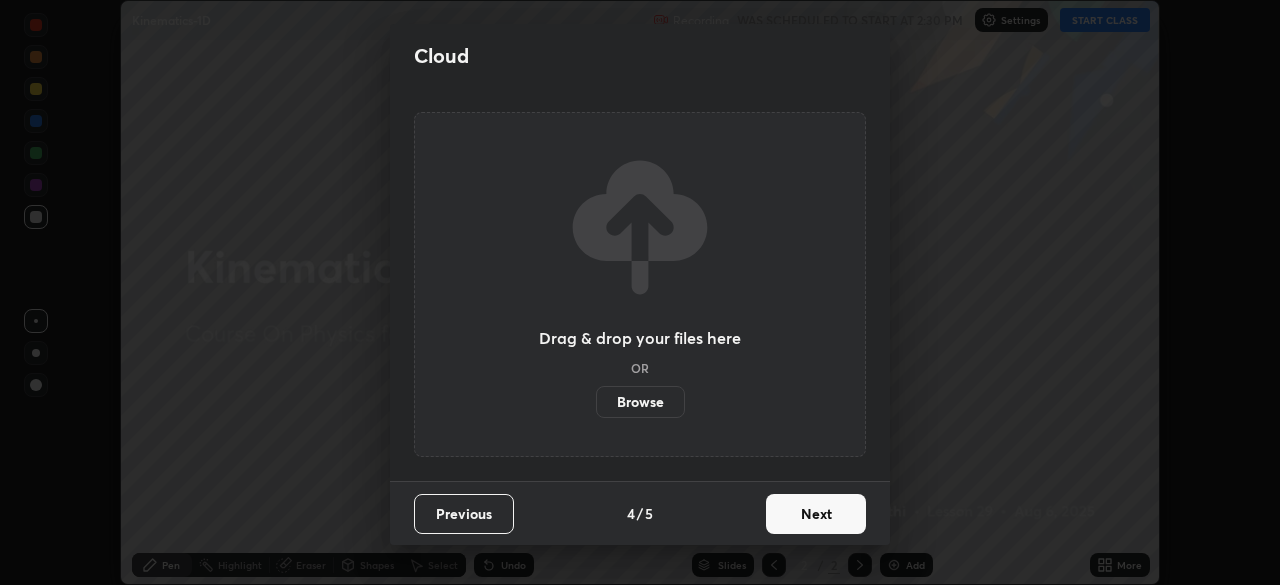 click on "Next" at bounding box center [816, 514] 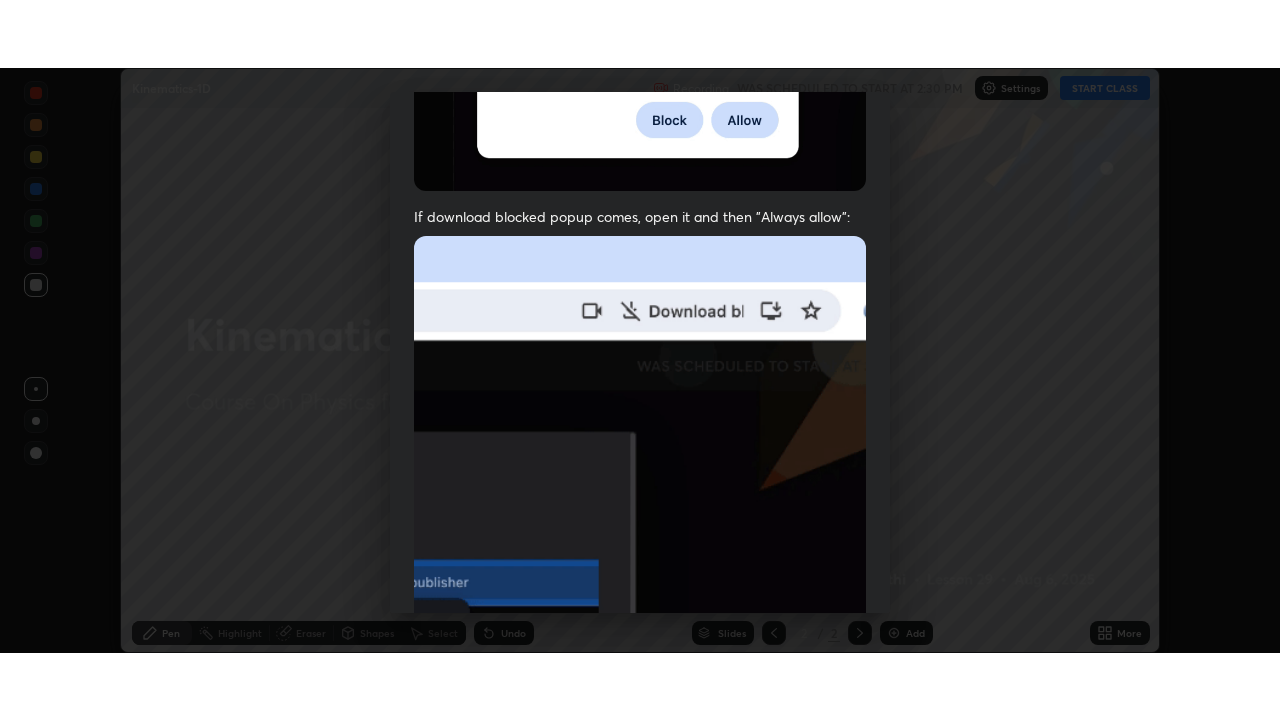 scroll, scrollTop: 479, scrollLeft: 0, axis: vertical 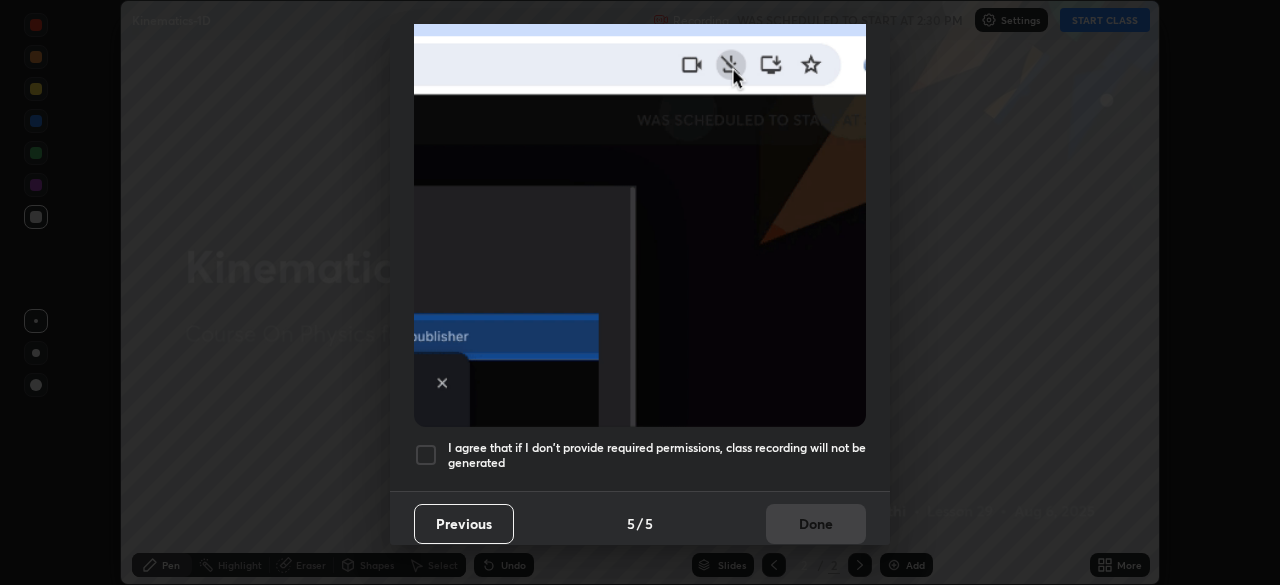 click at bounding box center [426, 455] 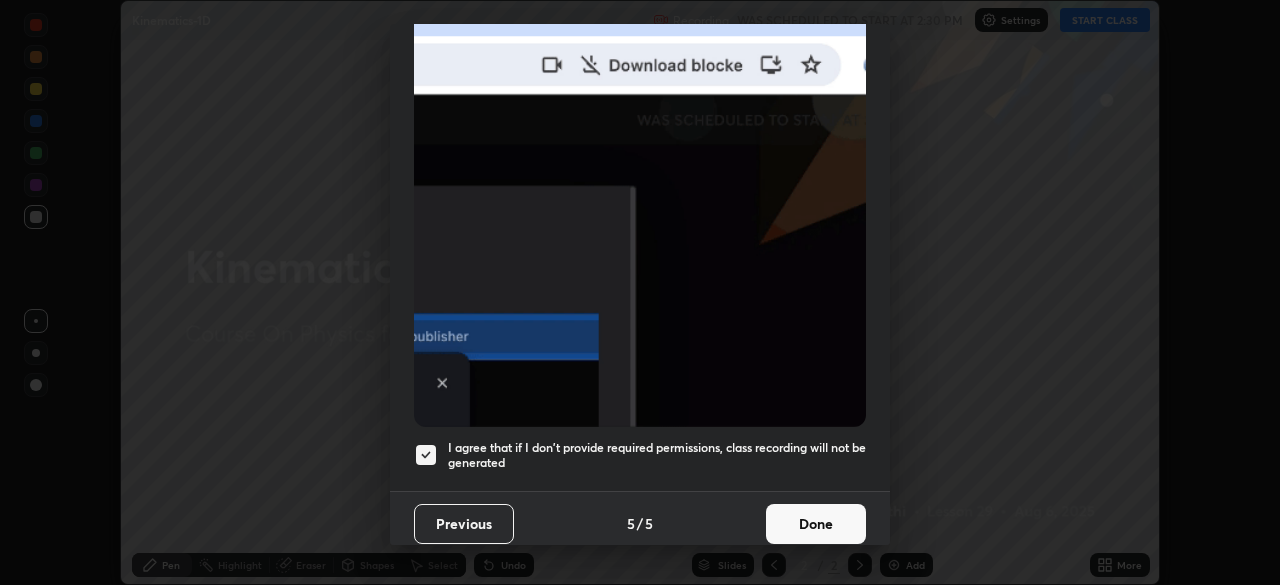 click on "Done" at bounding box center [816, 524] 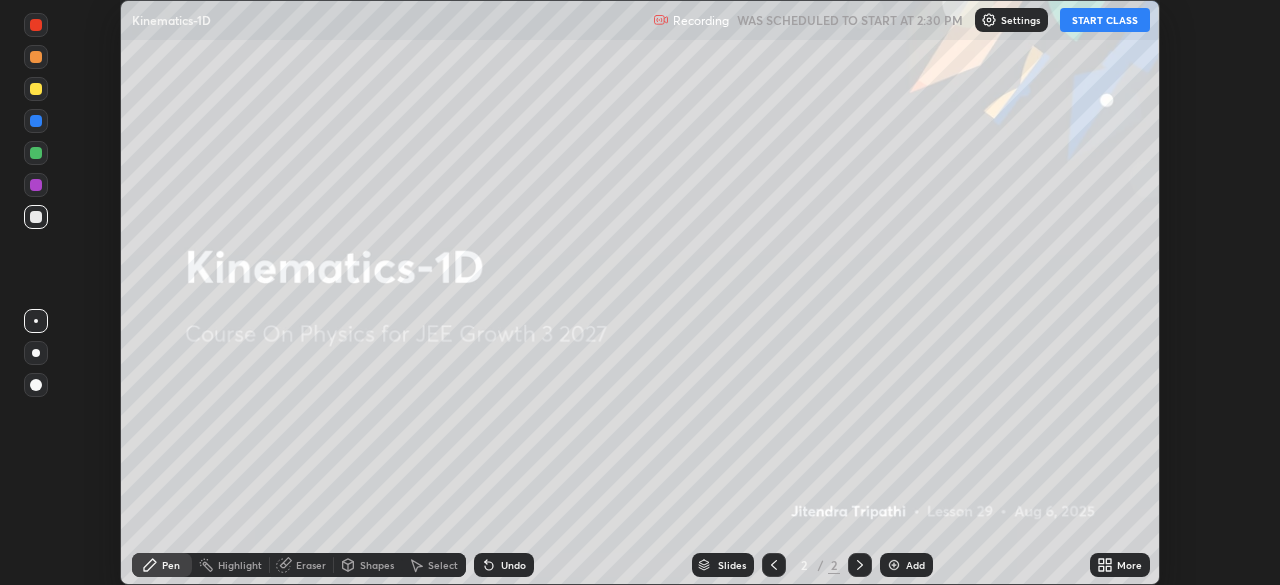 click on "START CLASS" at bounding box center (1105, 20) 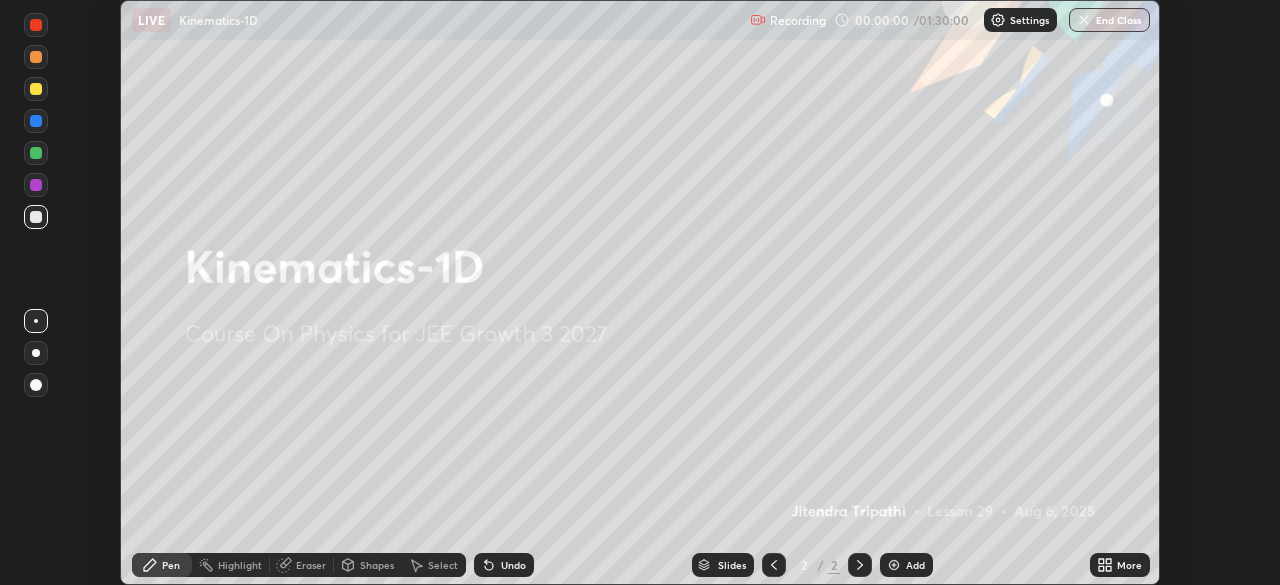 click 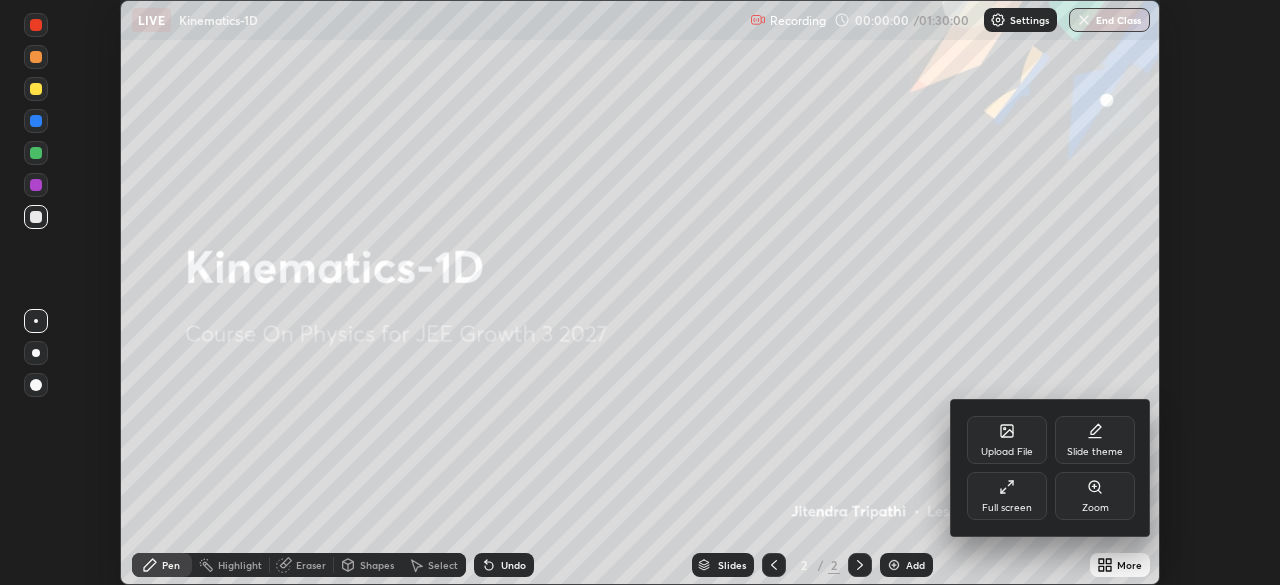 click on "Full screen" at bounding box center (1007, 496) 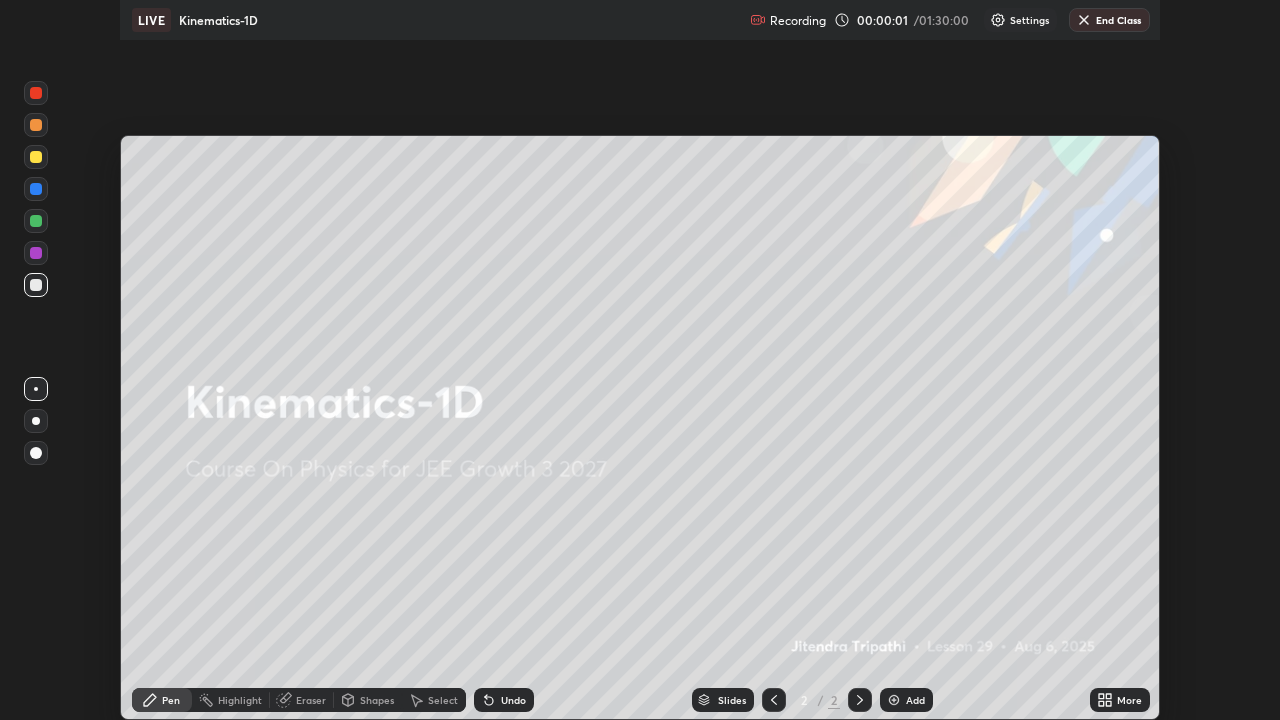 scroll, scrollTop: 99280, scrollLeft: 98720, axis: both 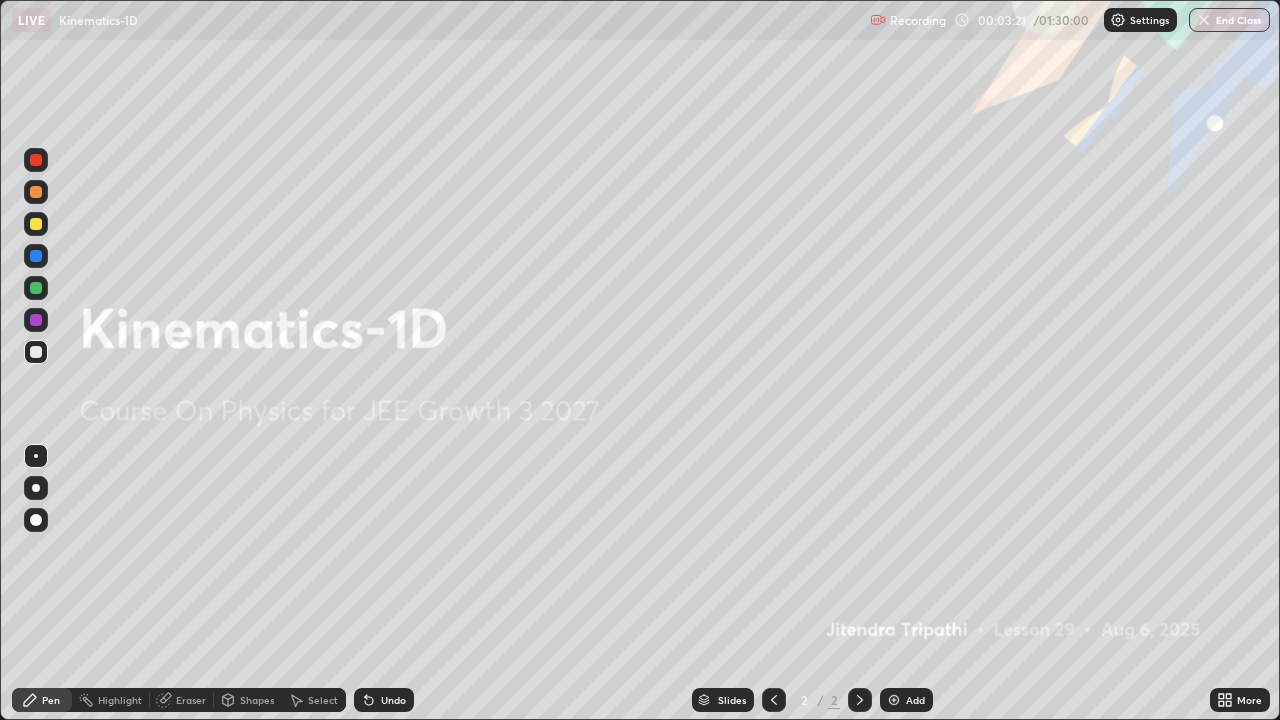 click 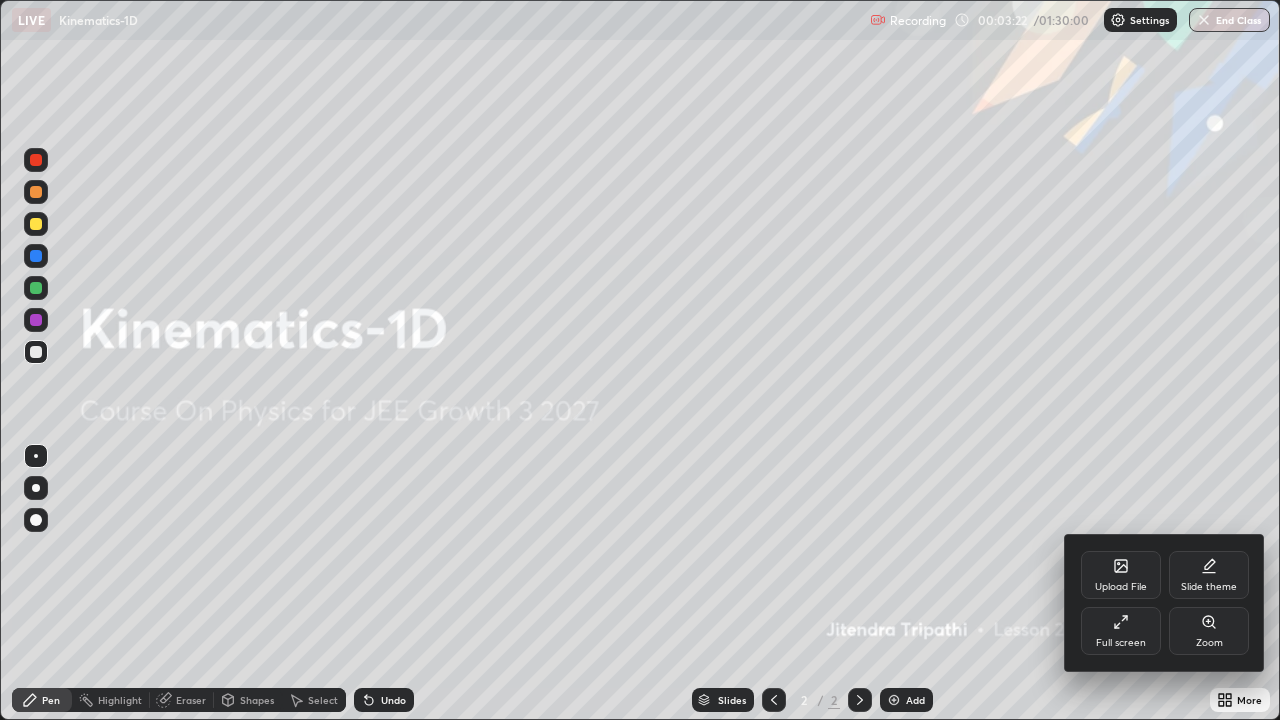 click on "Full screen" at bounding box center (1121, 631) 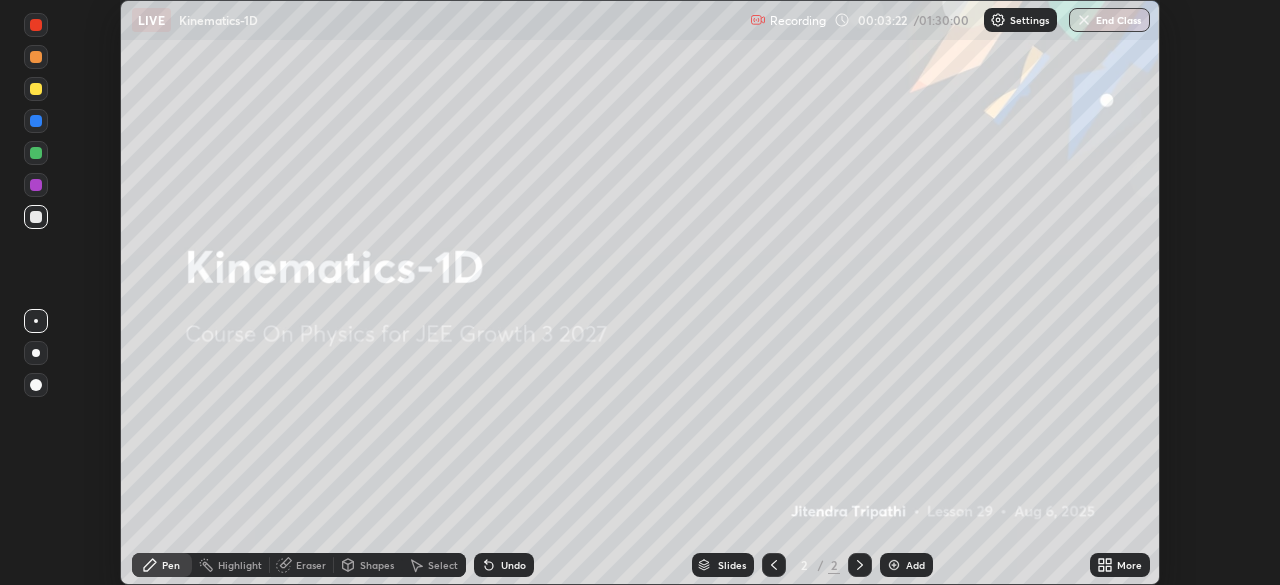 scroll, scrollTop: 585, scrollLeft: 1280, axis: both 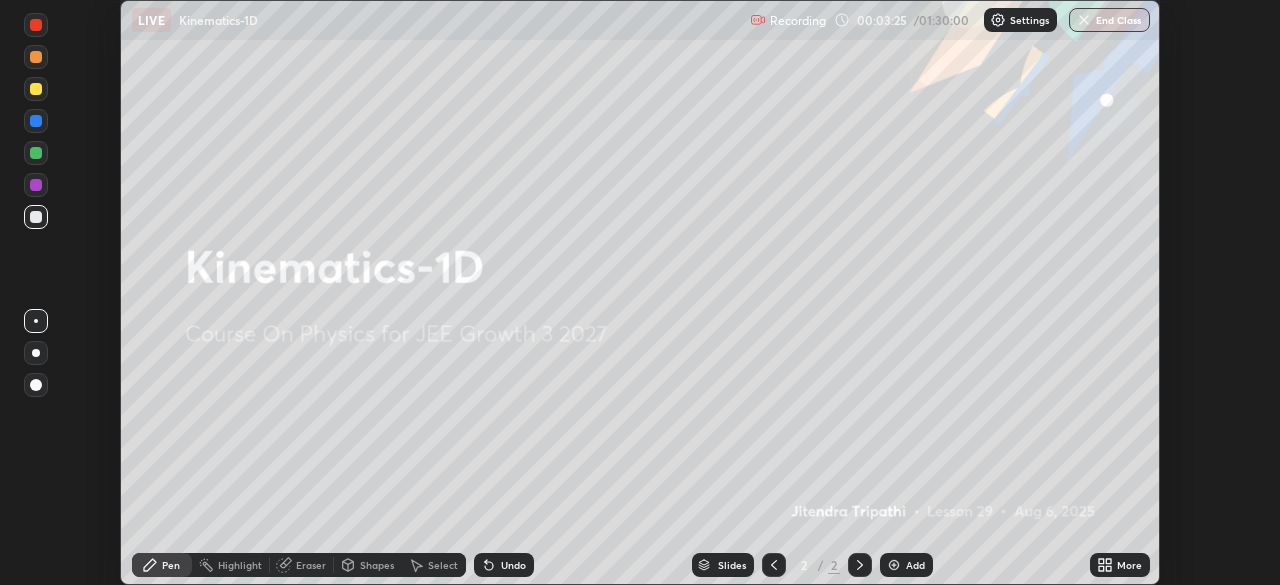 click 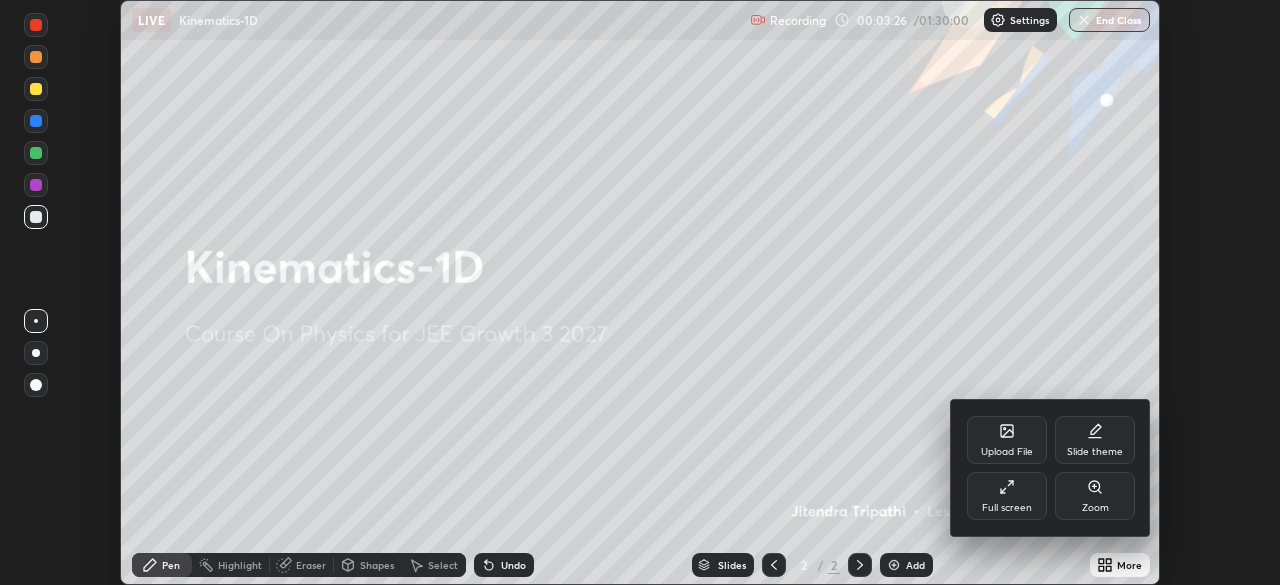 click on "Upload File" at bounding box center [1007, 440] 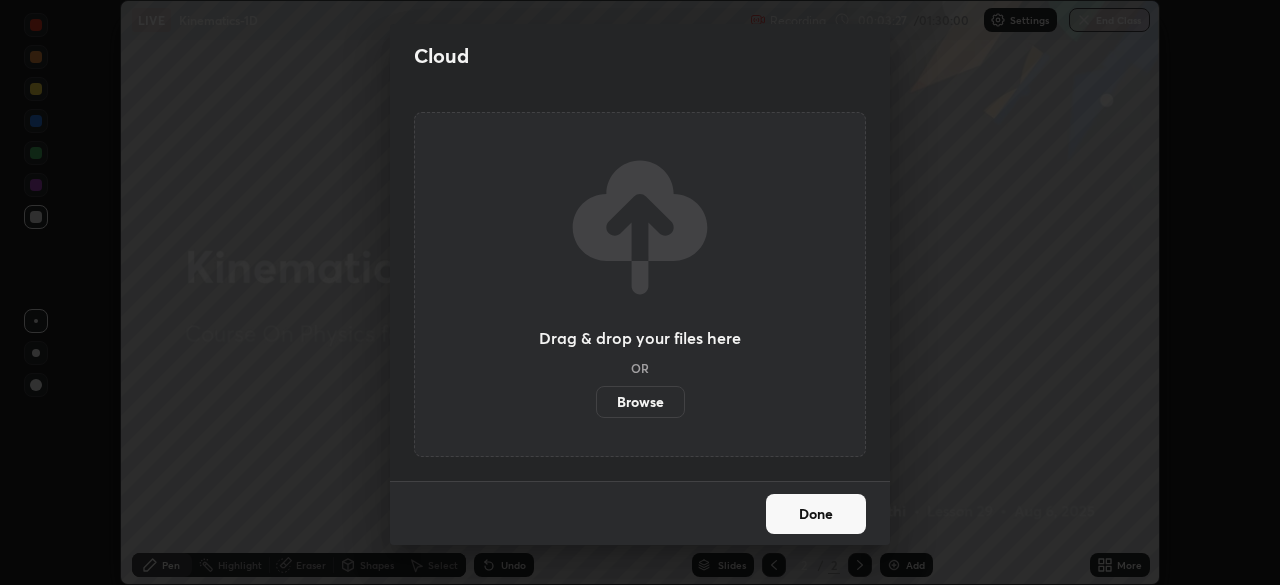 click on "Browse" at bounding box center [640, 402] 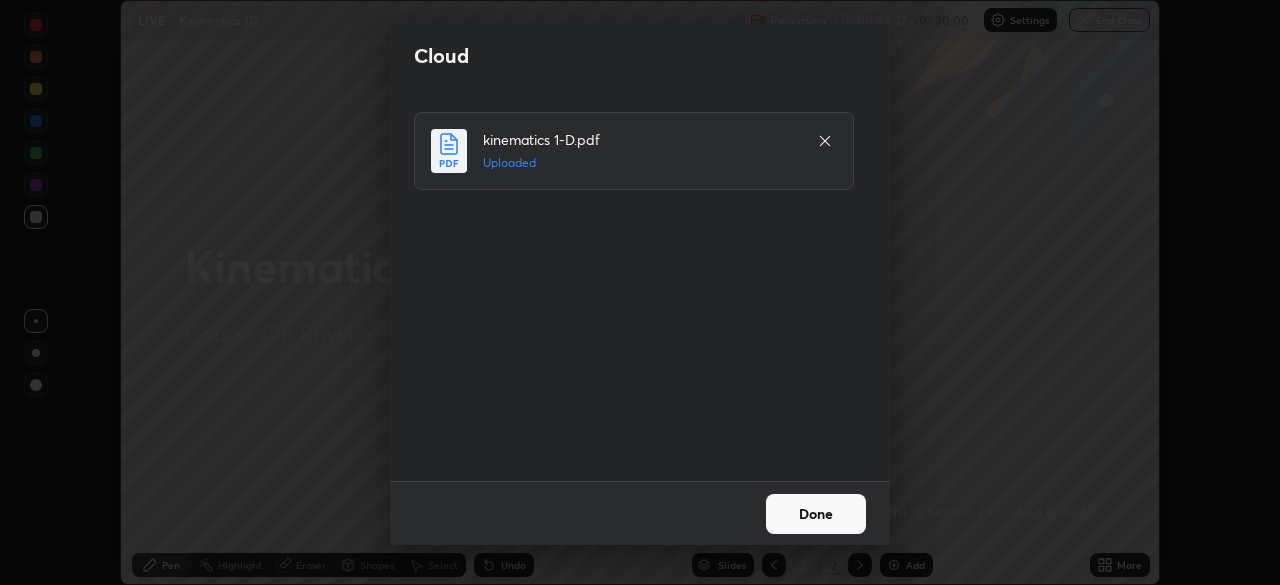 click on "Done" at bounding box center (816, 514) 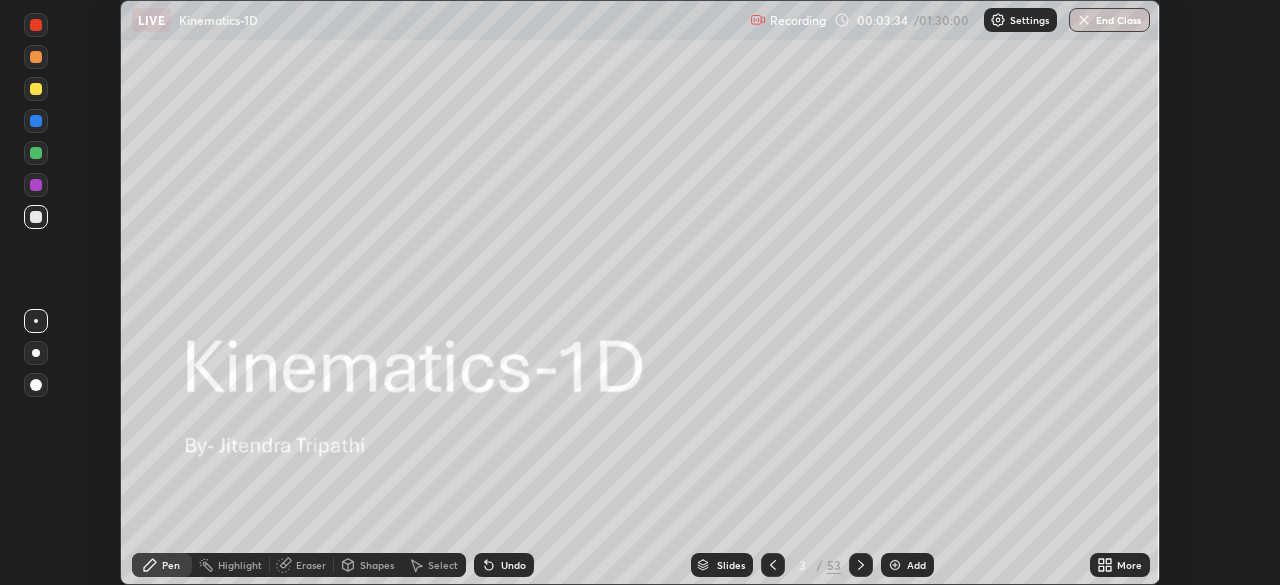 click 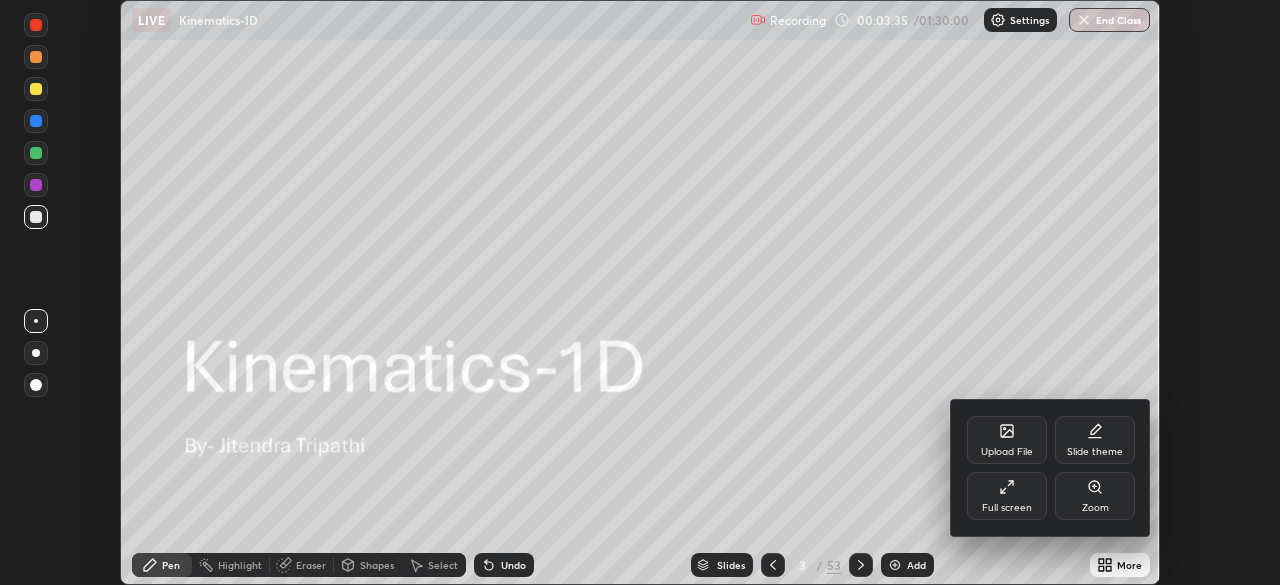 click on "Full screen" at bounding box center [1007, 508] 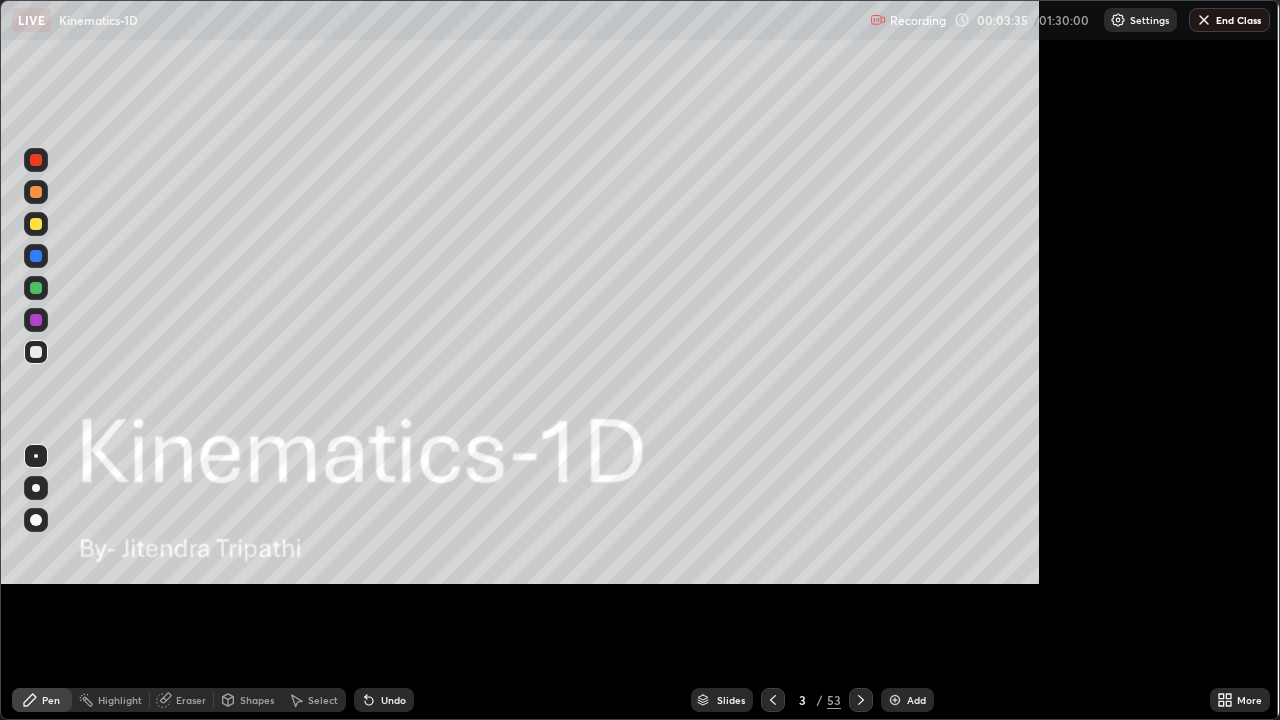 scroll, scrollTop: 99280, scrollLeft: 98720, axis: both 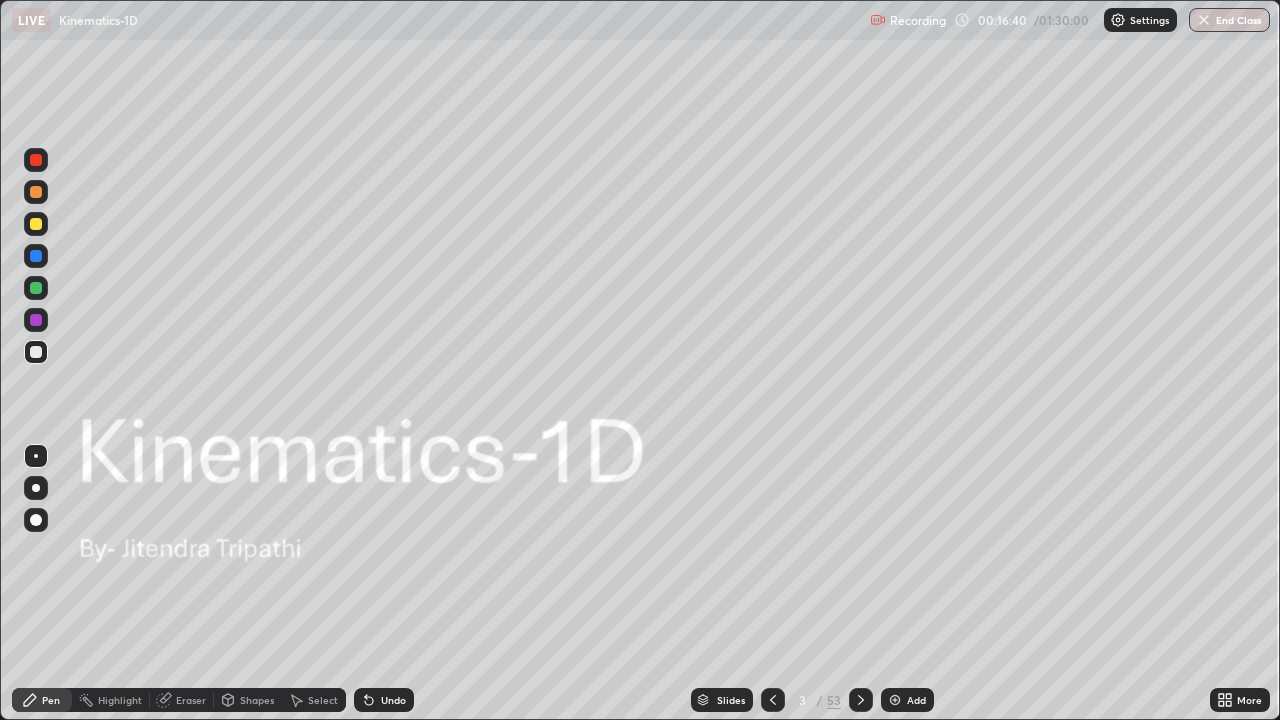 click 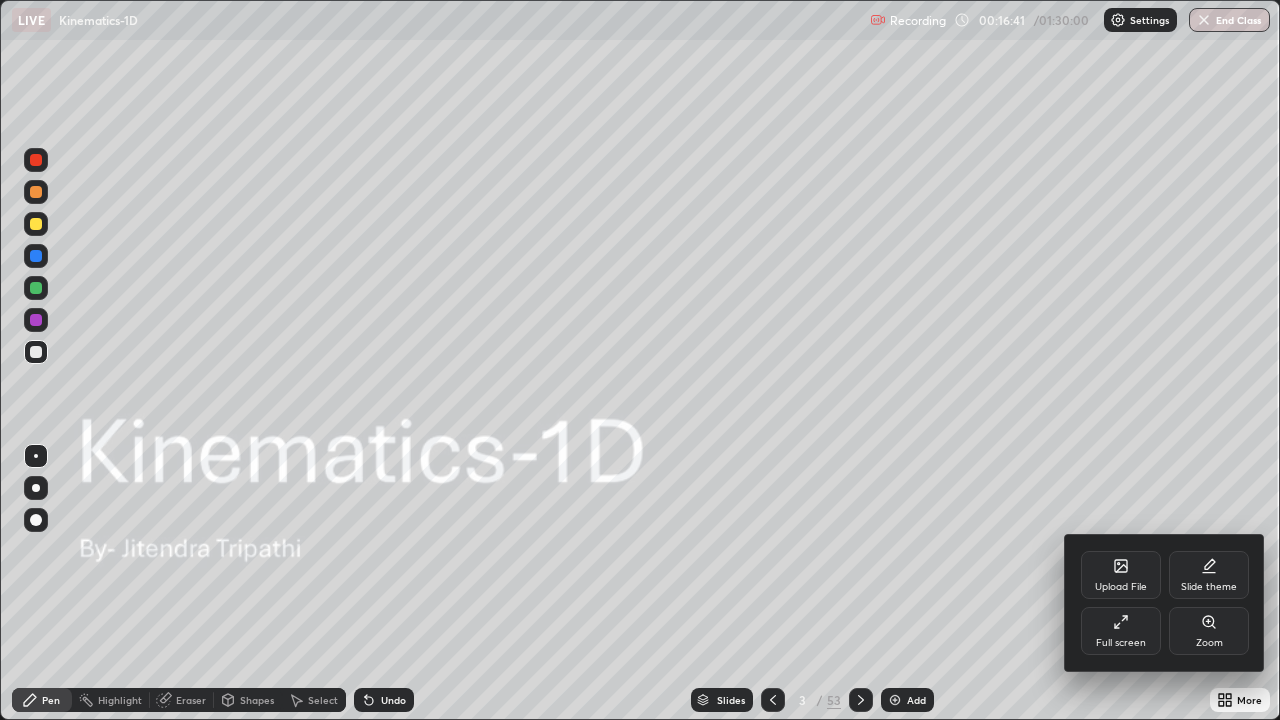 click at bounding box center [640, 360] 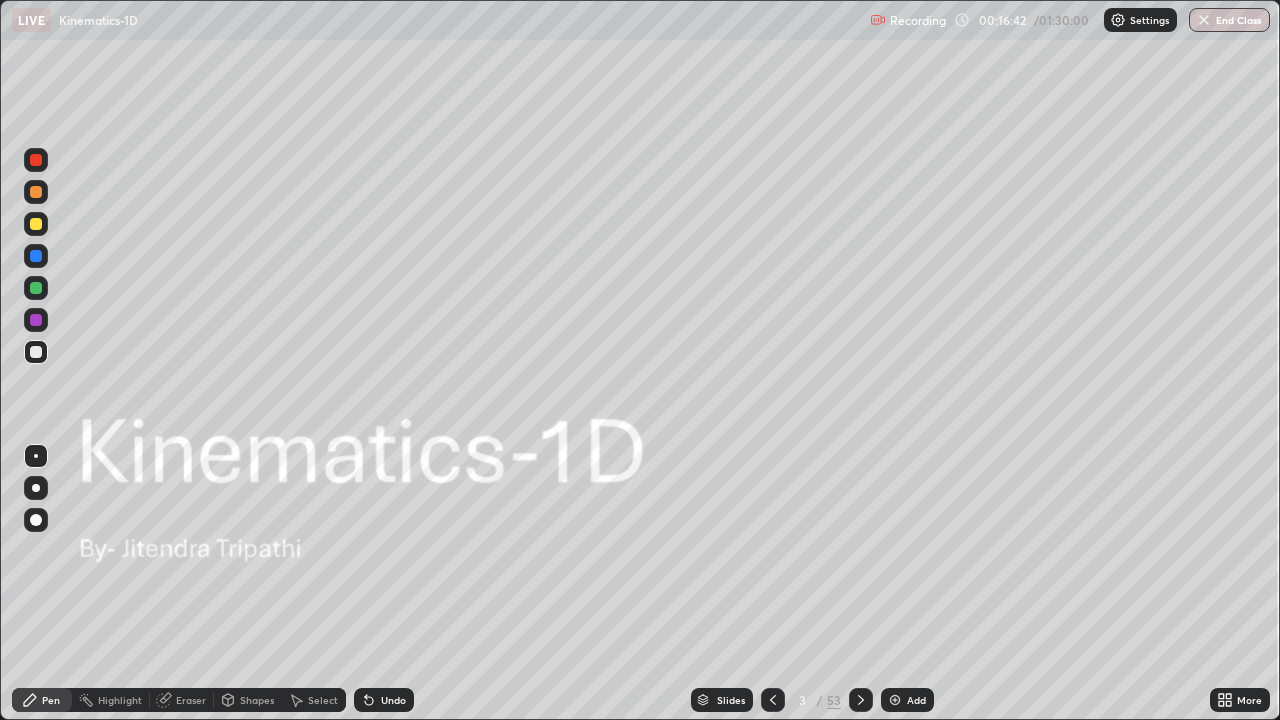 click on "Slides" at bounding box center [722, 700] 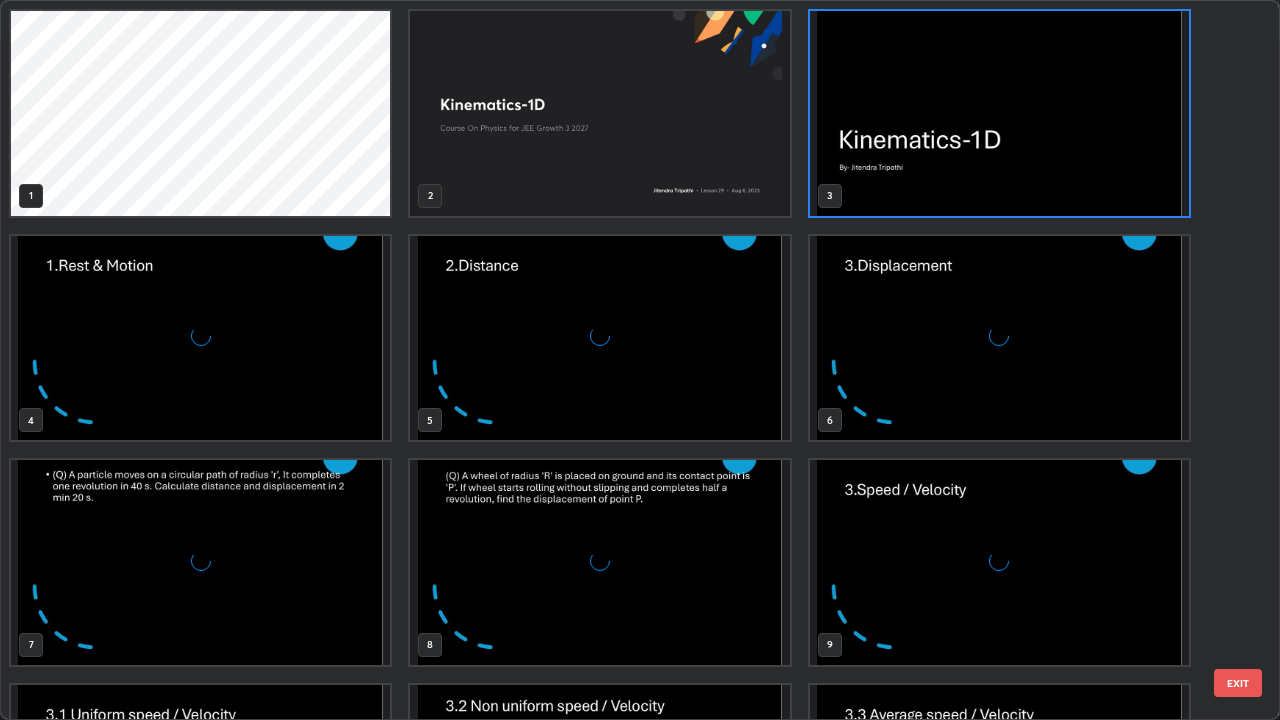 scroll, scrollTop: 7, scrollLeft: 11, axis: both 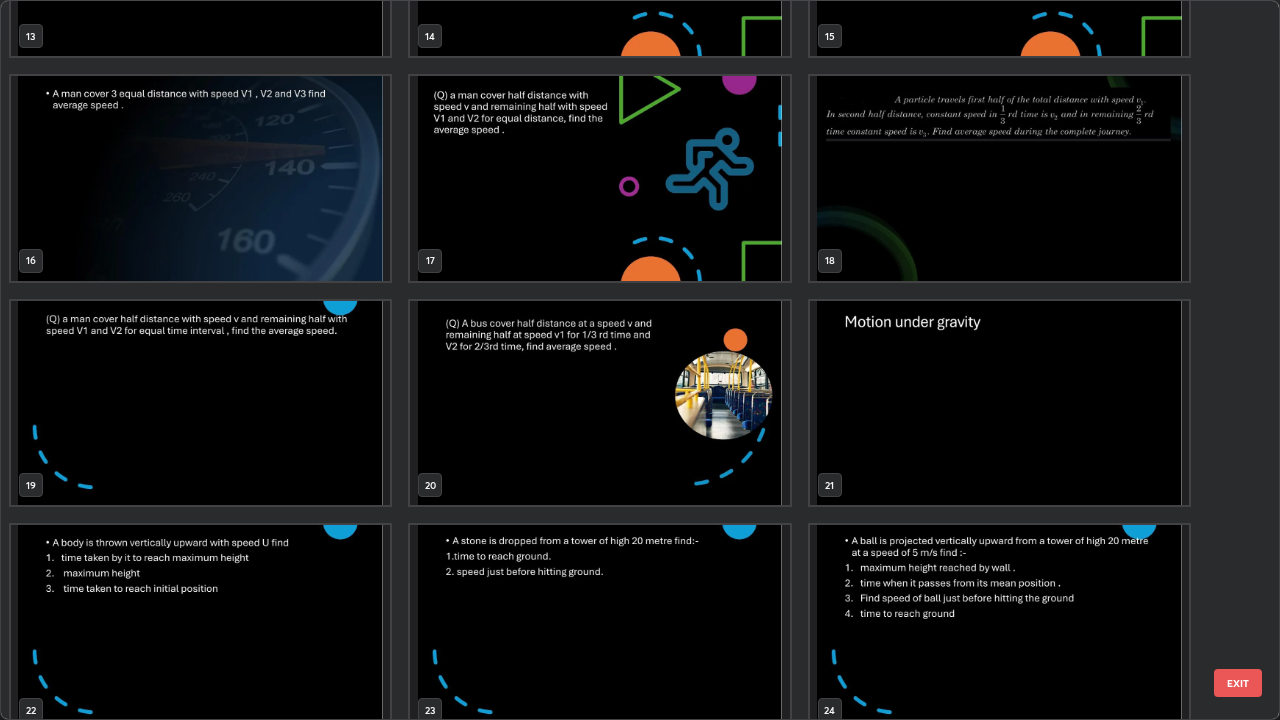 click at bounding box center [599, 403] 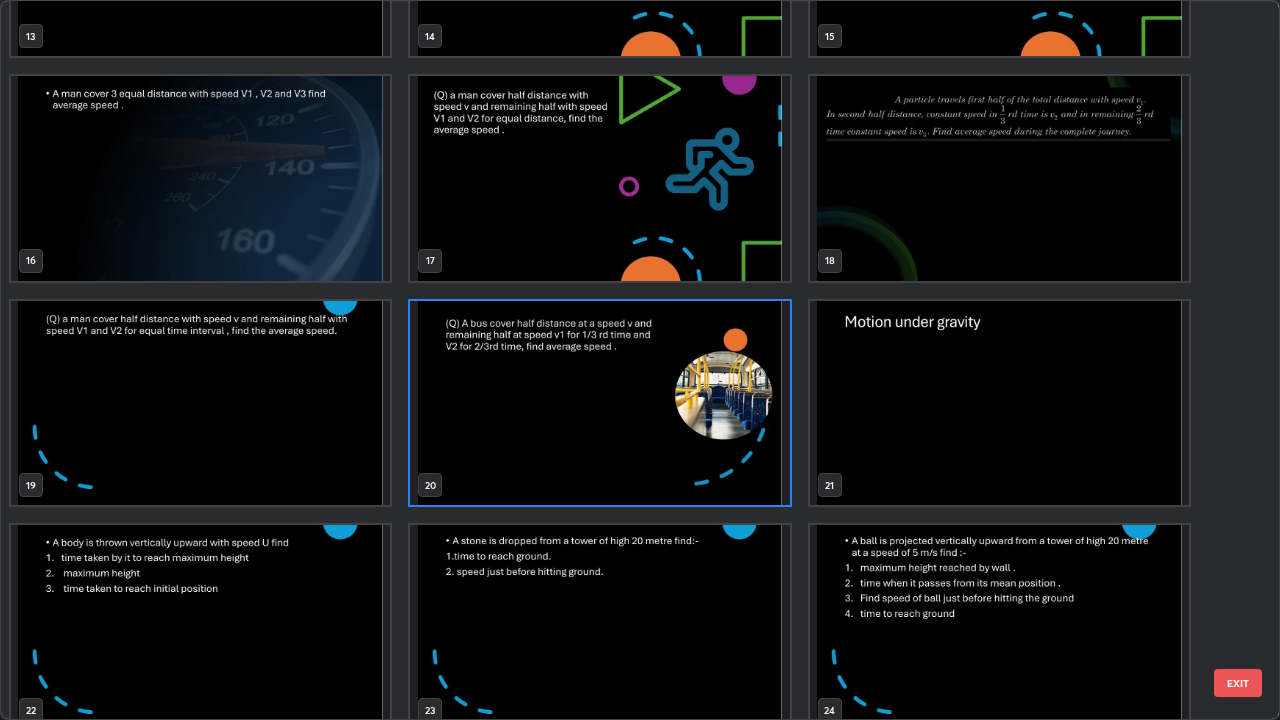 click at bounding box center (599, 403) 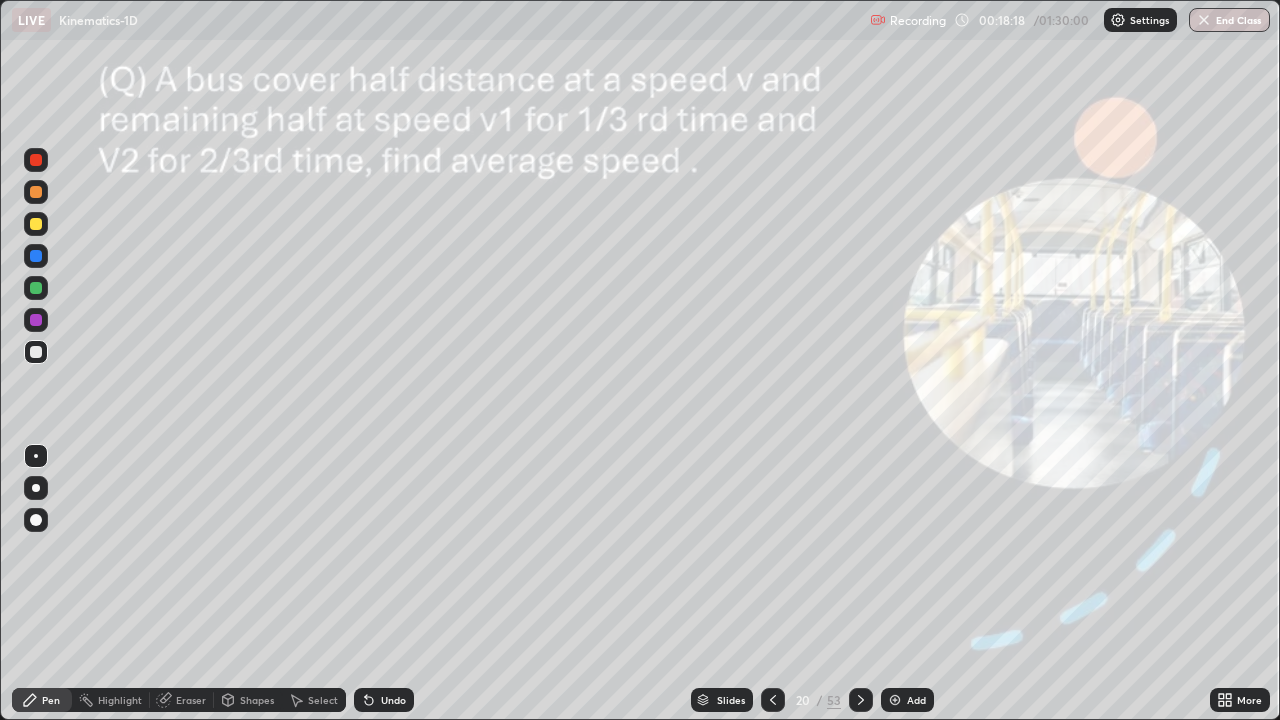 click on "Add" at bounding box center (916, 700) 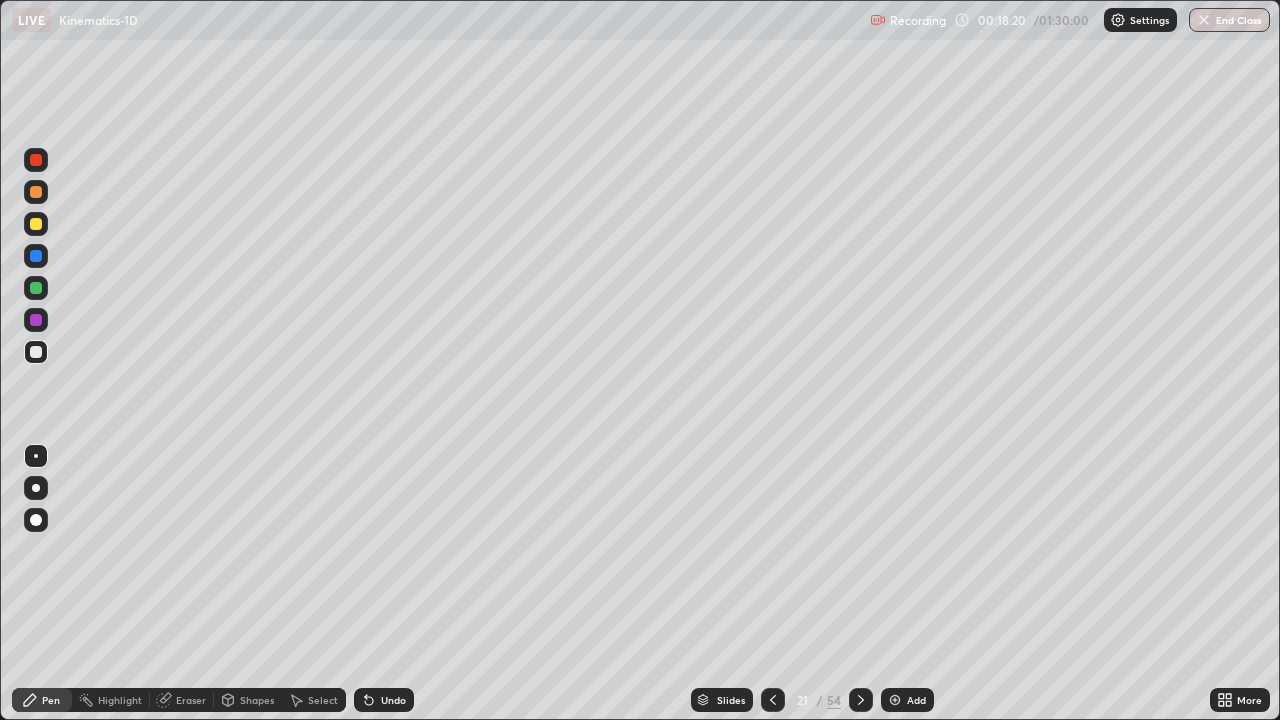 click at bounding box center [36, 192] 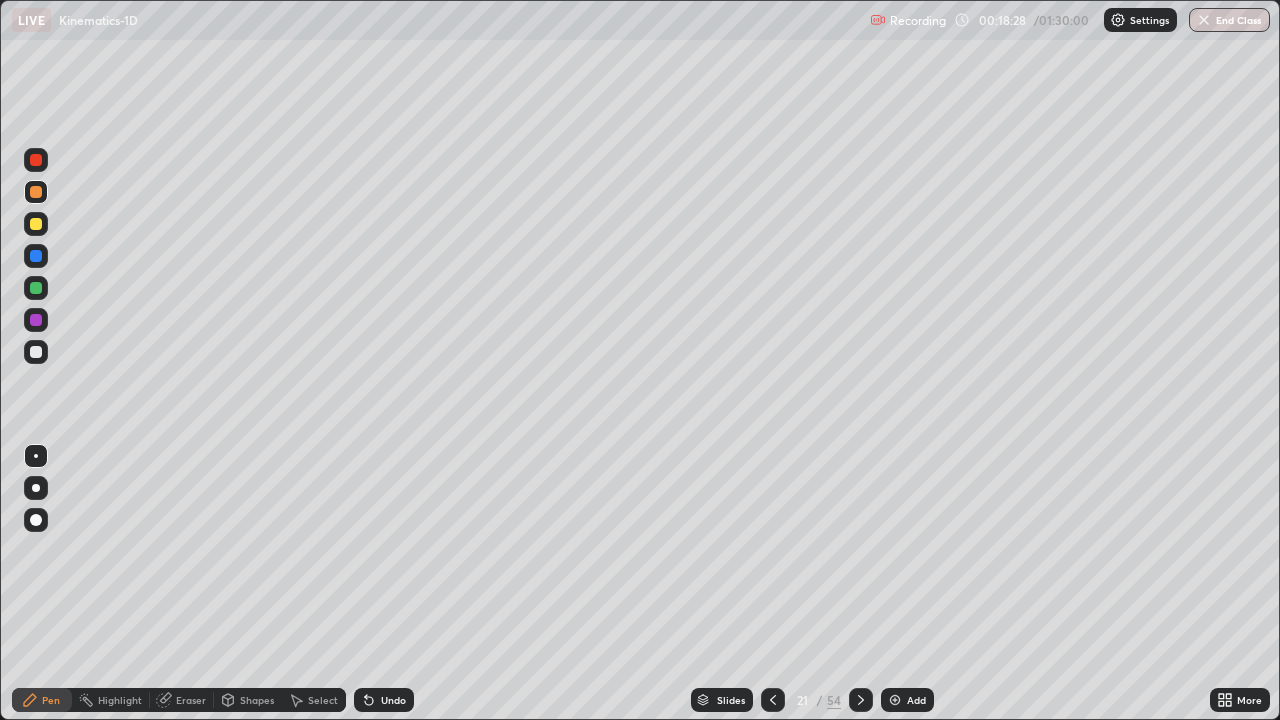 click 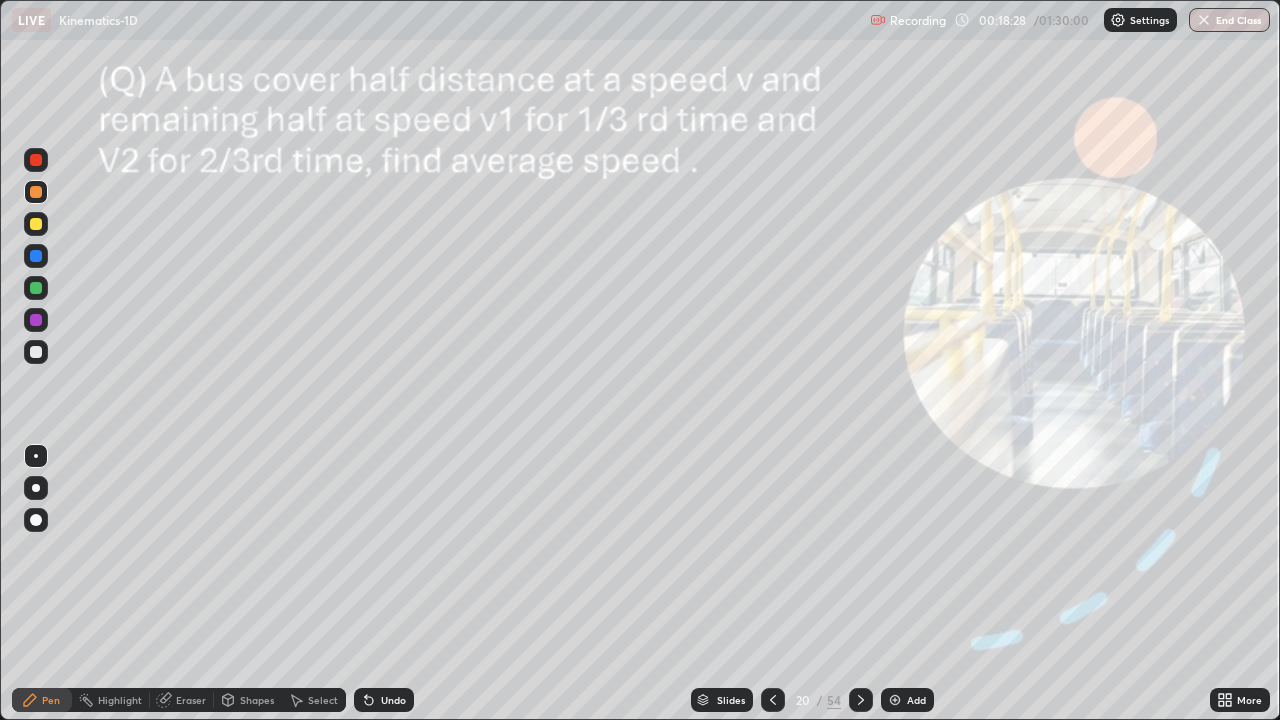 click at bounding box center (773, 700) 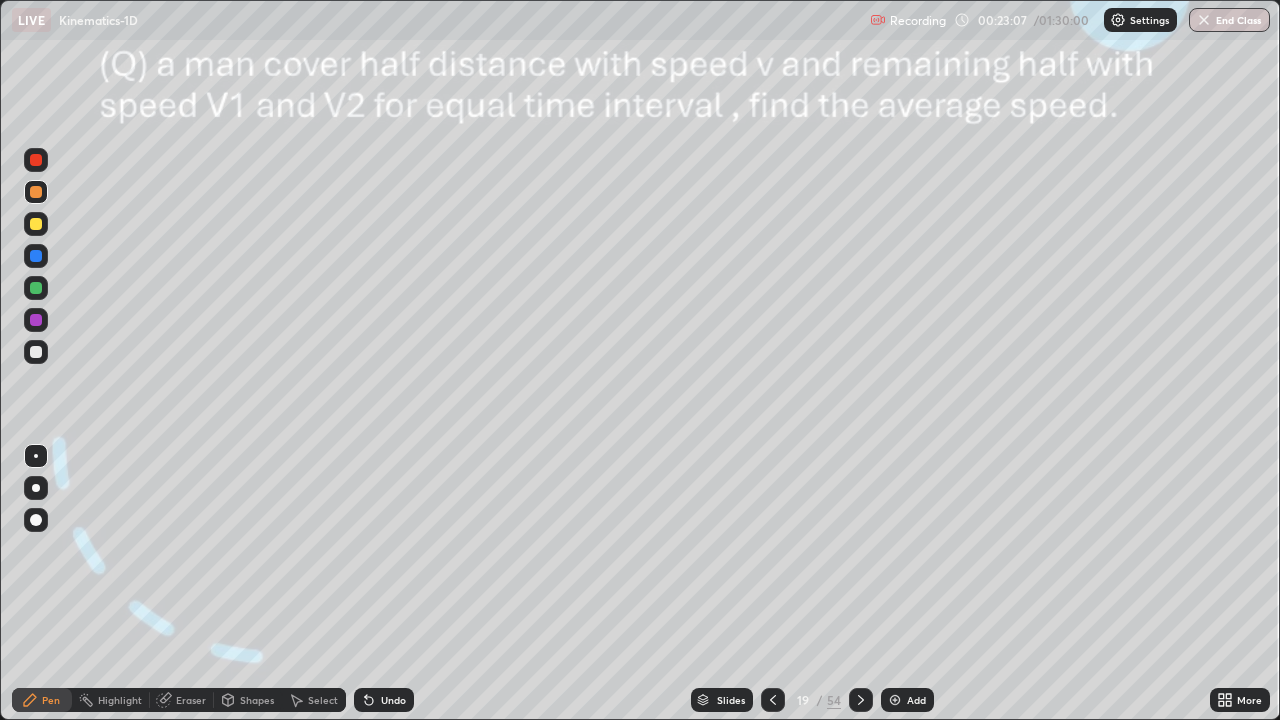 click at bounding box center [36, 192] 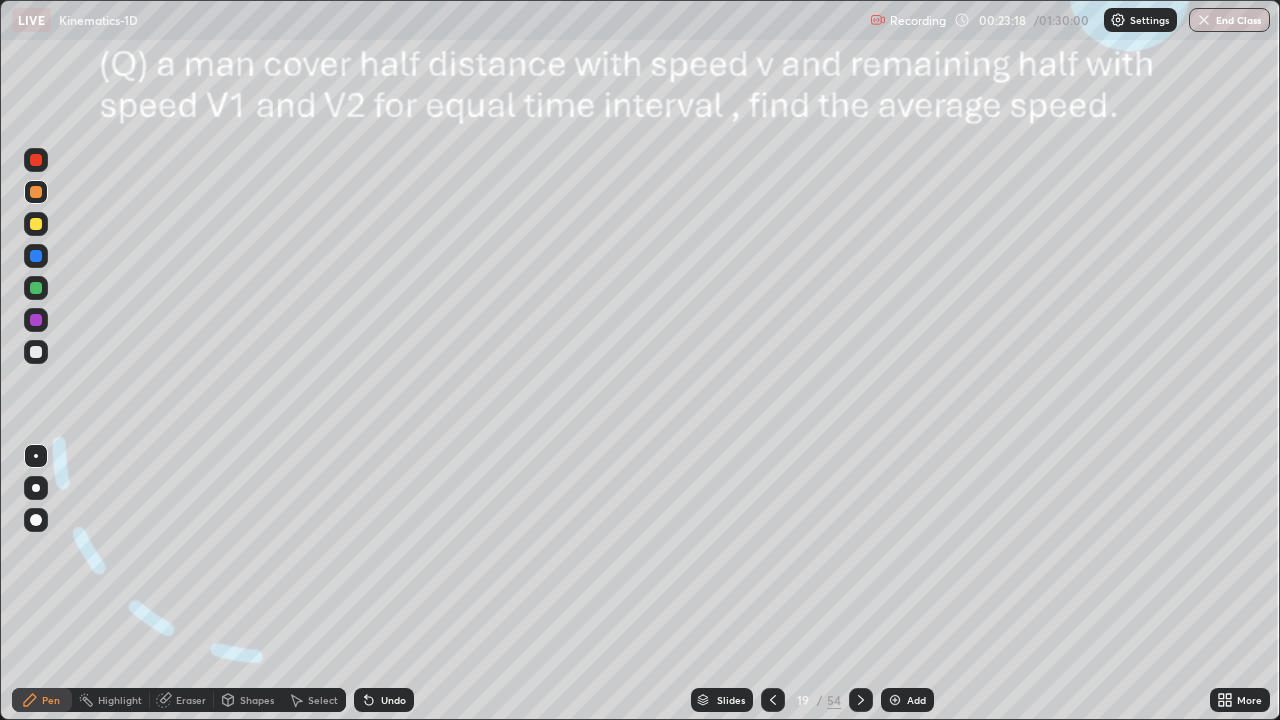click at bounding box center (36, 256) 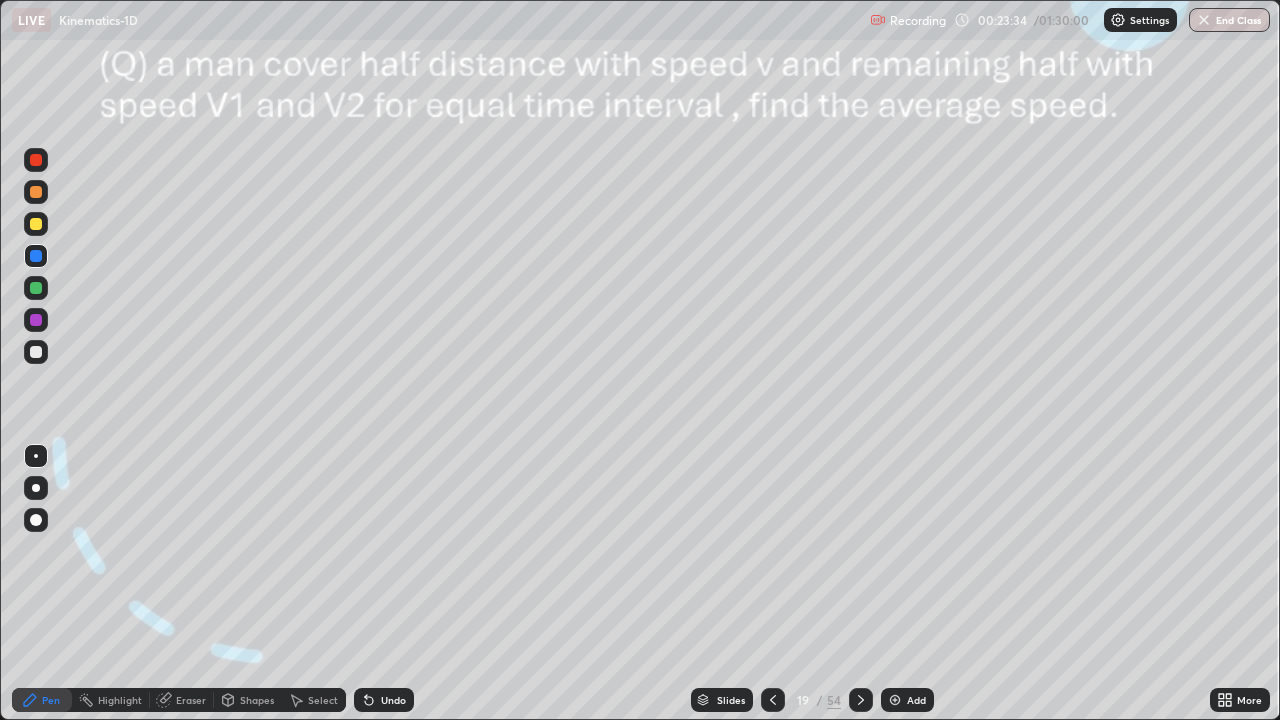 click at bounding box center [36, 288] 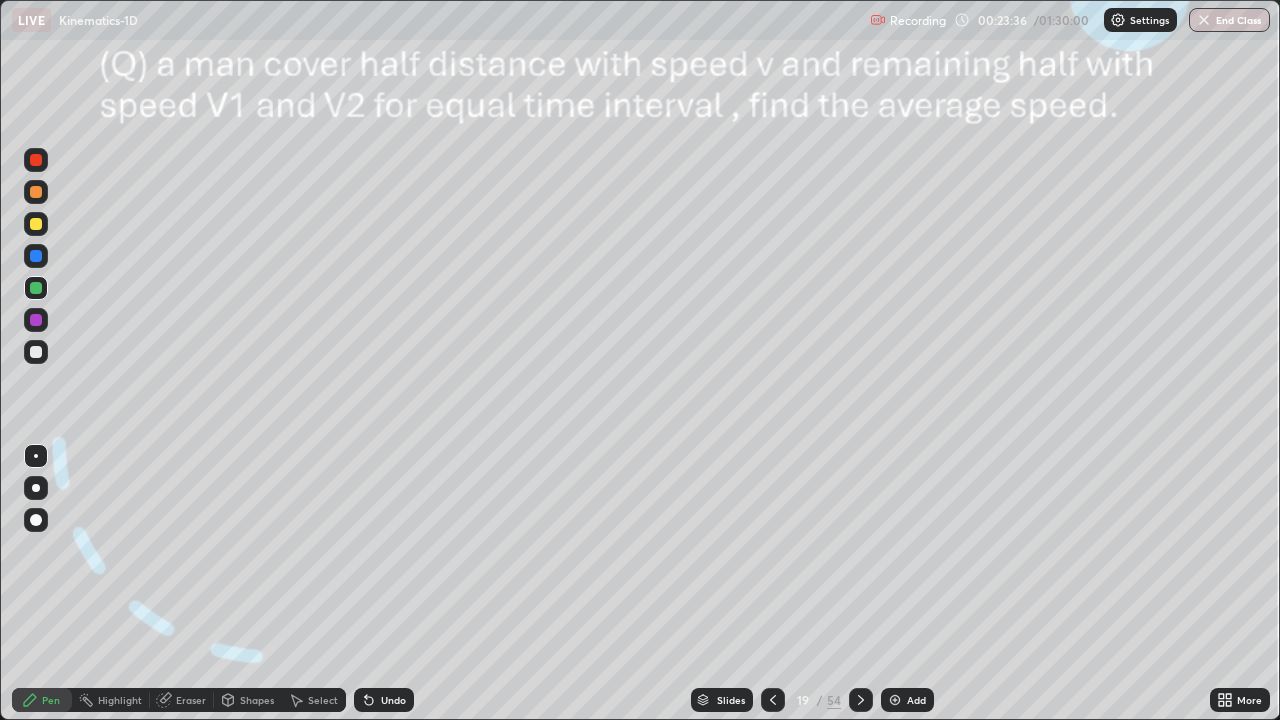 click on "Undo" at bounding box center [384, 700] 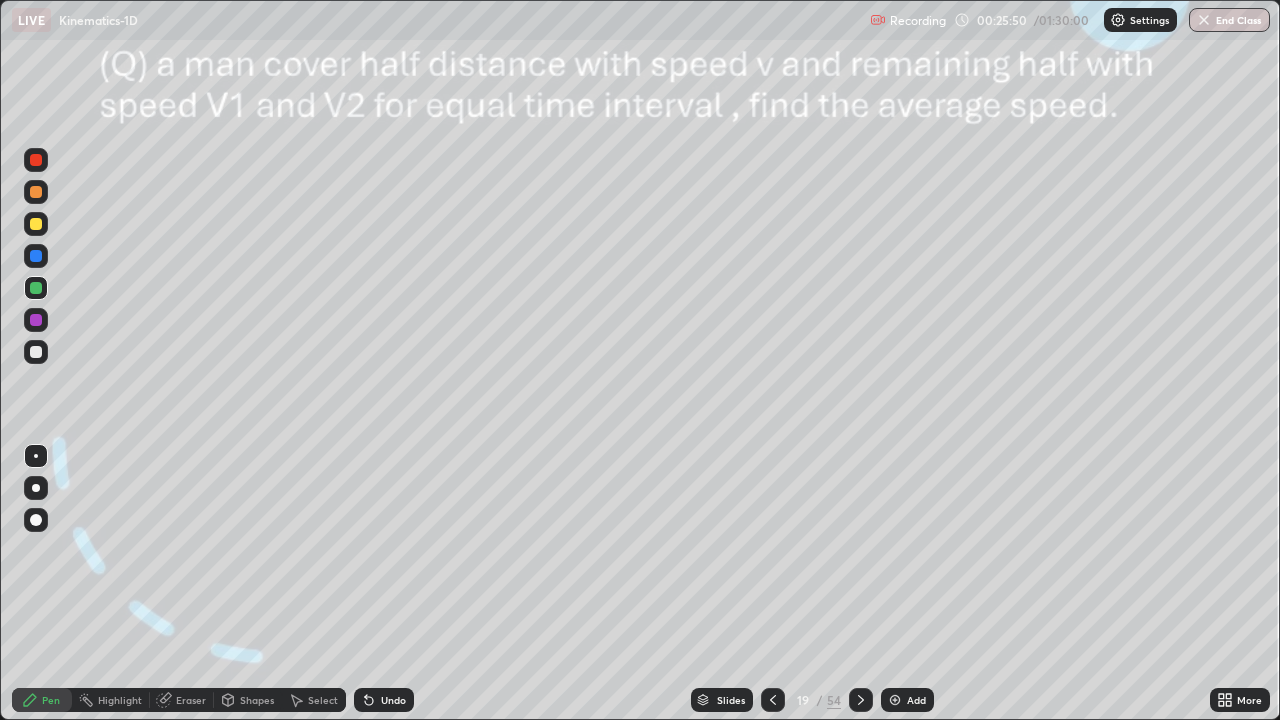 click at bounding box center (36, 224) 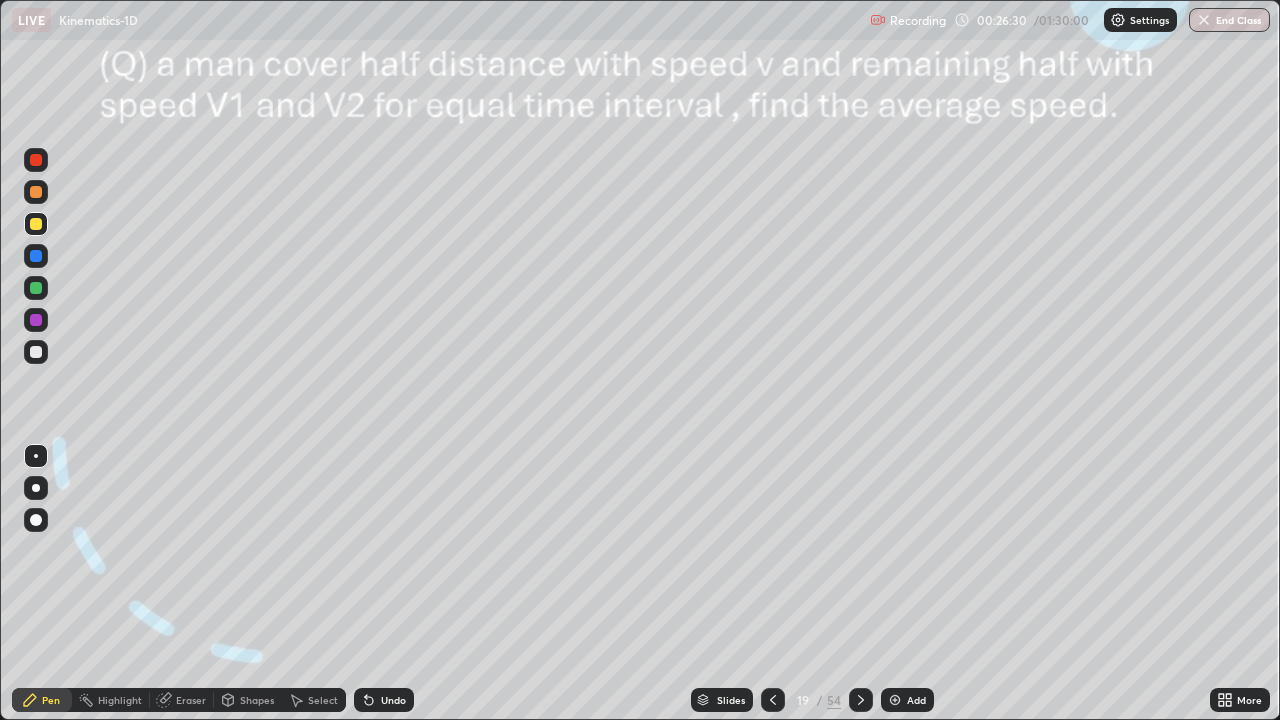 click at bounding box center [36, 160] 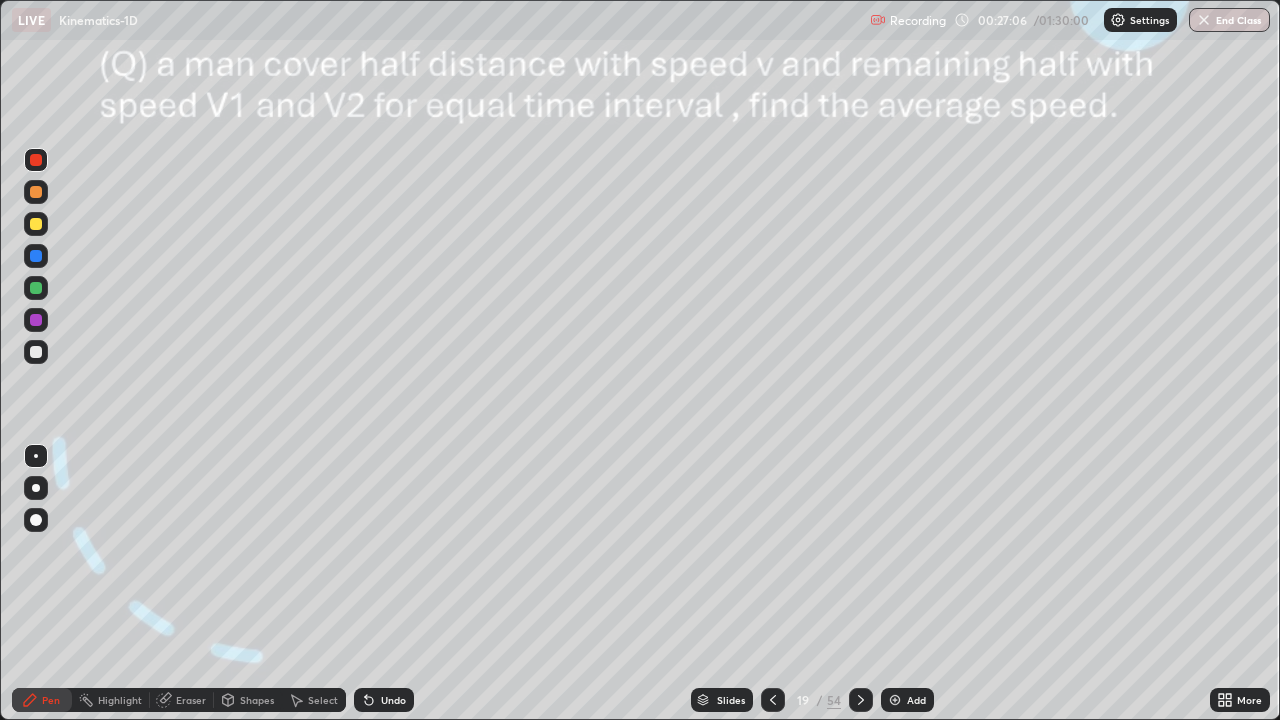 click at bounding box center (36, 288) 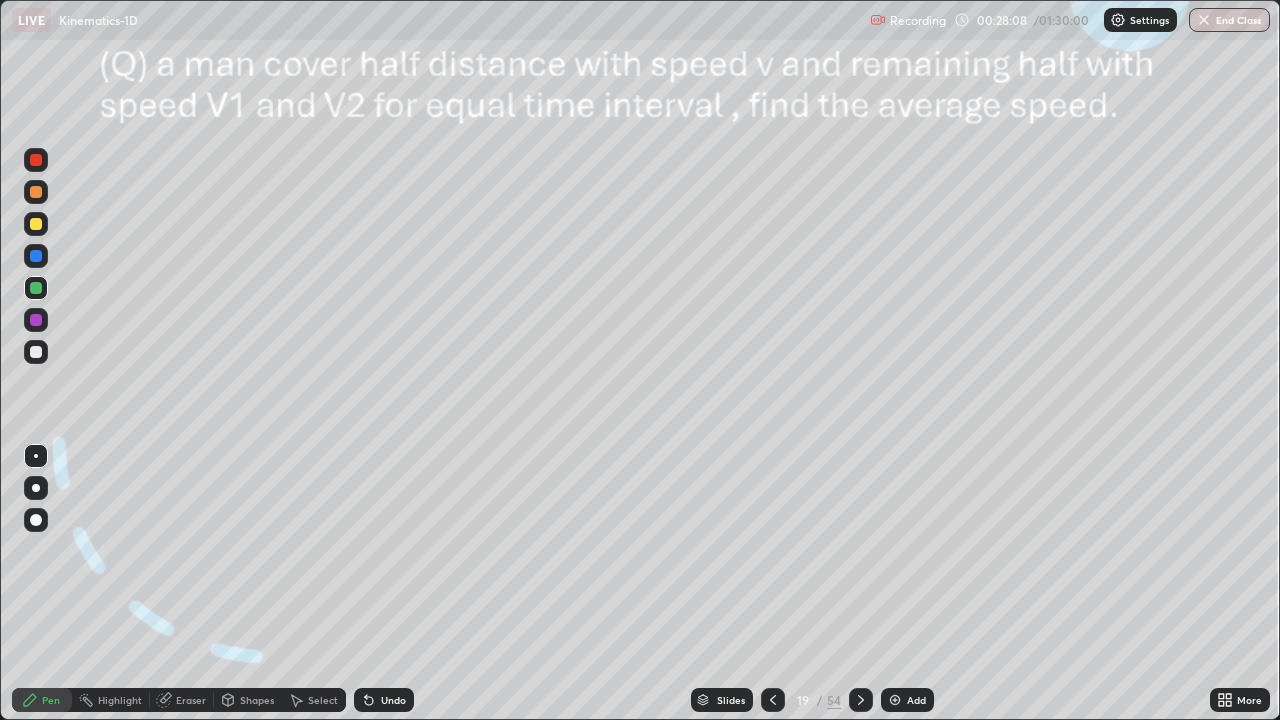 click on "Add" at bounding box center (916, 700) 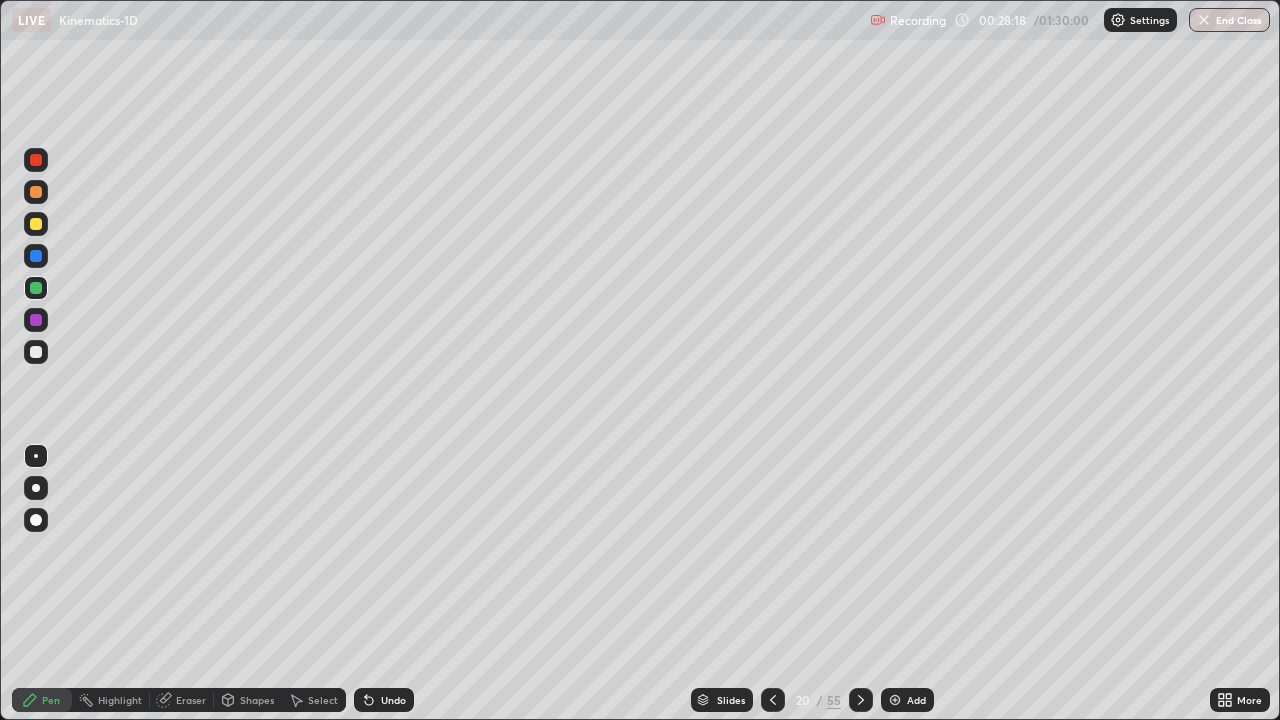 click at bounding box center (36, 160) 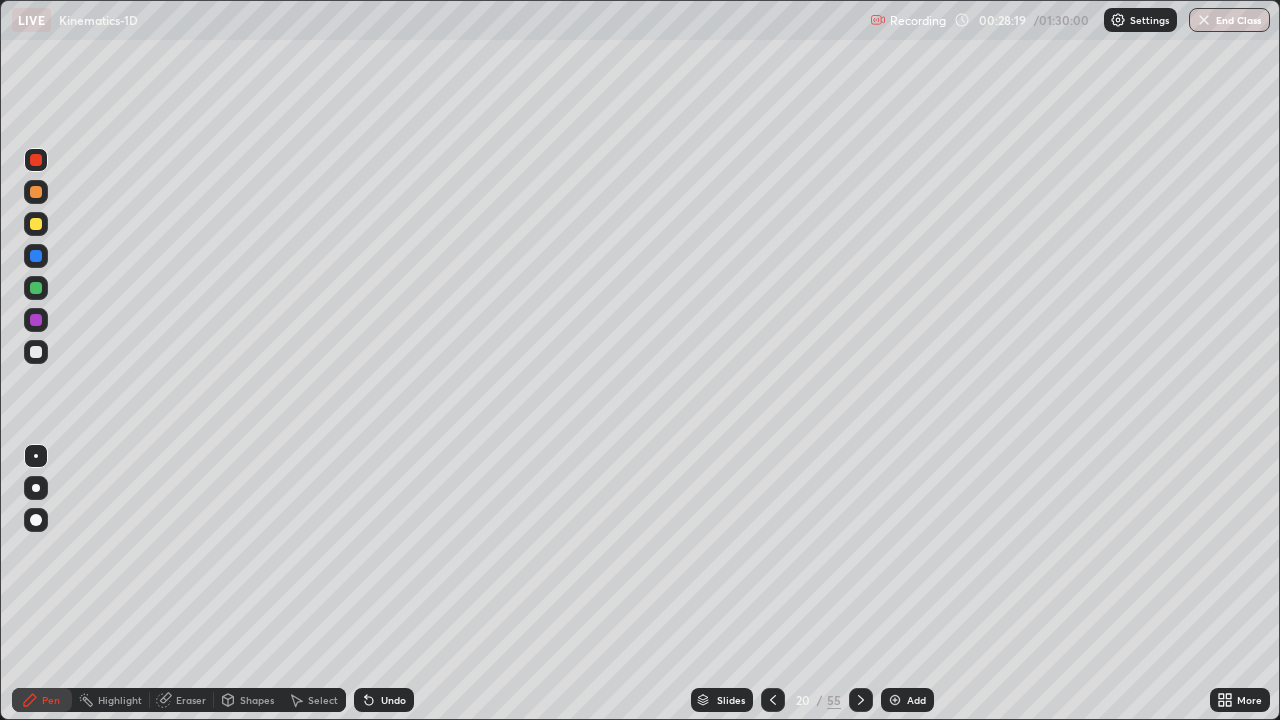 click 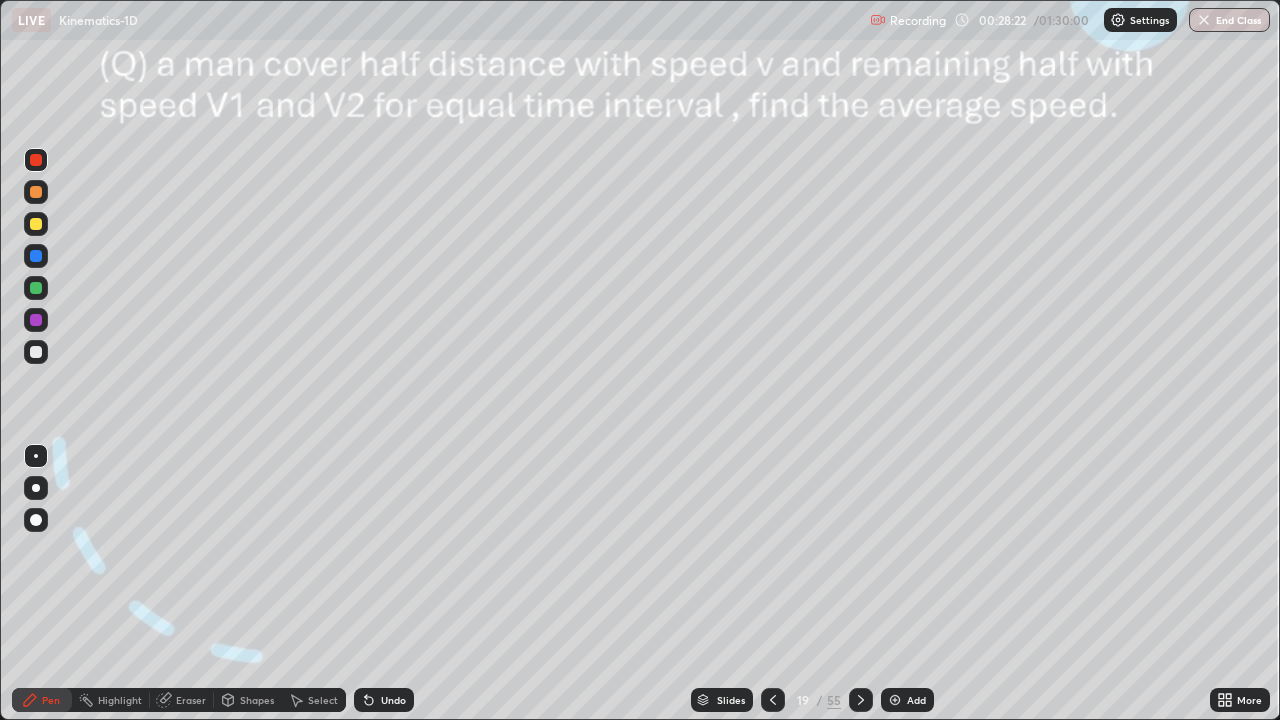 click 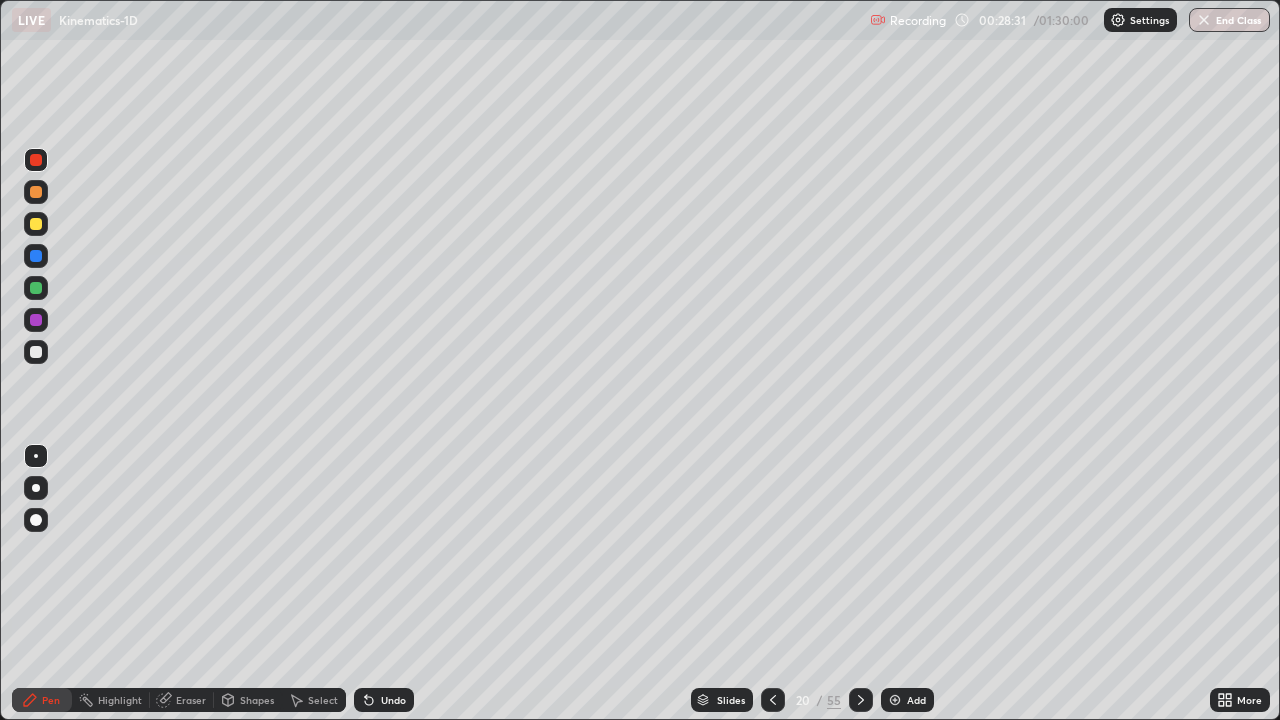 click at bounding box center [773, 700] 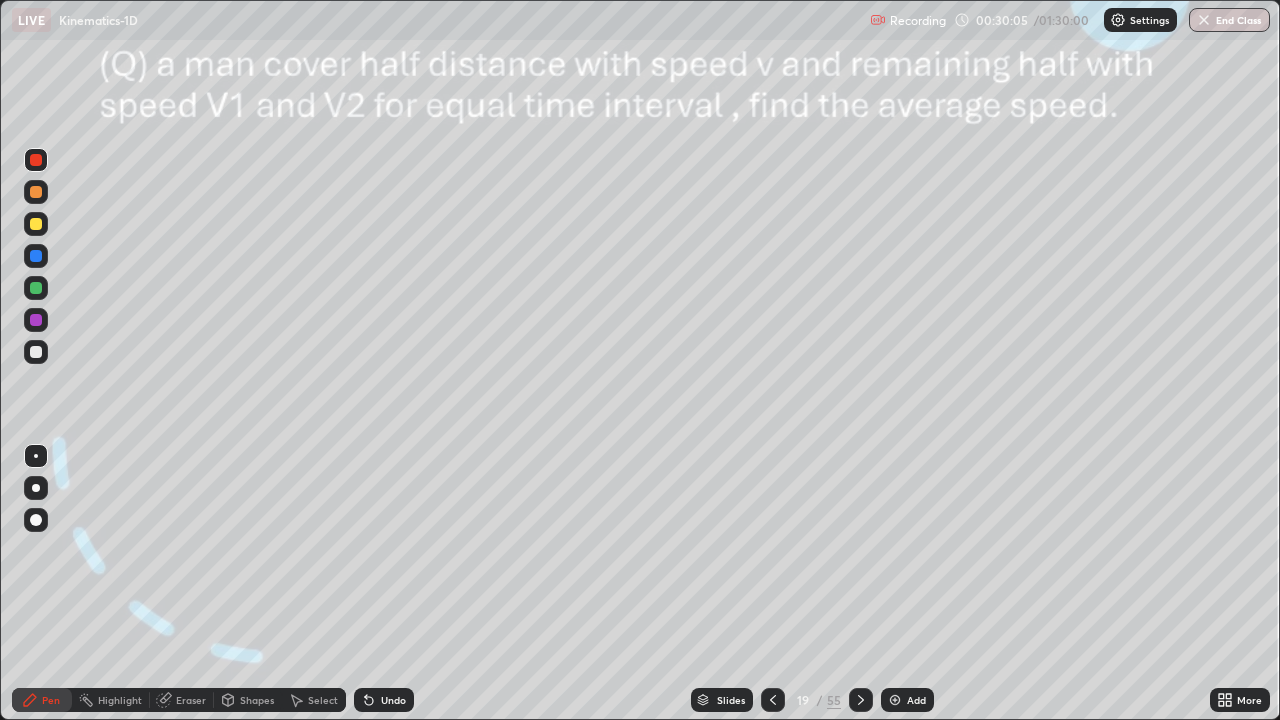 click 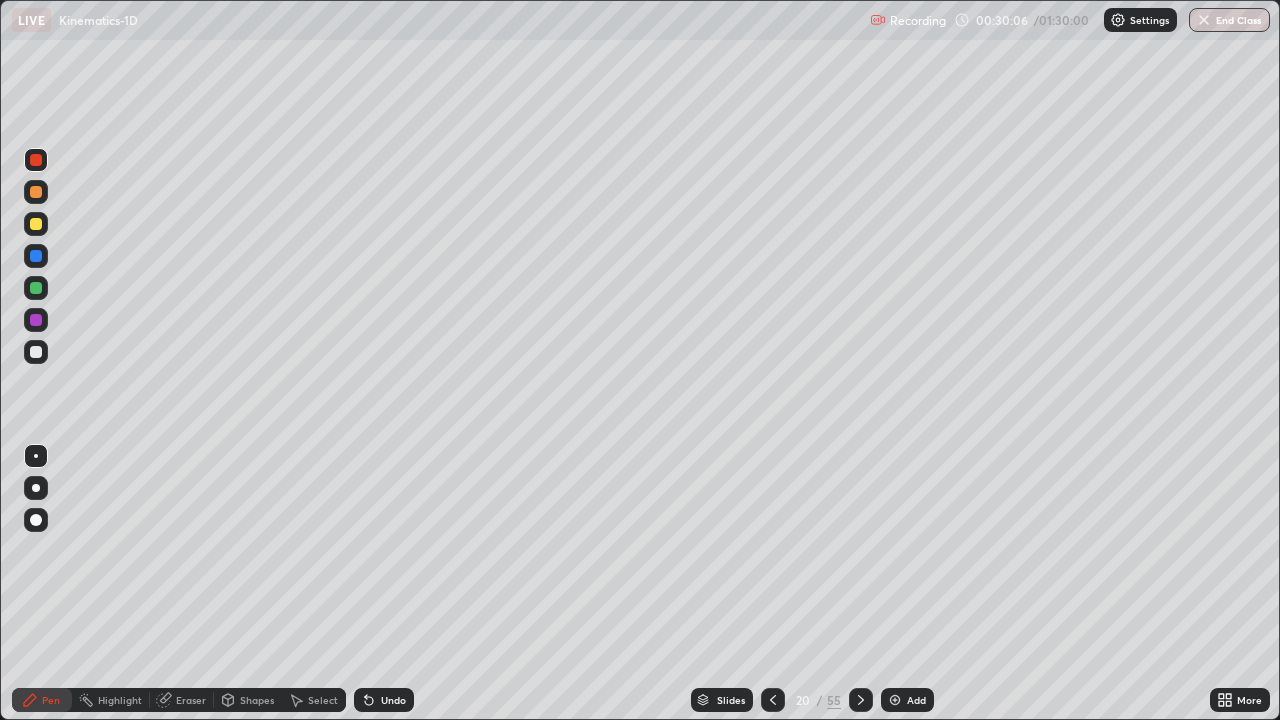 click 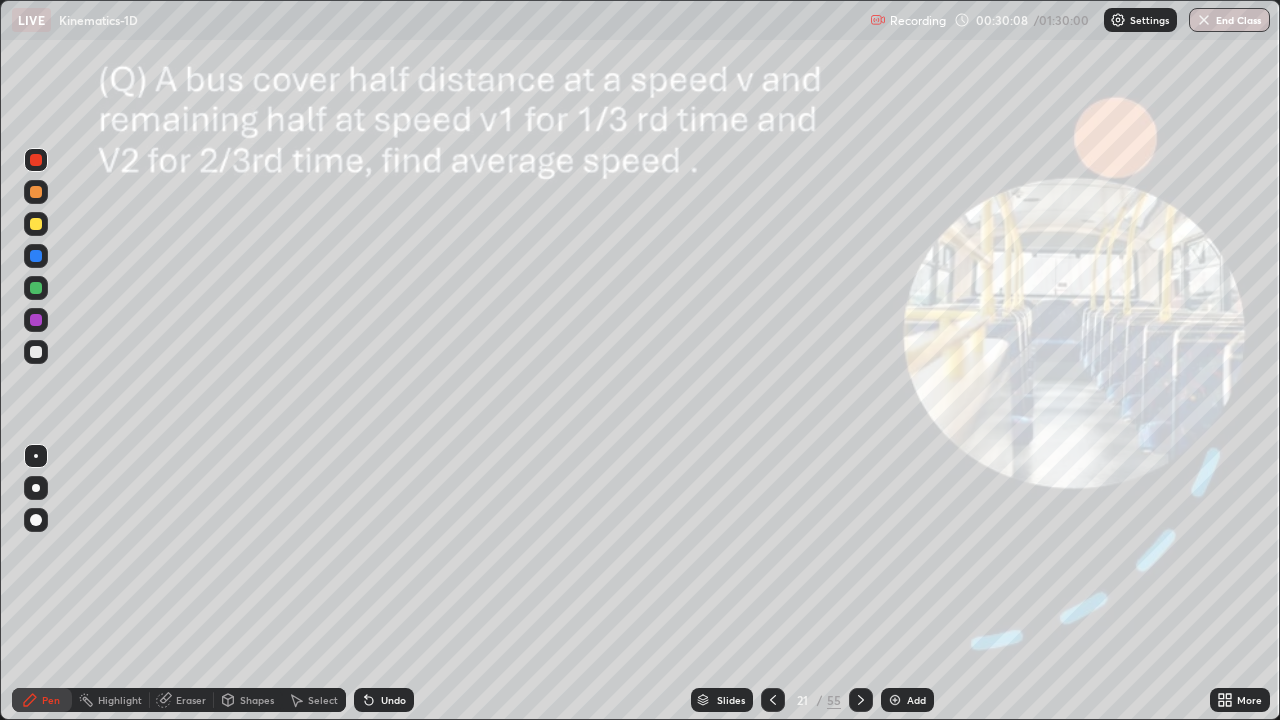 click 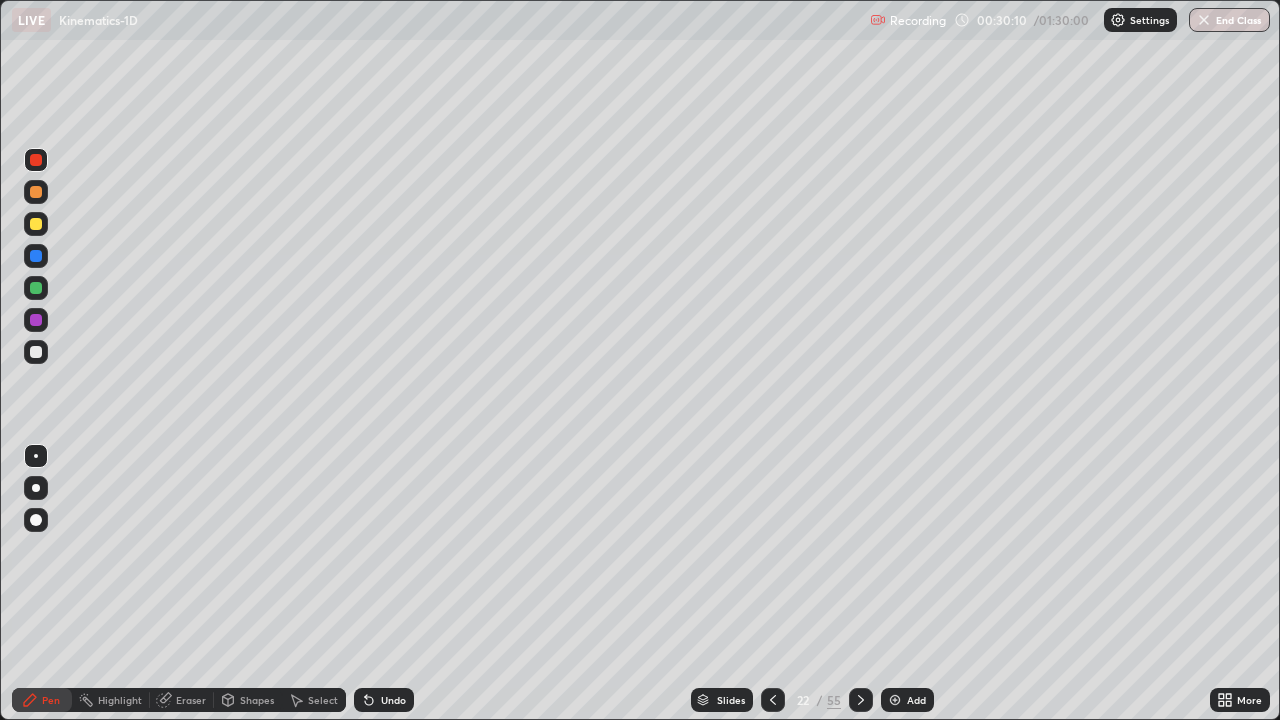 click on "Slides" at bounding box center (731, 700) 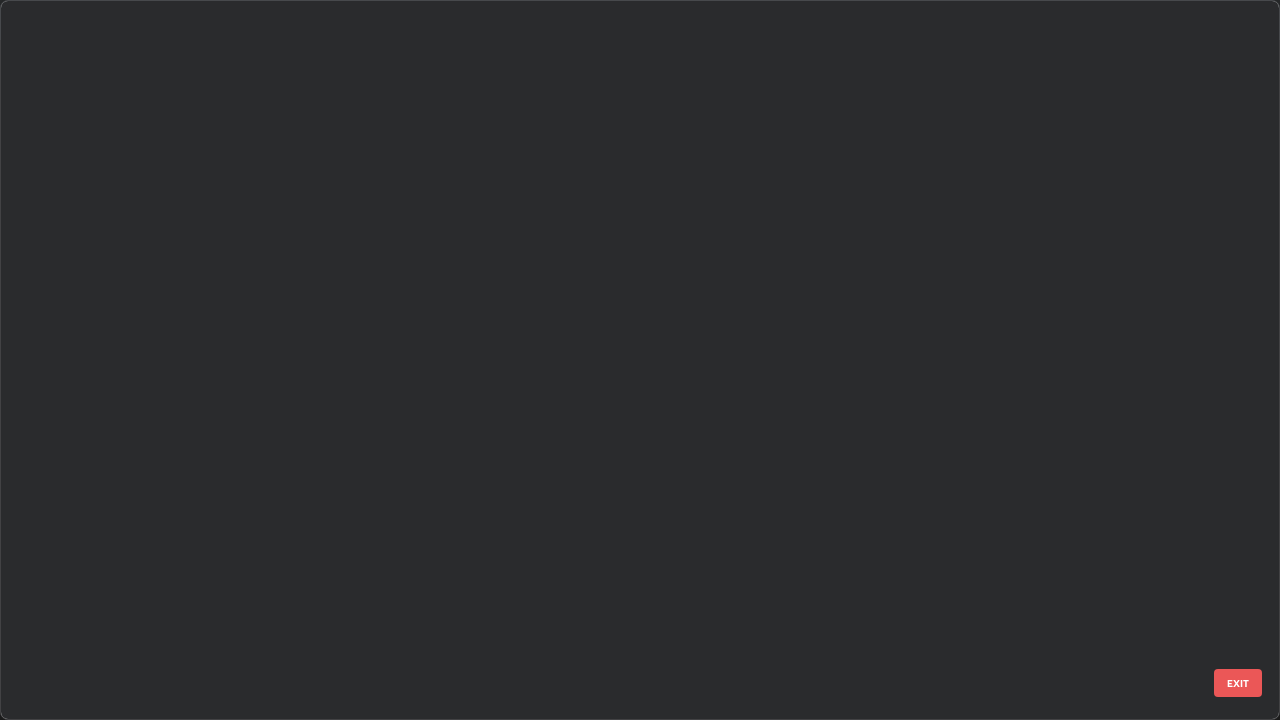 scroll, scrollTop: 1079, scrollLeft: 0, axis: vertical 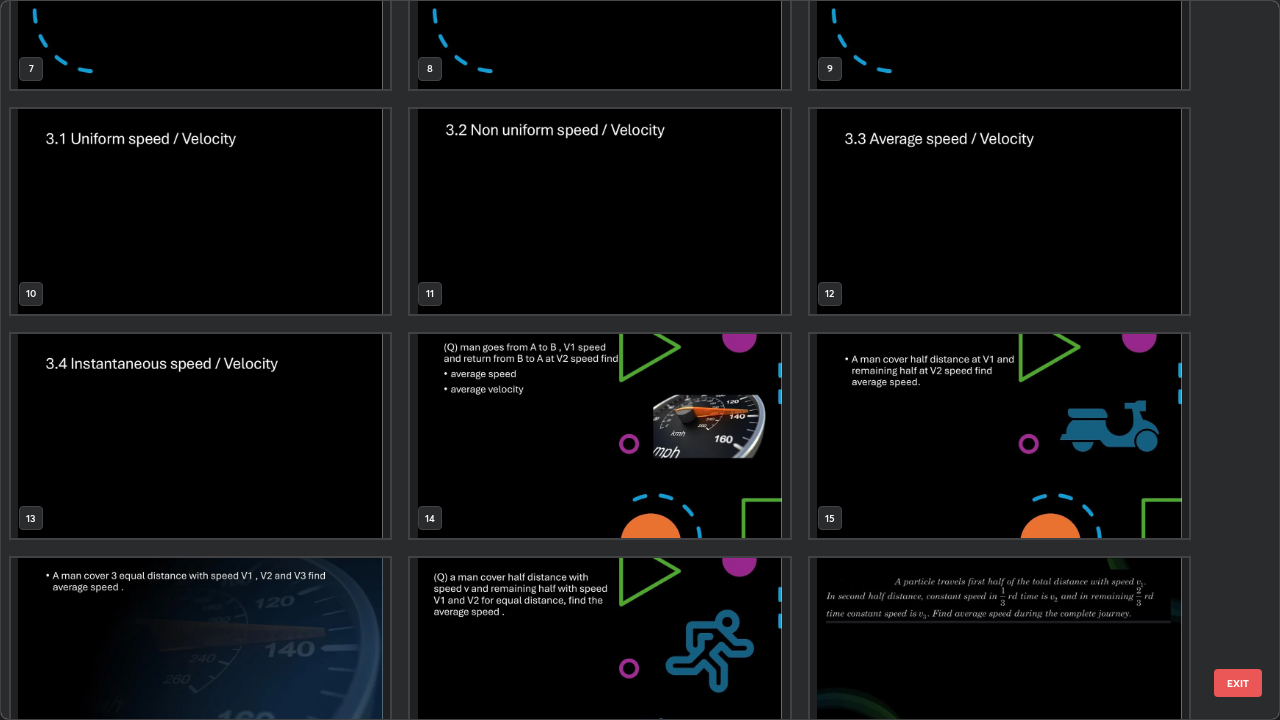 click at bounding box center [200, 436] 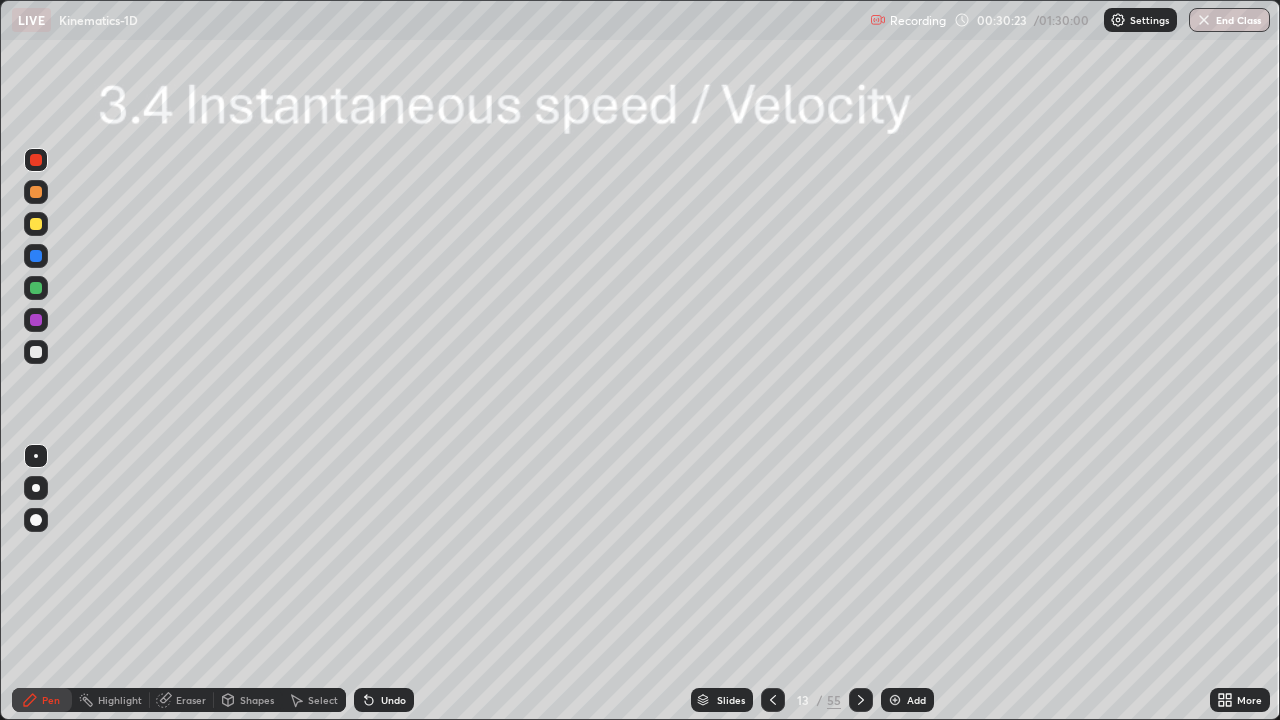 click at bounding box center (36, 192) 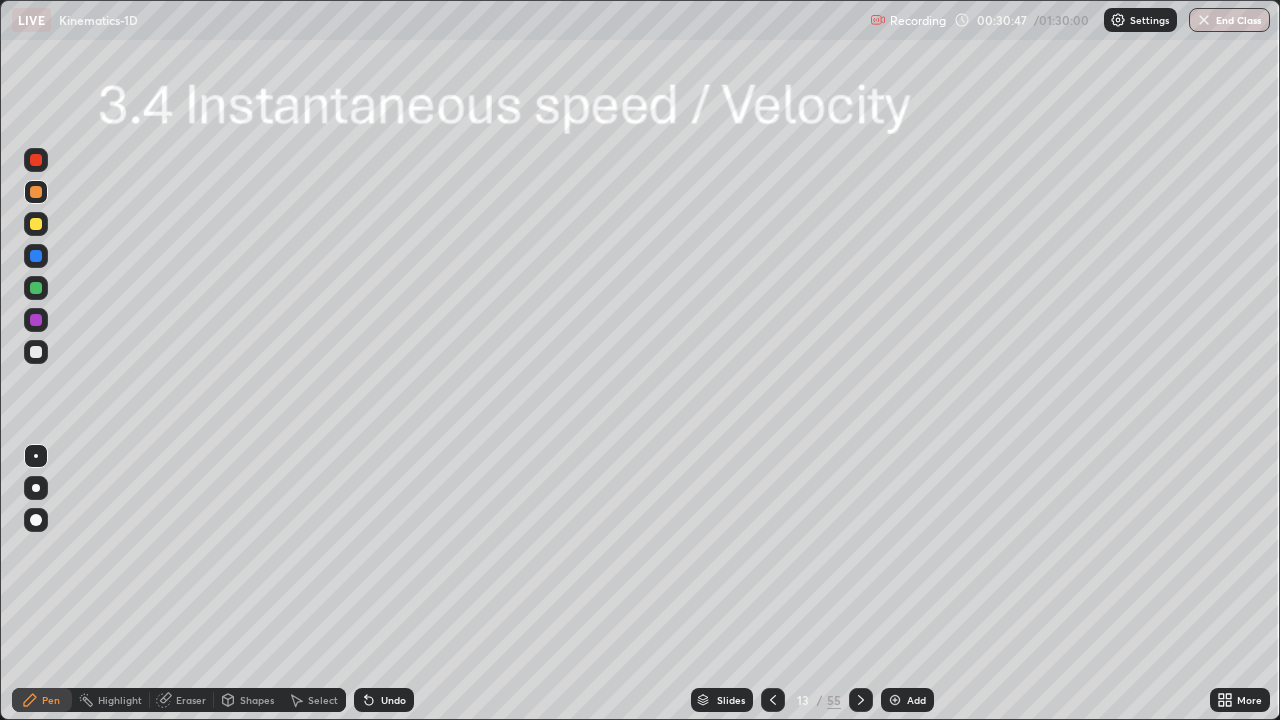 click 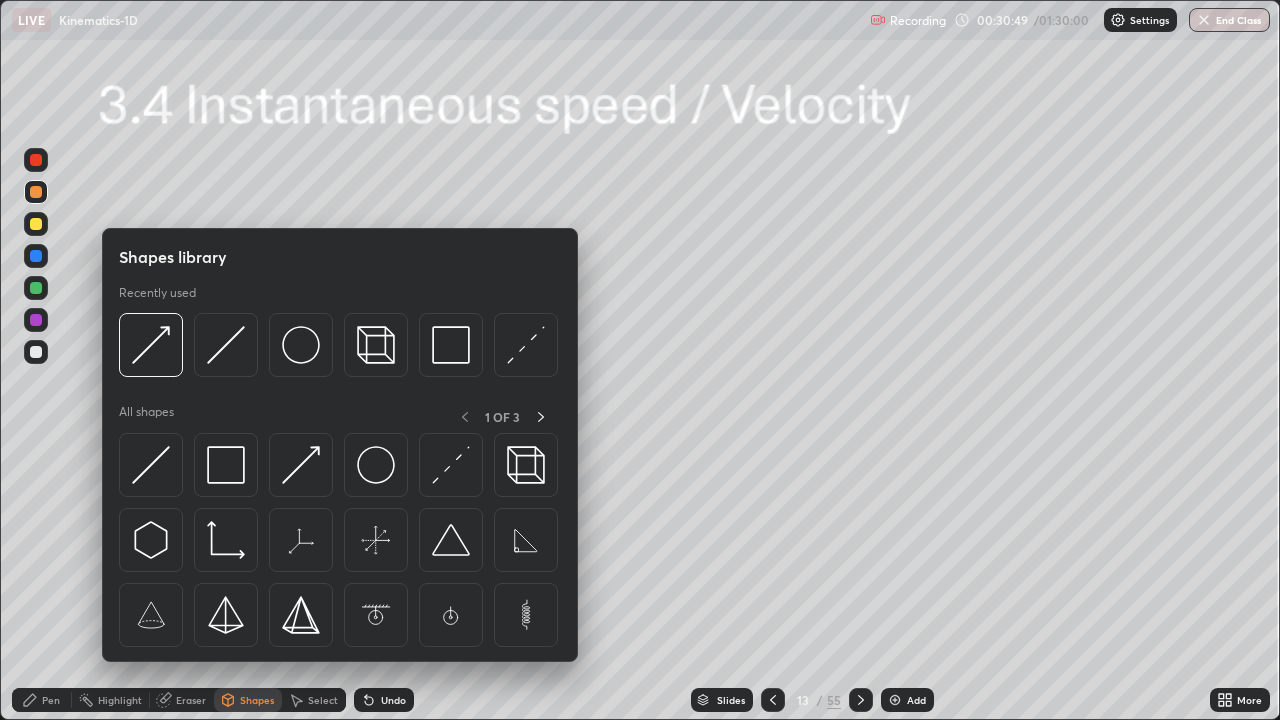 click on "Eraser" at bounding box center (191, 700) 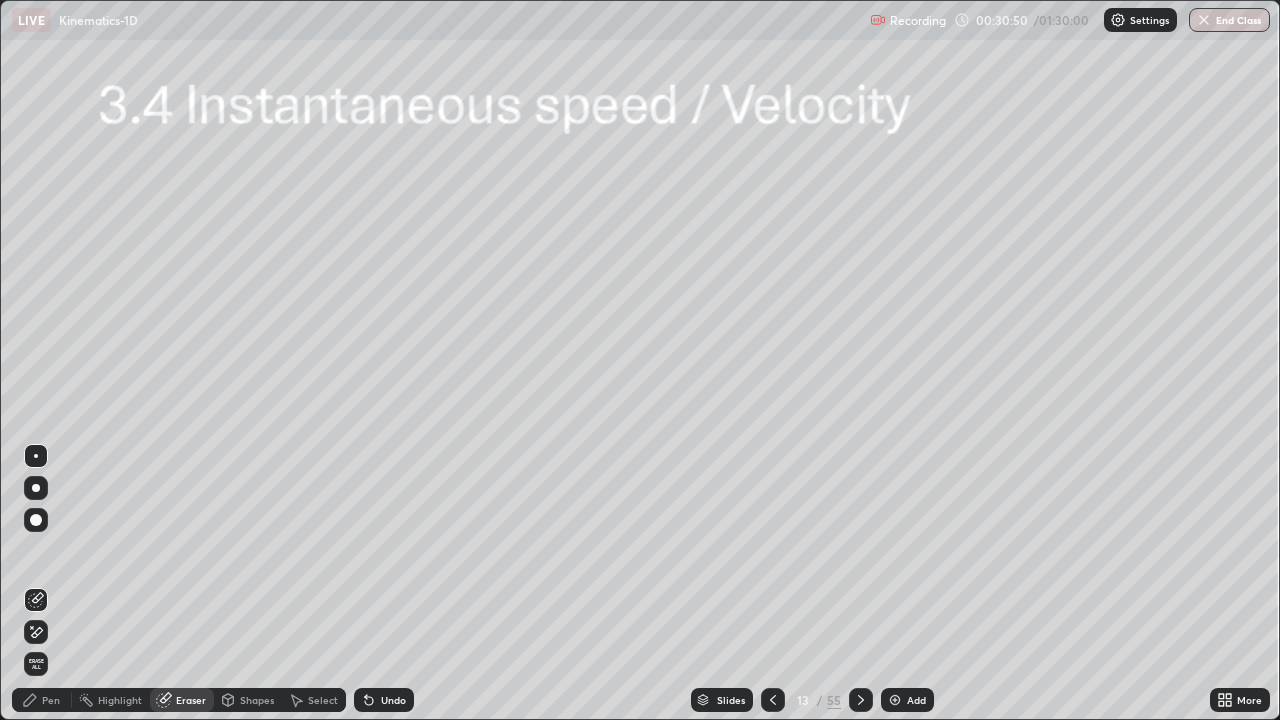 click 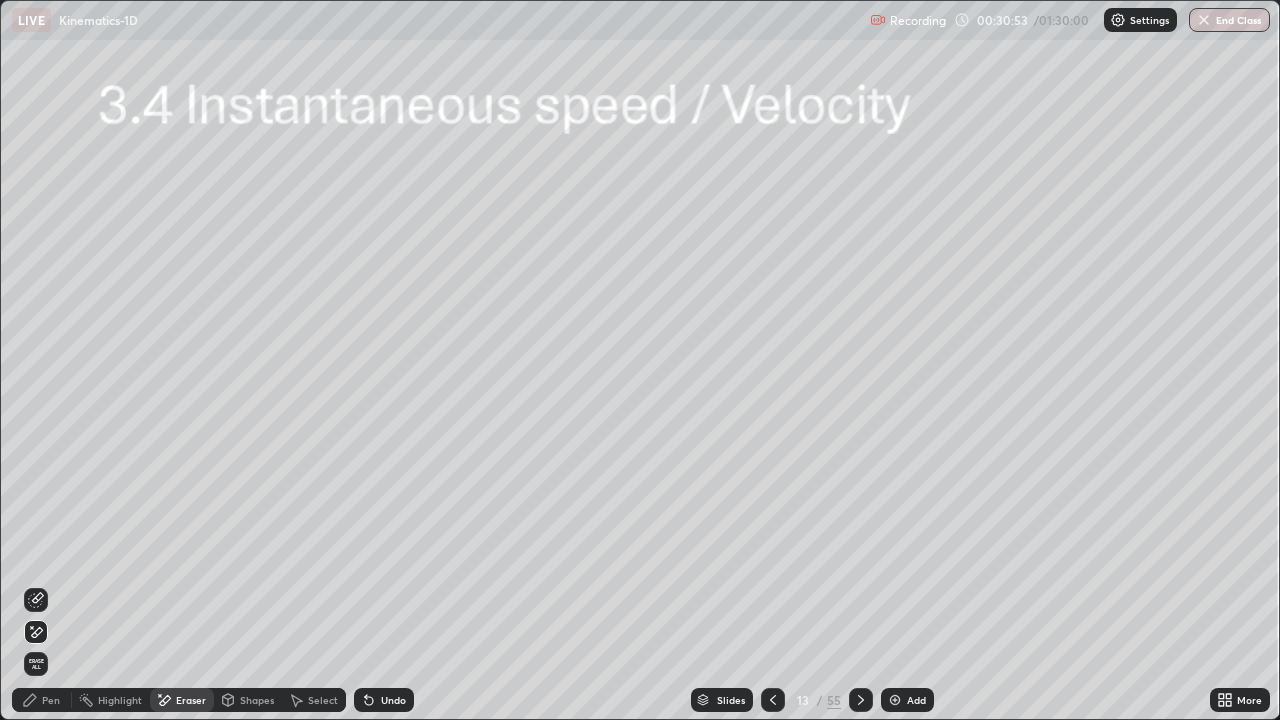 click on "Pen" at bounding box center [51, 700] 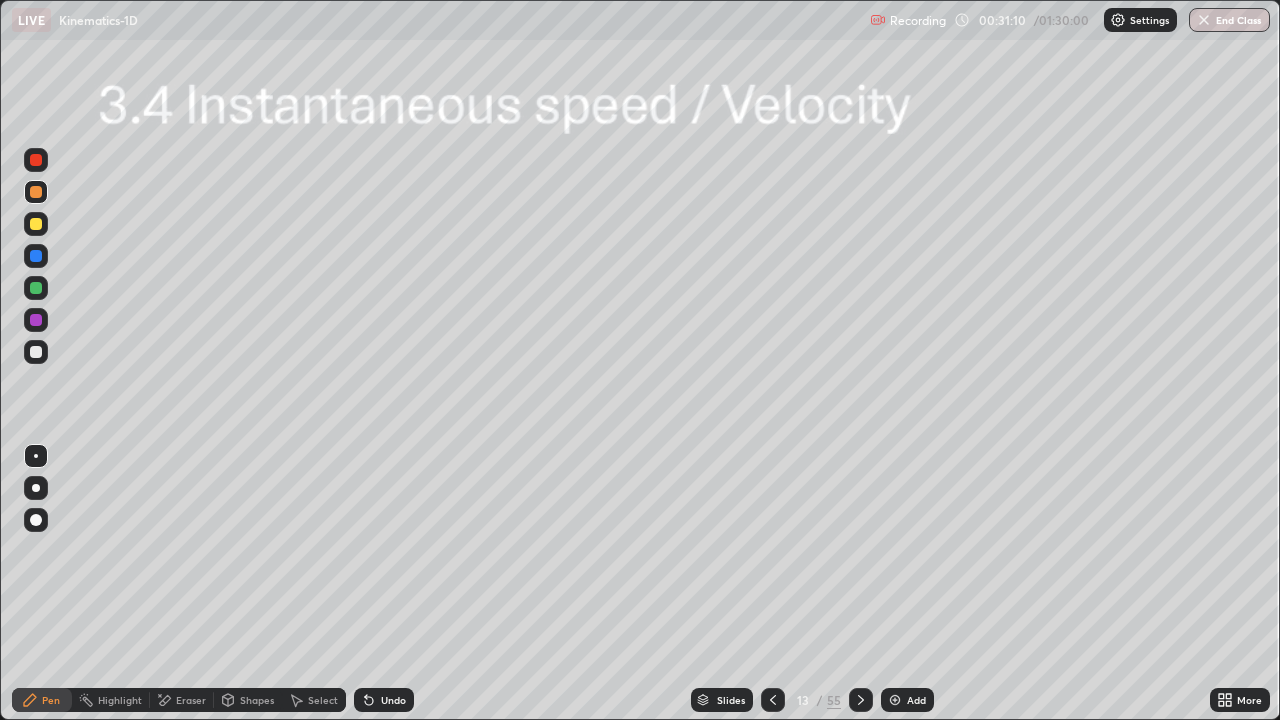 click at bounding box center (36, 288) 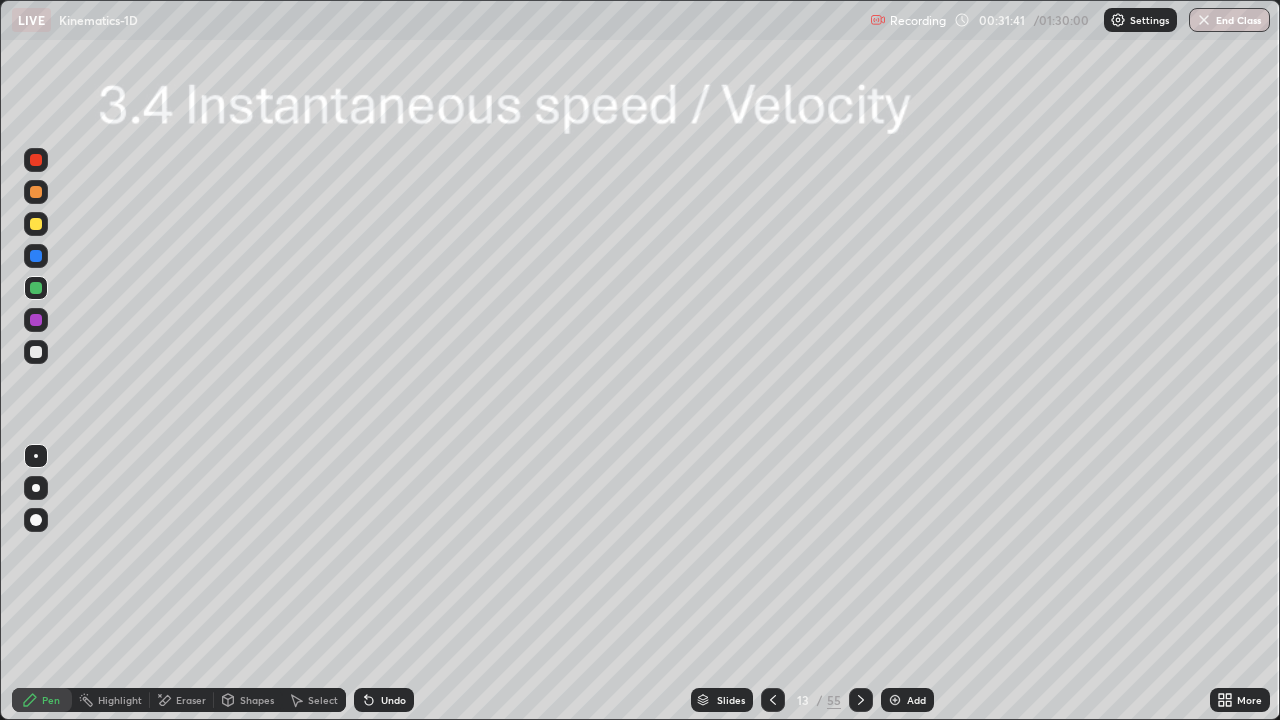 click at bounding box center [36, 160] 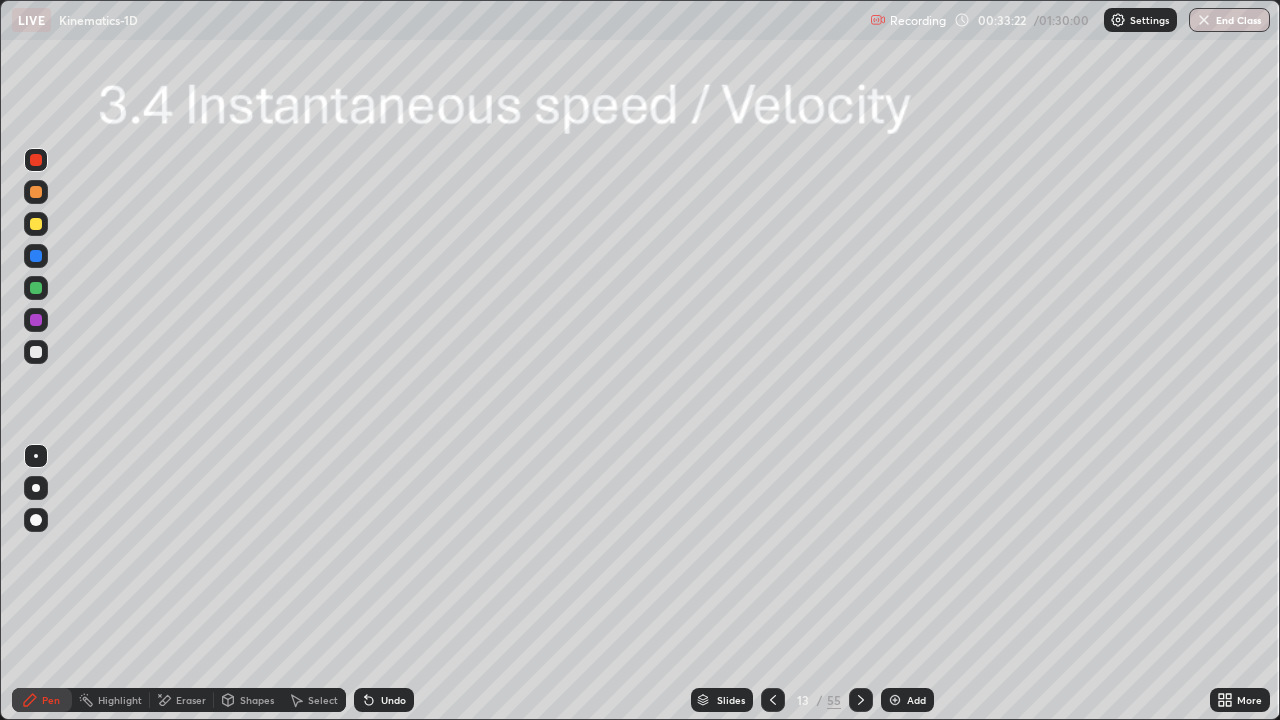click at bounding box center (36, 320) 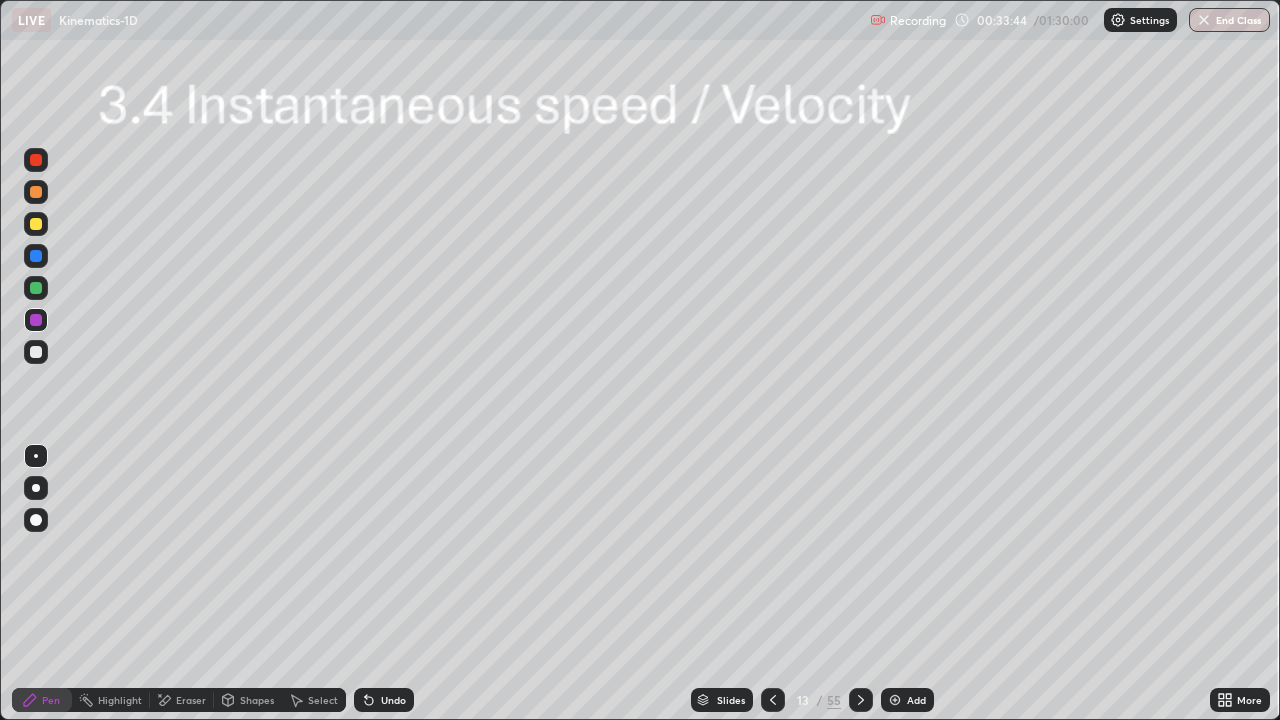 click at bounding box center (895, 700) 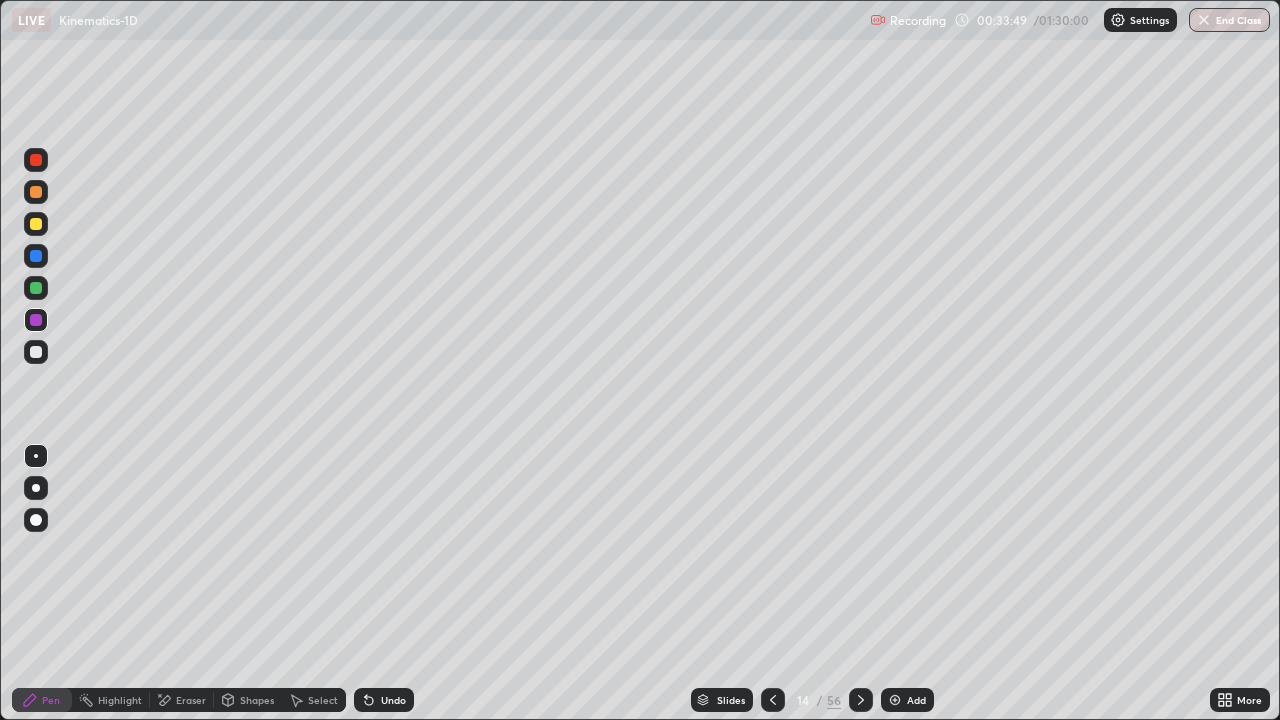 click at bounding box center [36, 224] 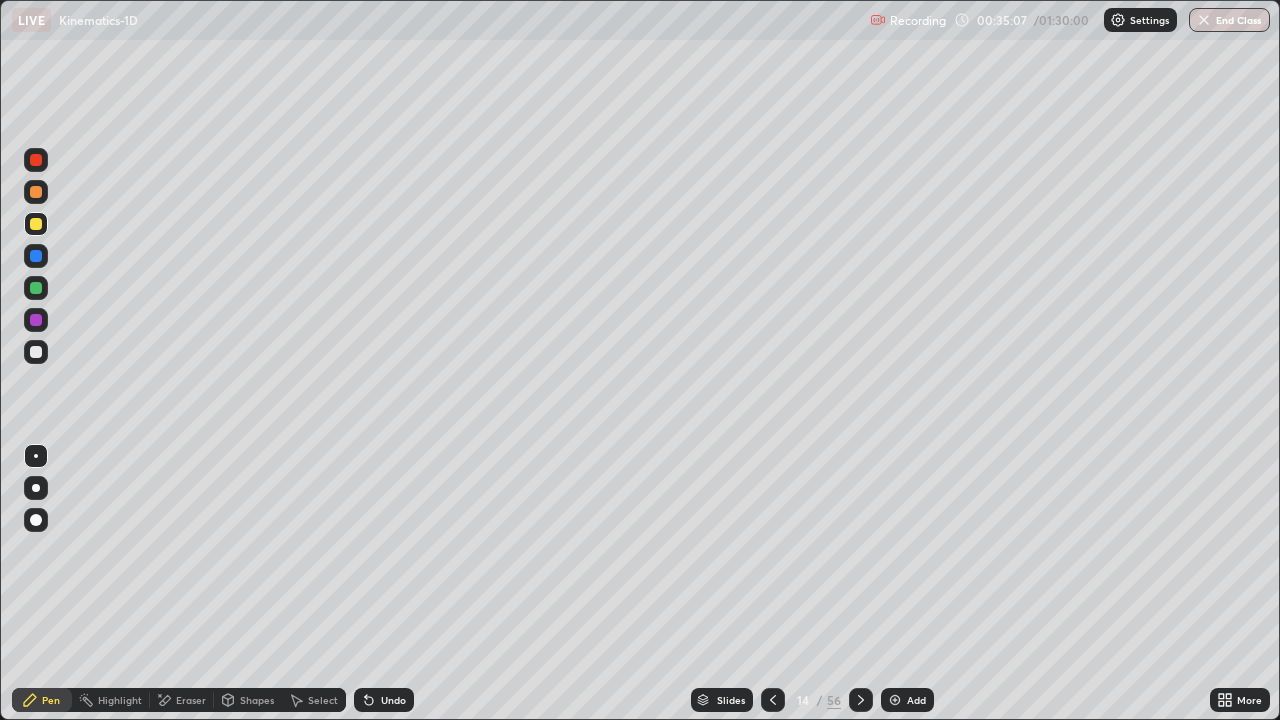click at bounding box center (36, 320) 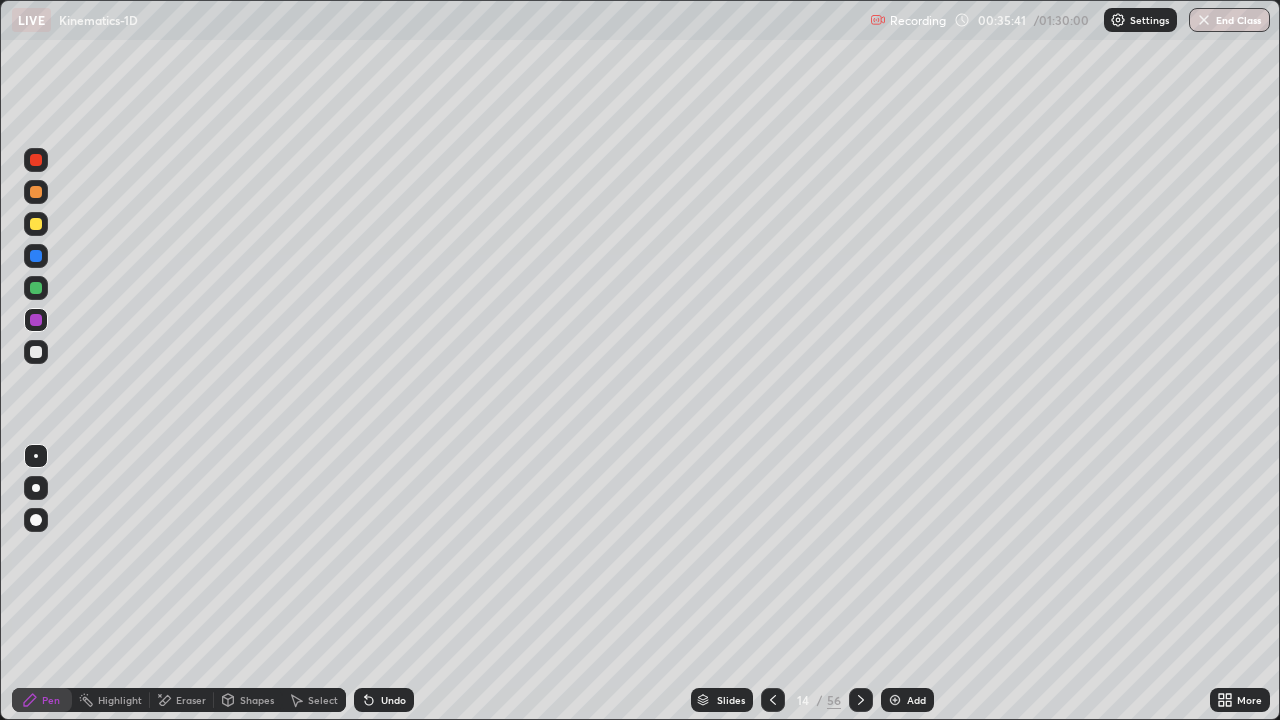 click at bounding box center (773, 700) 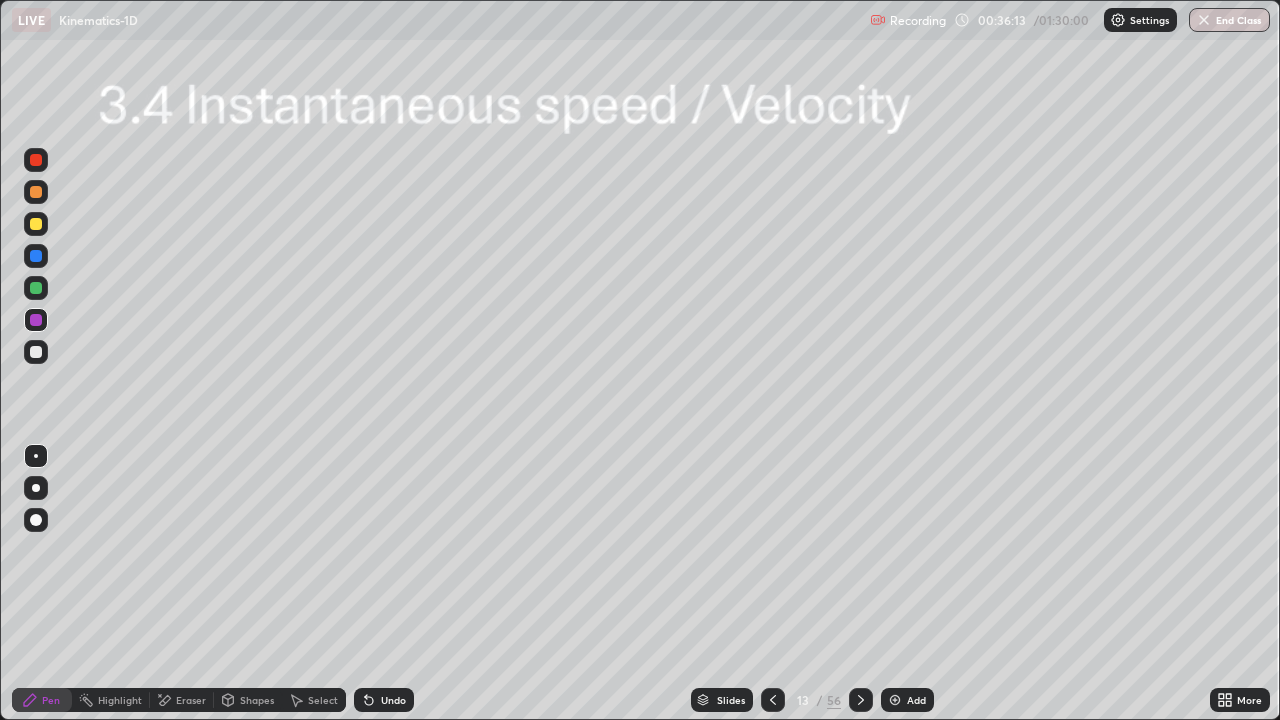 click at bounding box center (36, 256) 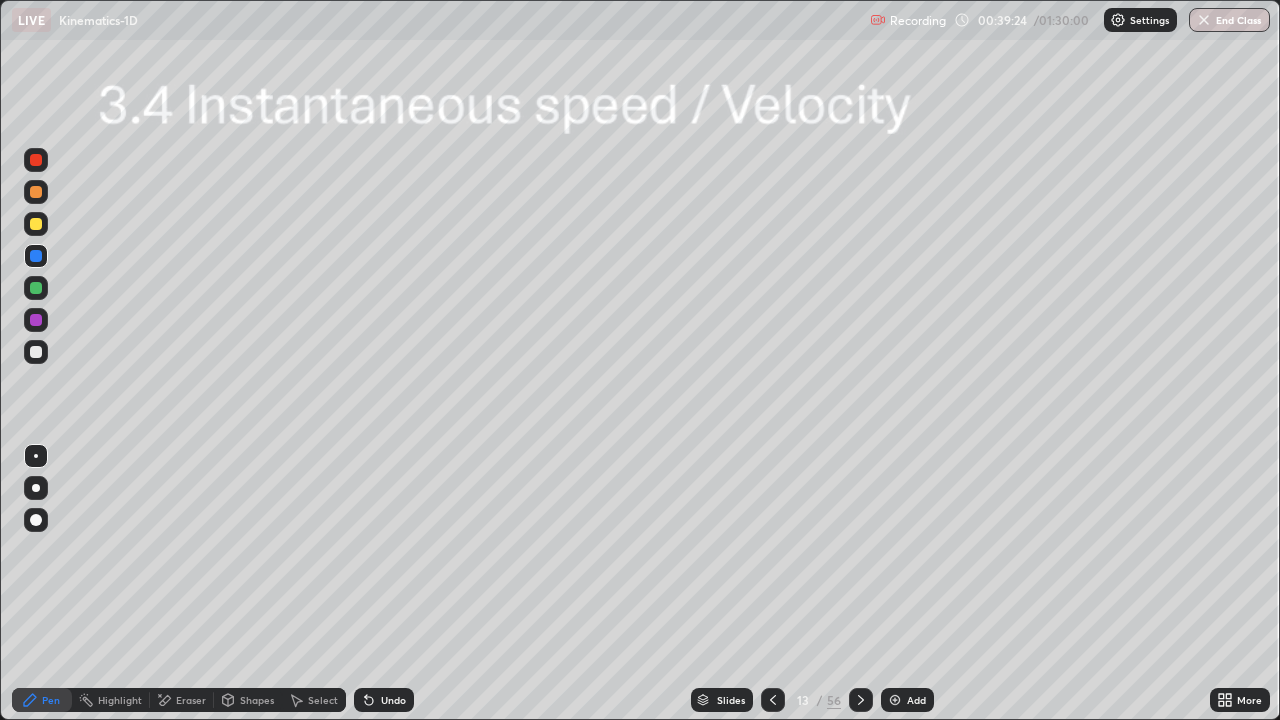 click 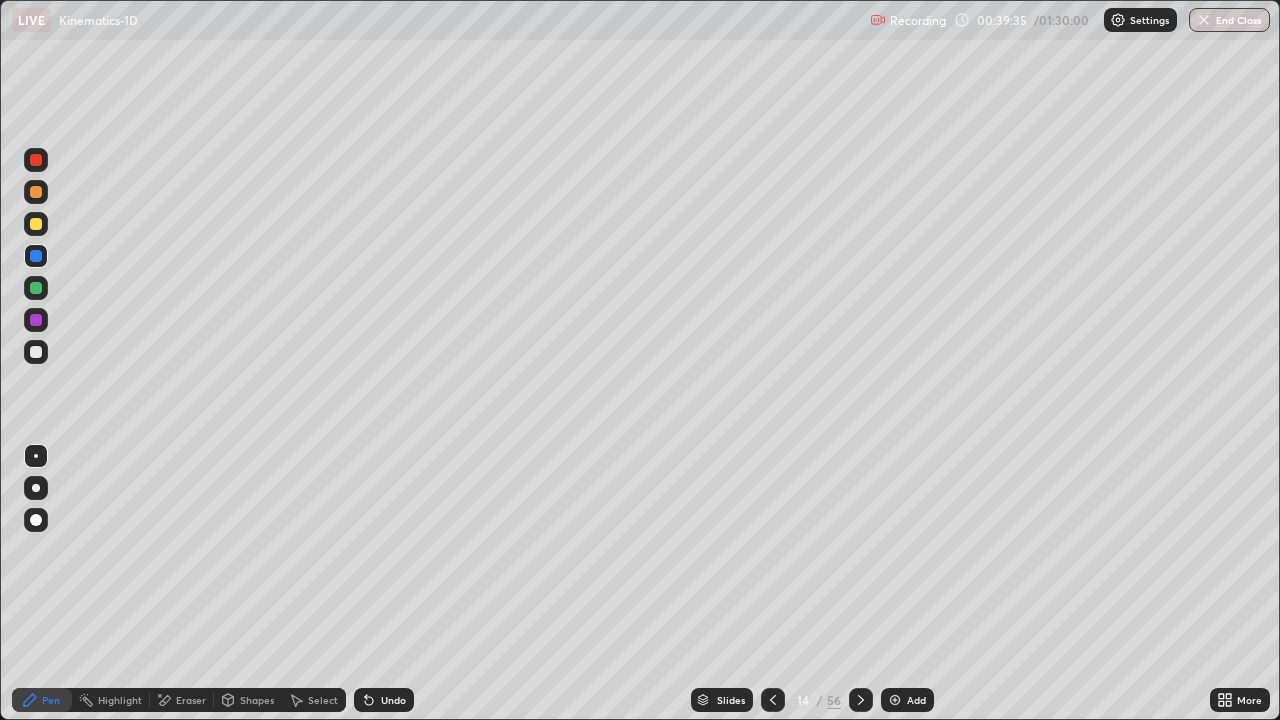 click on "Add" at bounding box center (916, 700) 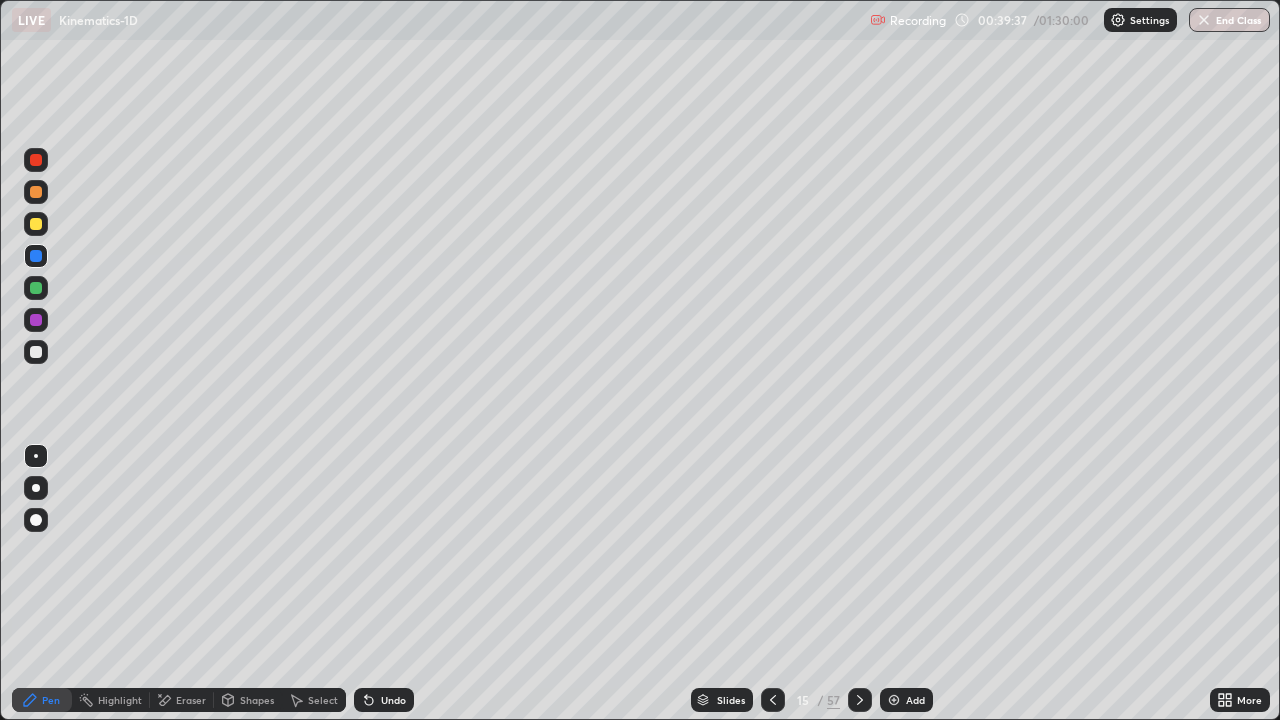 click at bounding box center [36, 224] 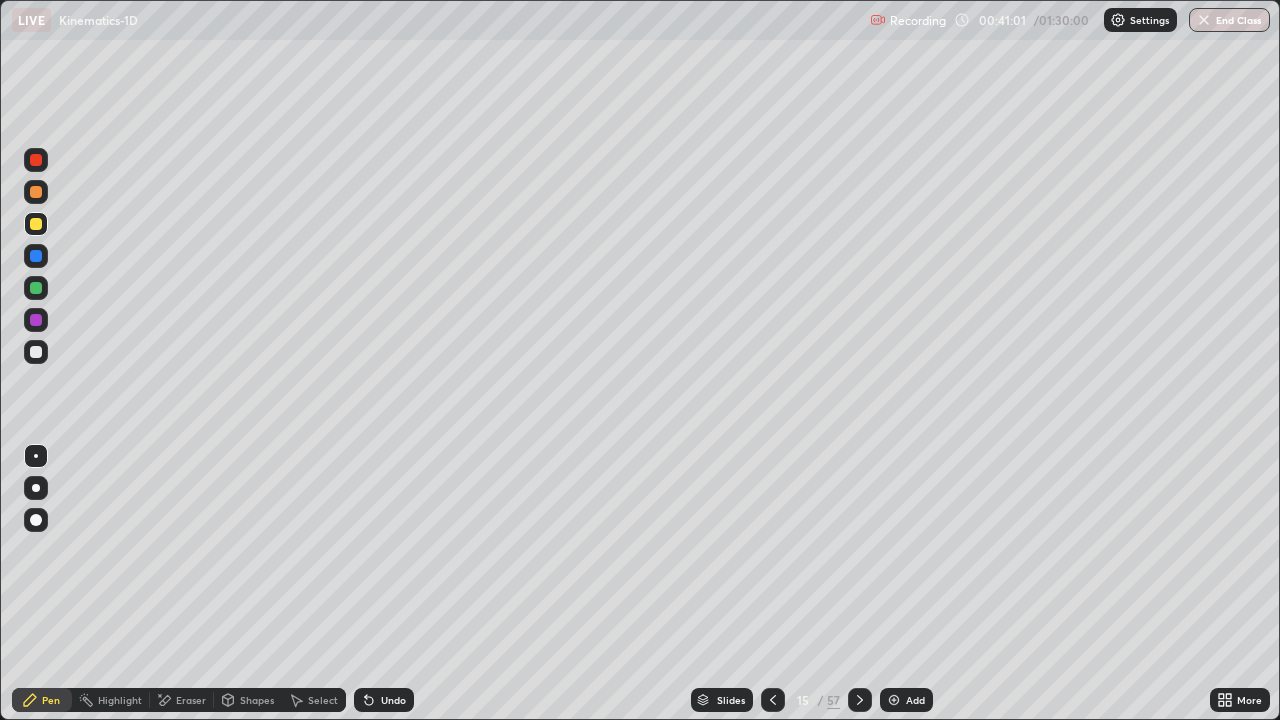 click on "Undo" at bounding box center [384, 700] 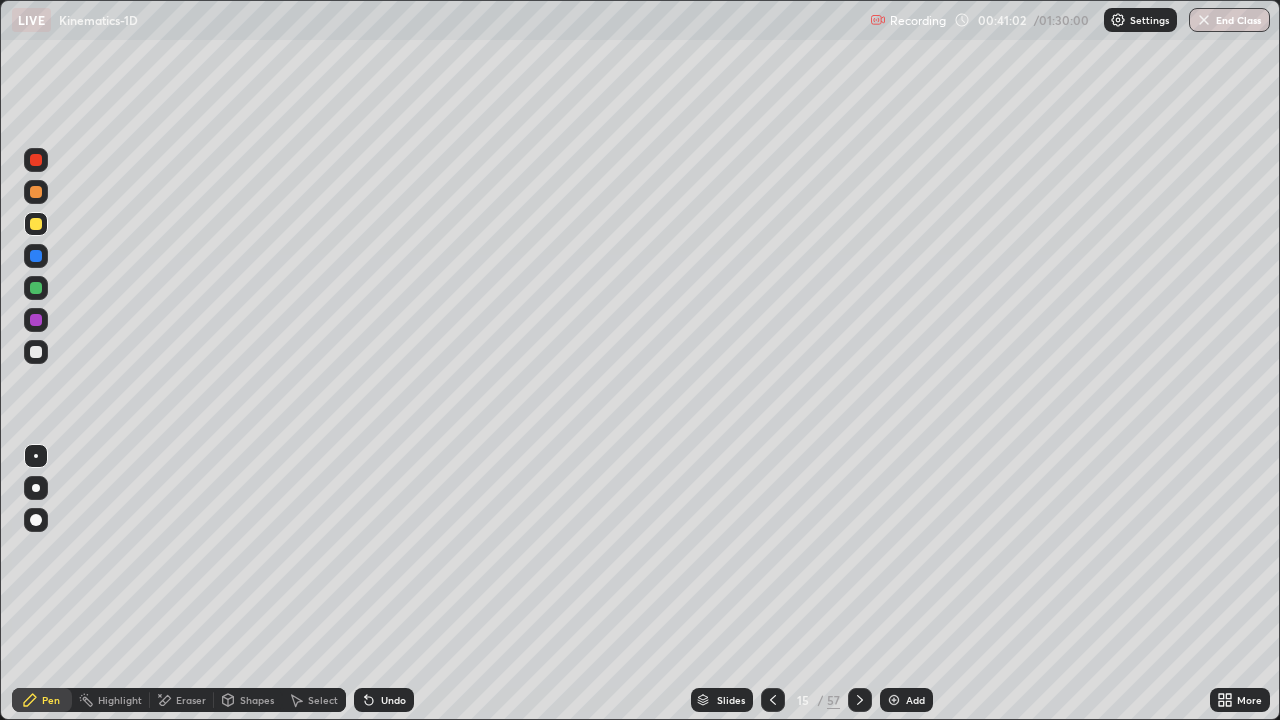 click on "Undo" at bounding box center [393, 700] 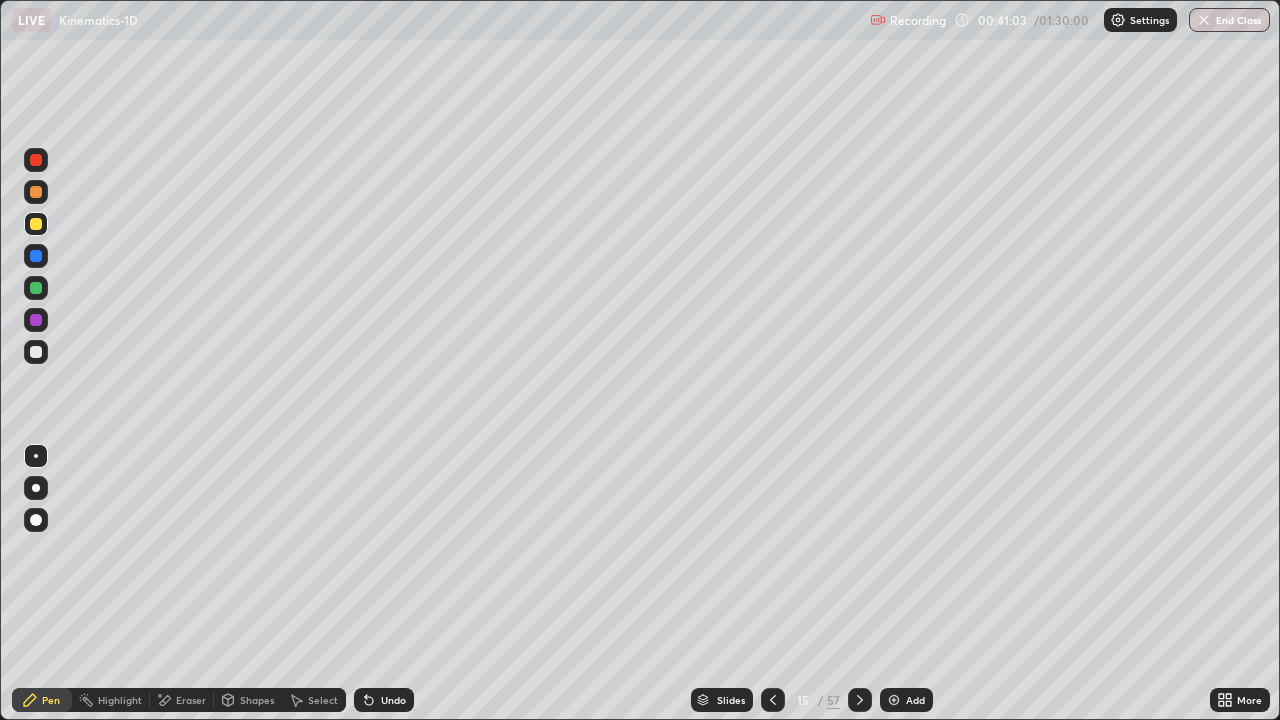click on "Undo" at bounding box center (384, 700) 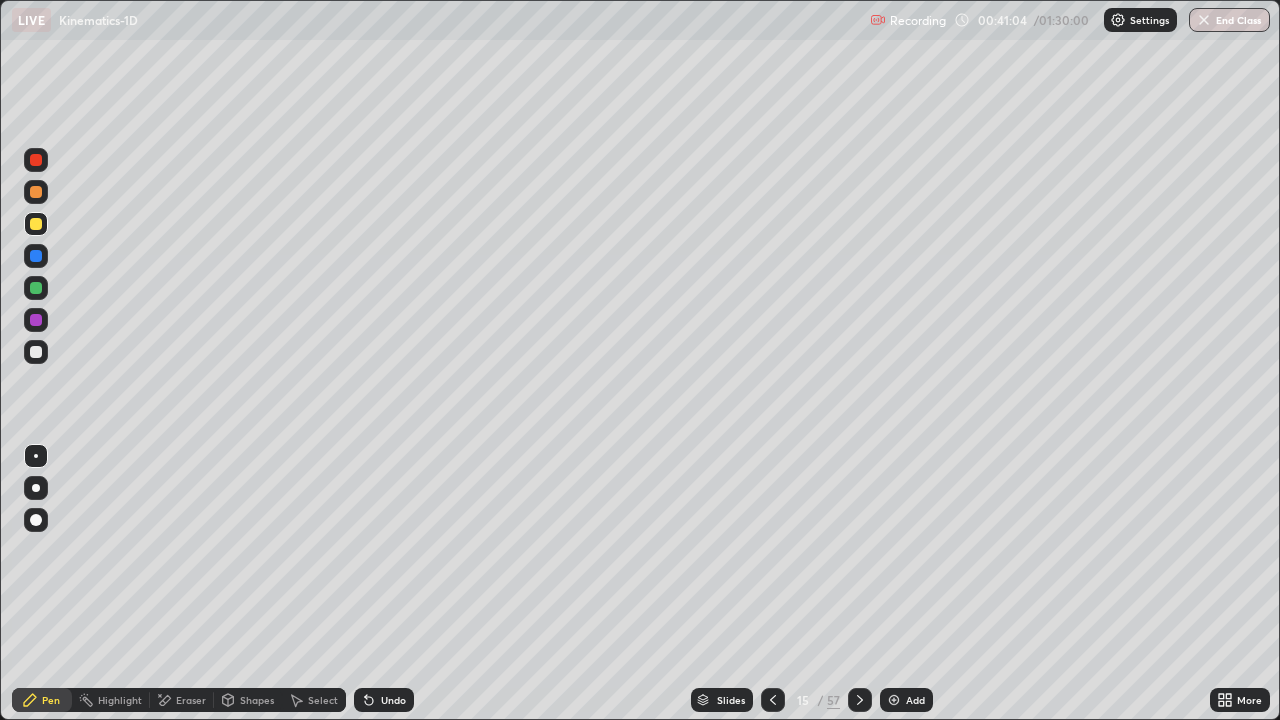 click on "Undo" at bounding box center [384, 700] 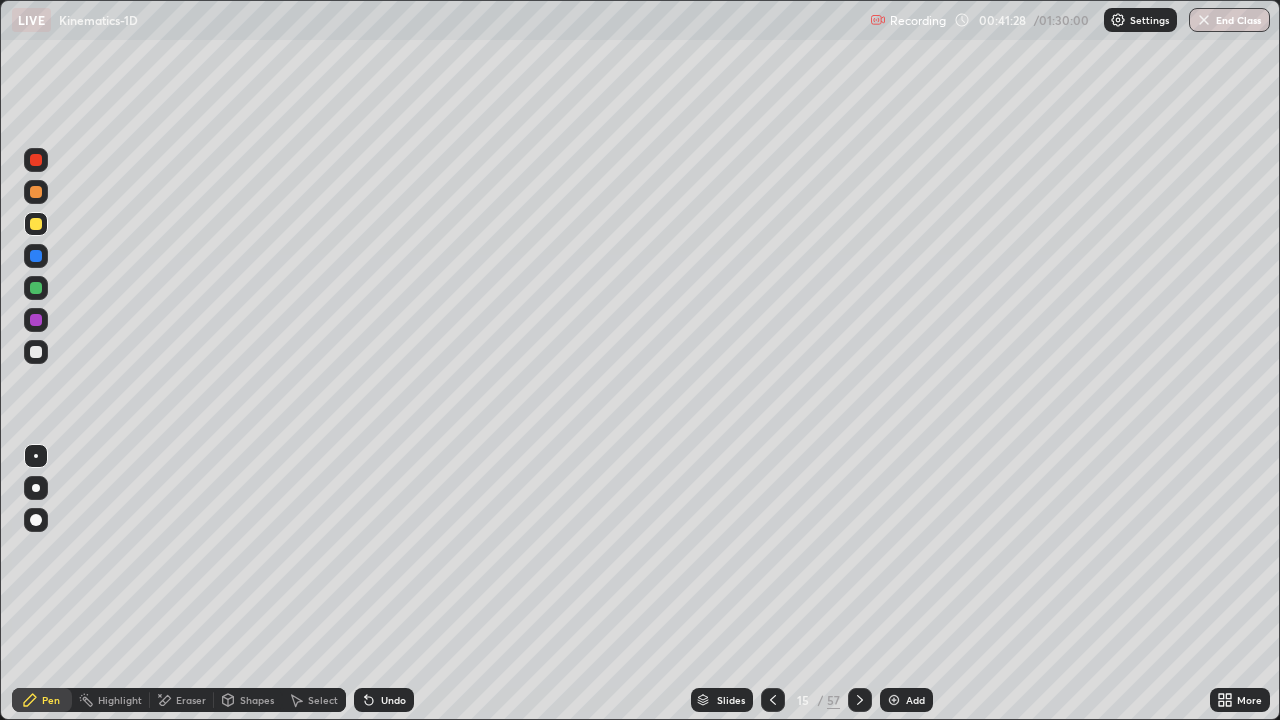 click at bounding box center [36, 160] 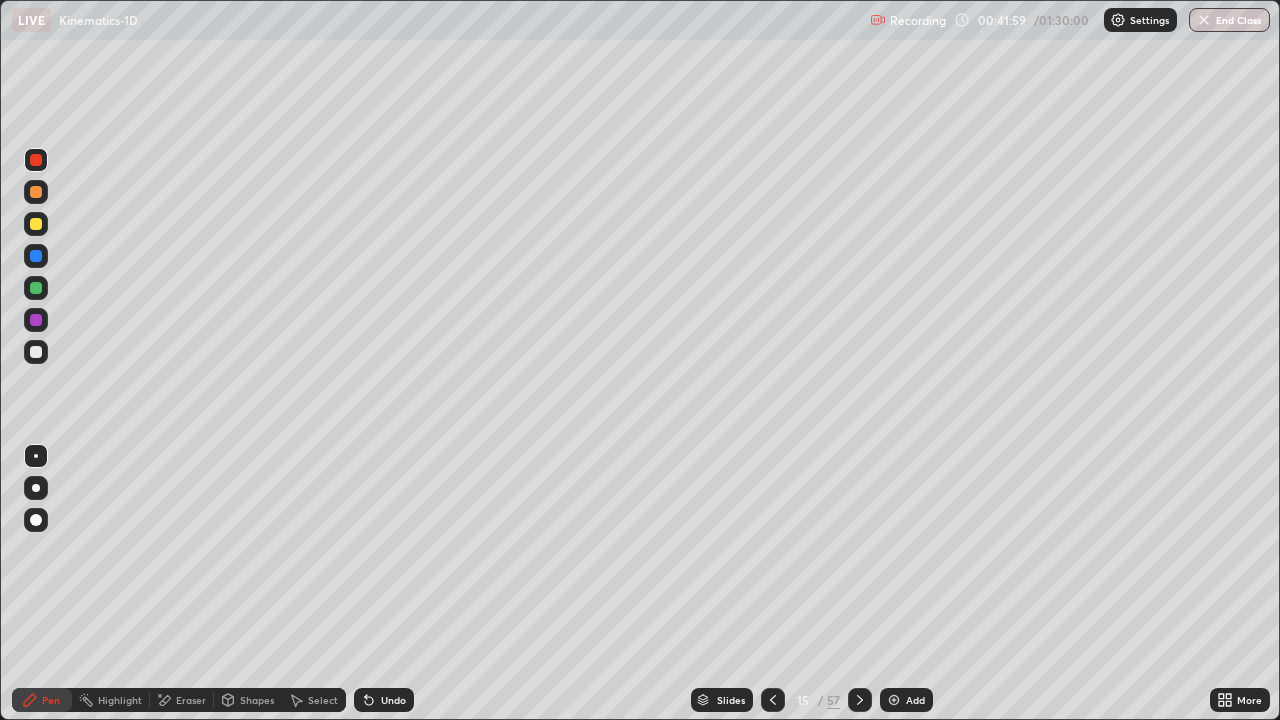 click at bounding box center (36, 256) 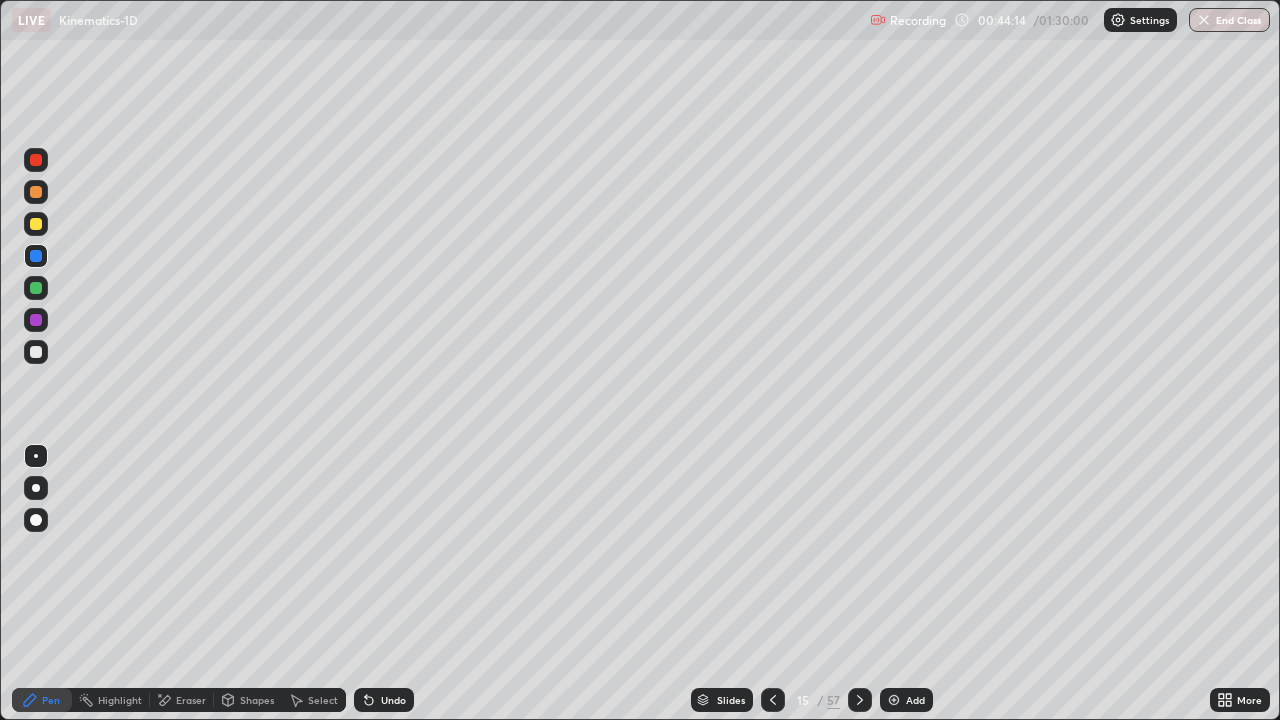 click at bounding box center (773, 700) 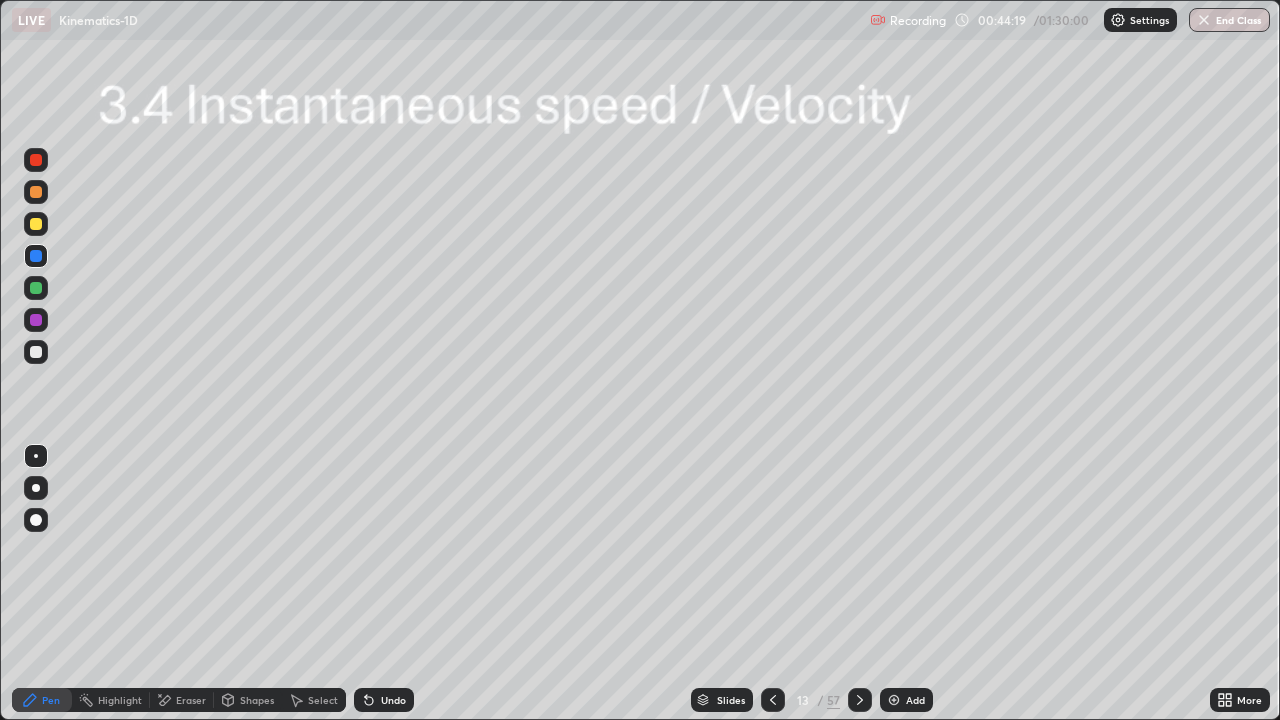 click 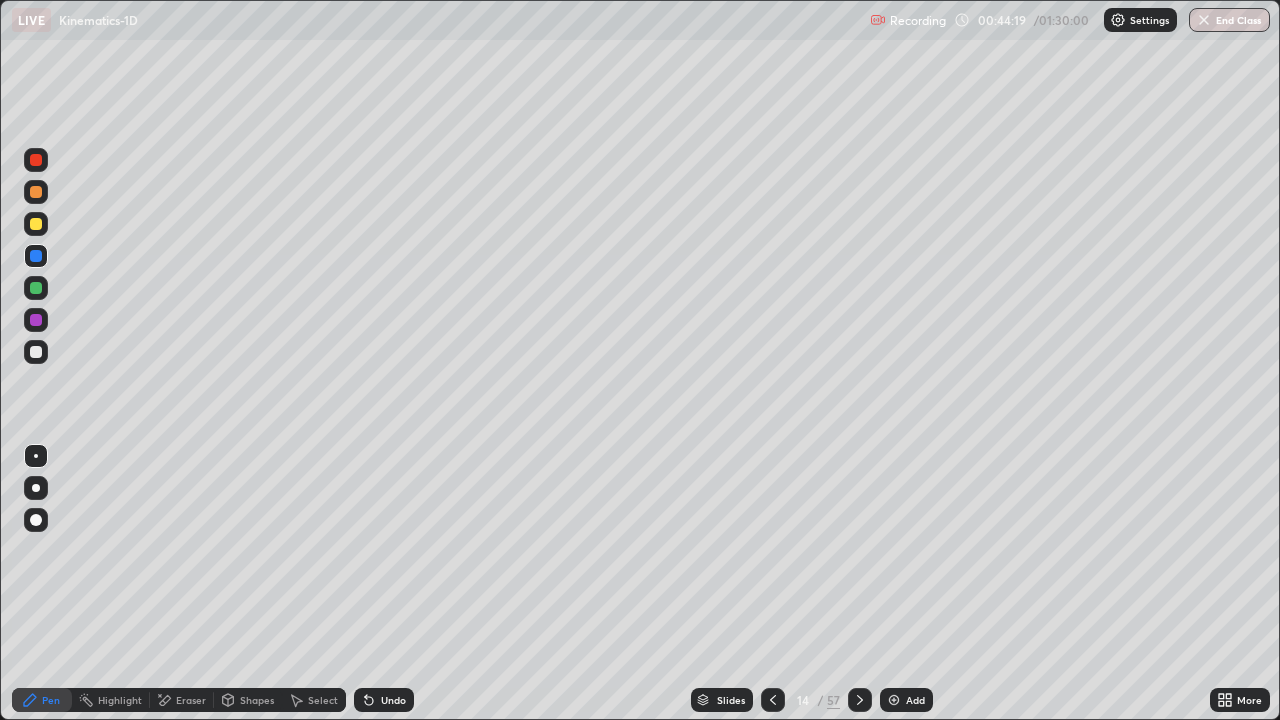 click 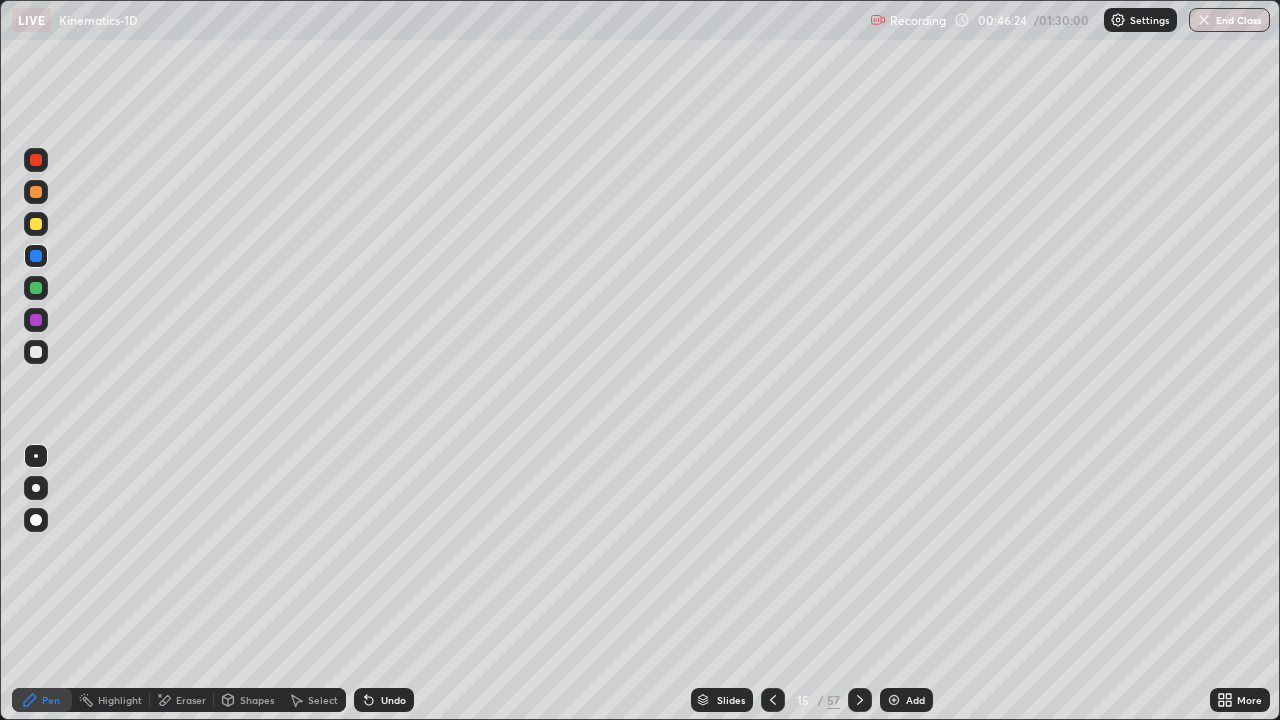 click at bounding box center [36, 256] 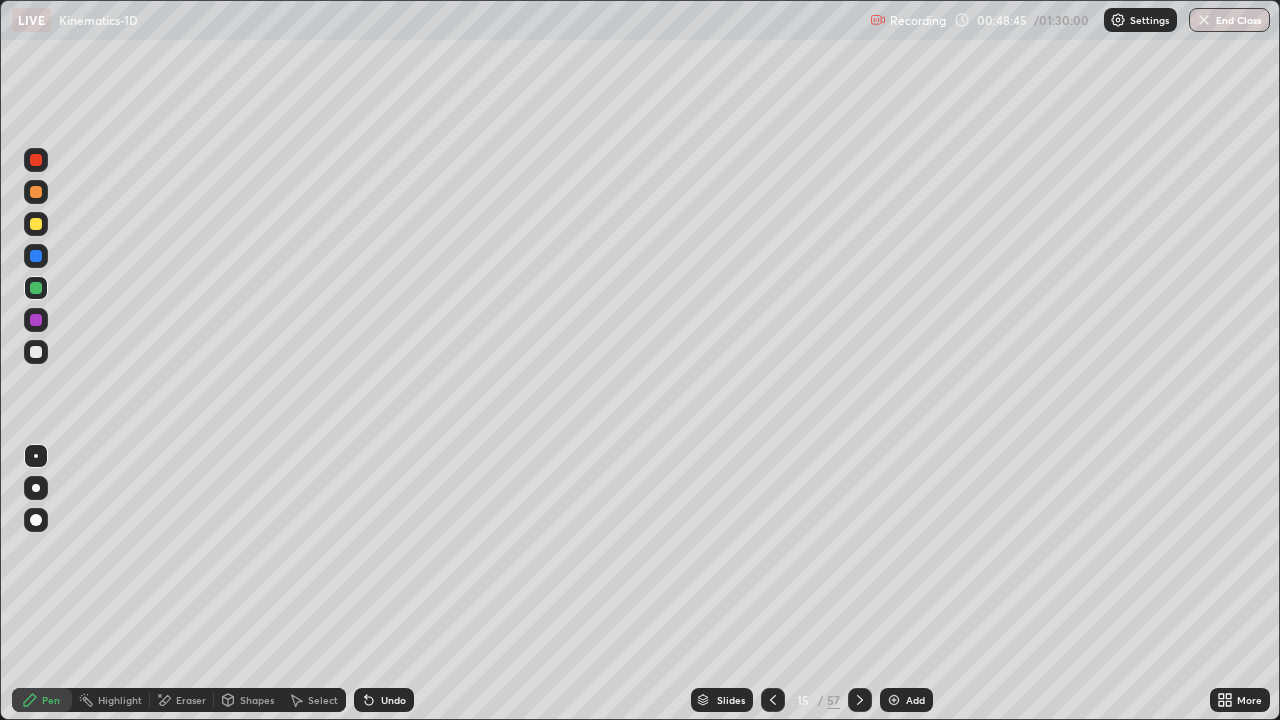 click on "Add" at bounding box center (915, 700) 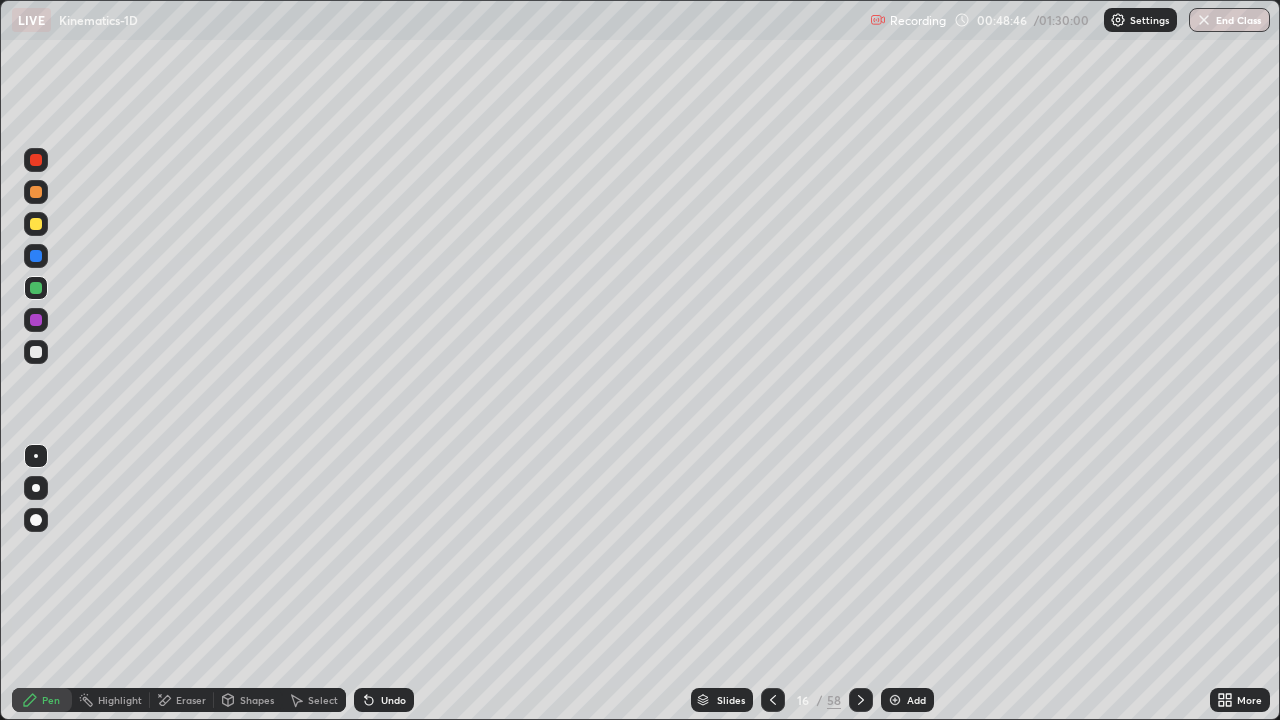 click at bounding box center [36, 224] 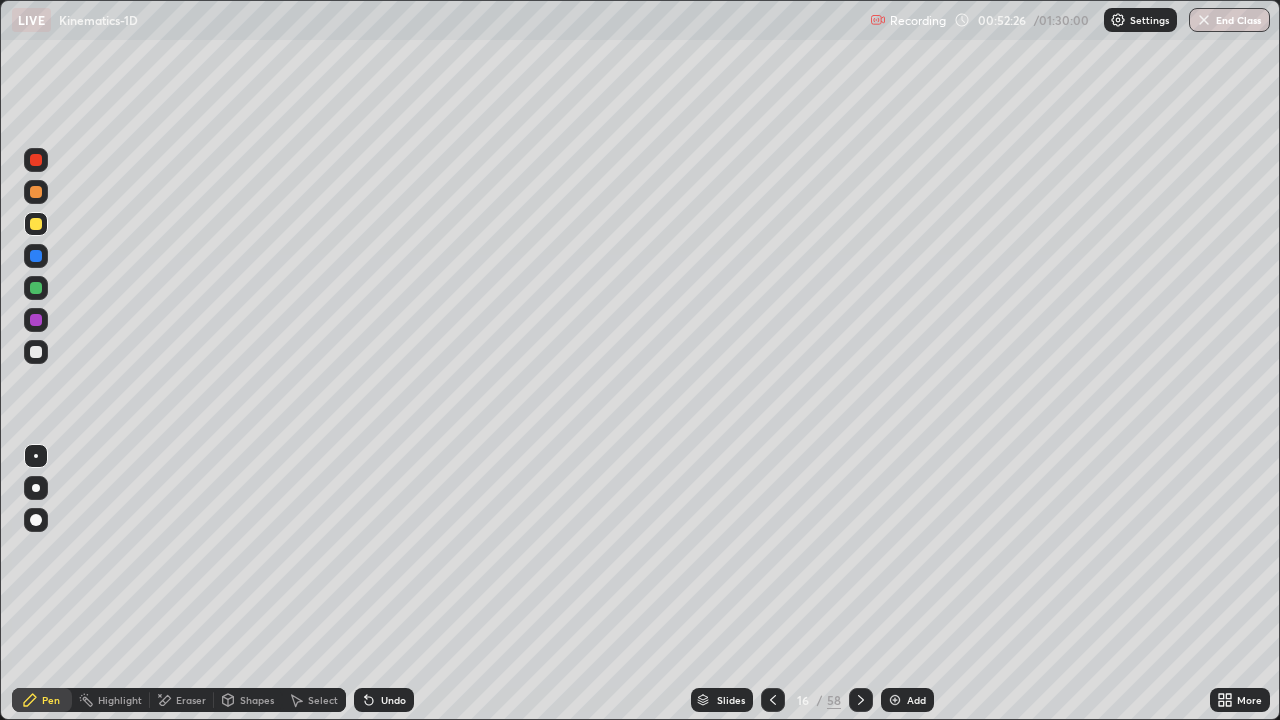click at bounding box center (36, 288) 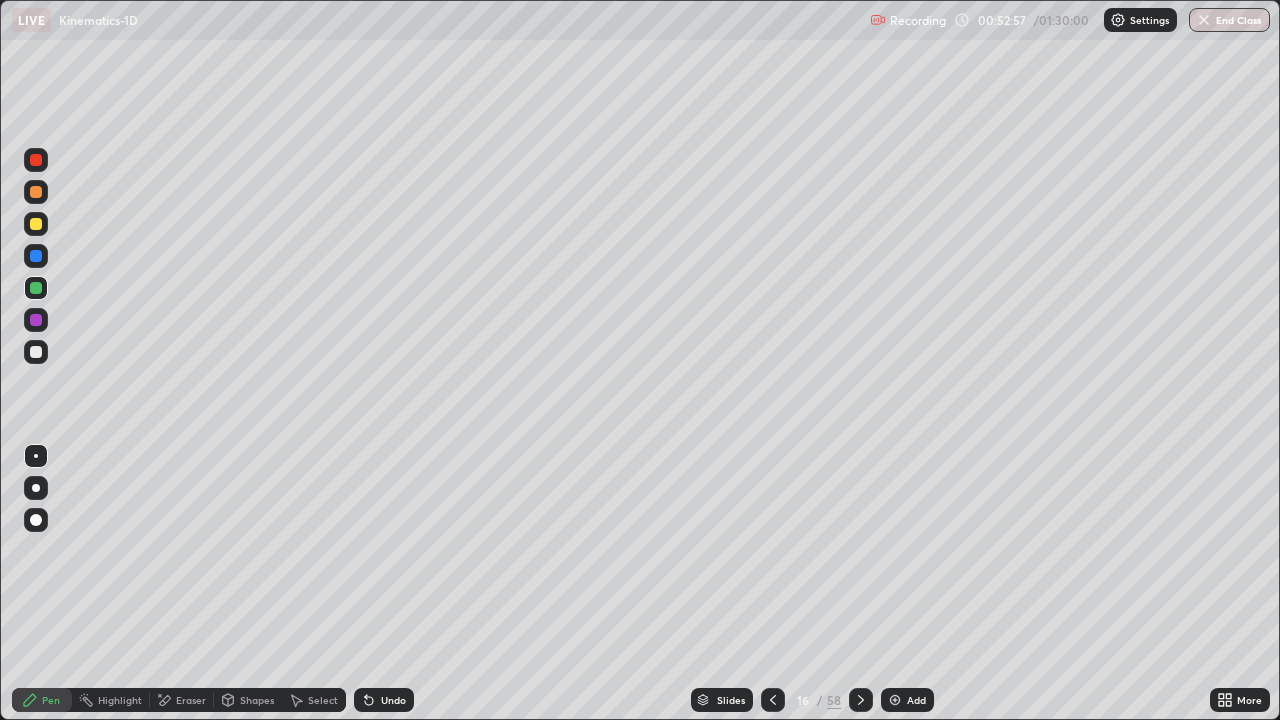 click at bounding box center (36, 160) 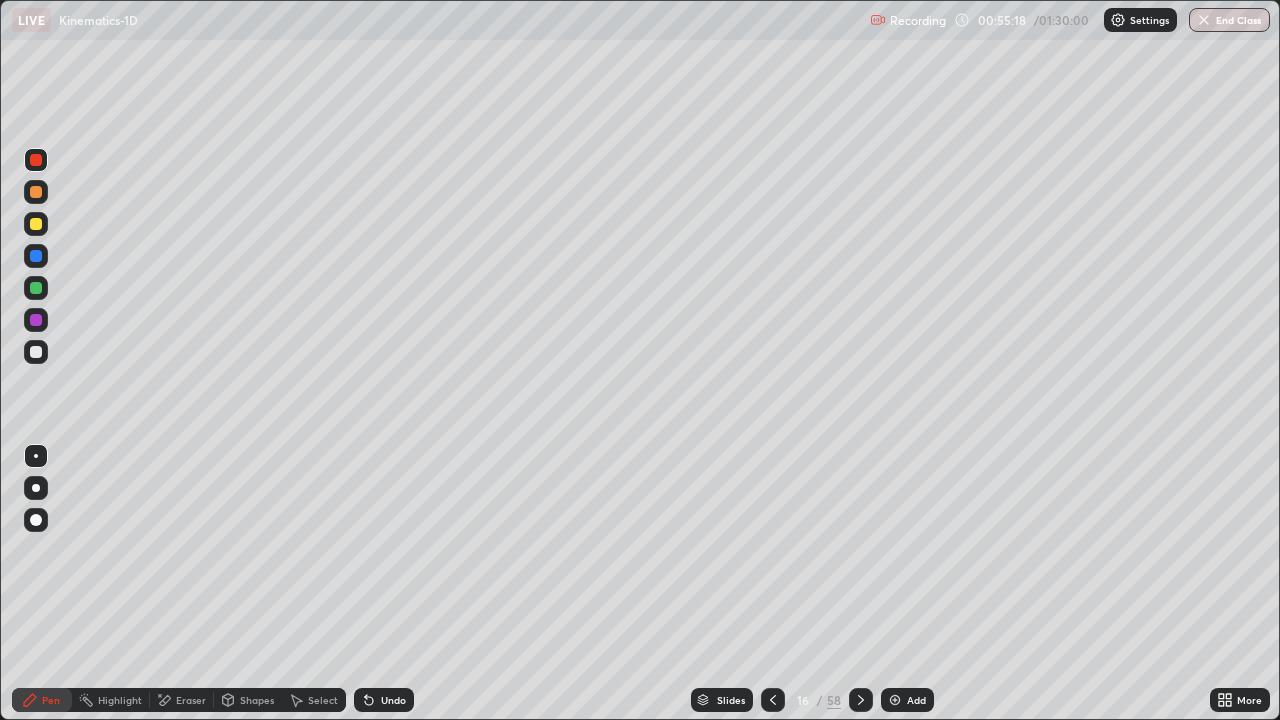 click 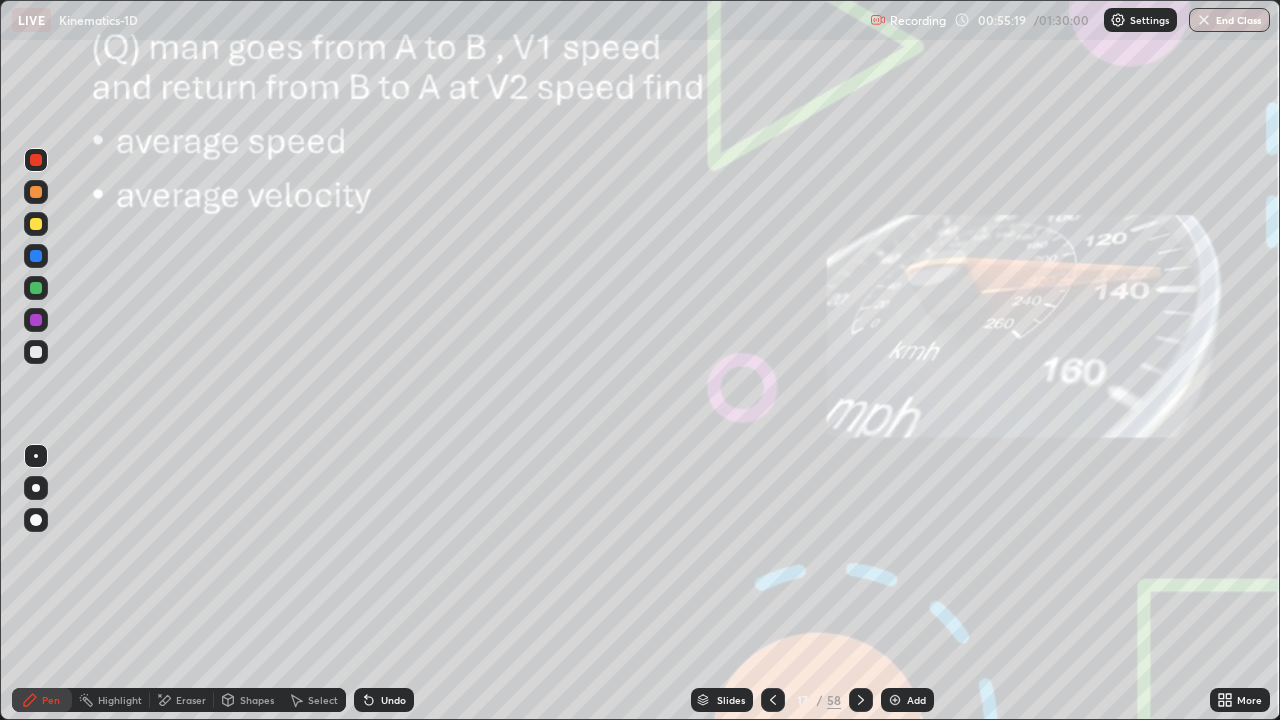 click 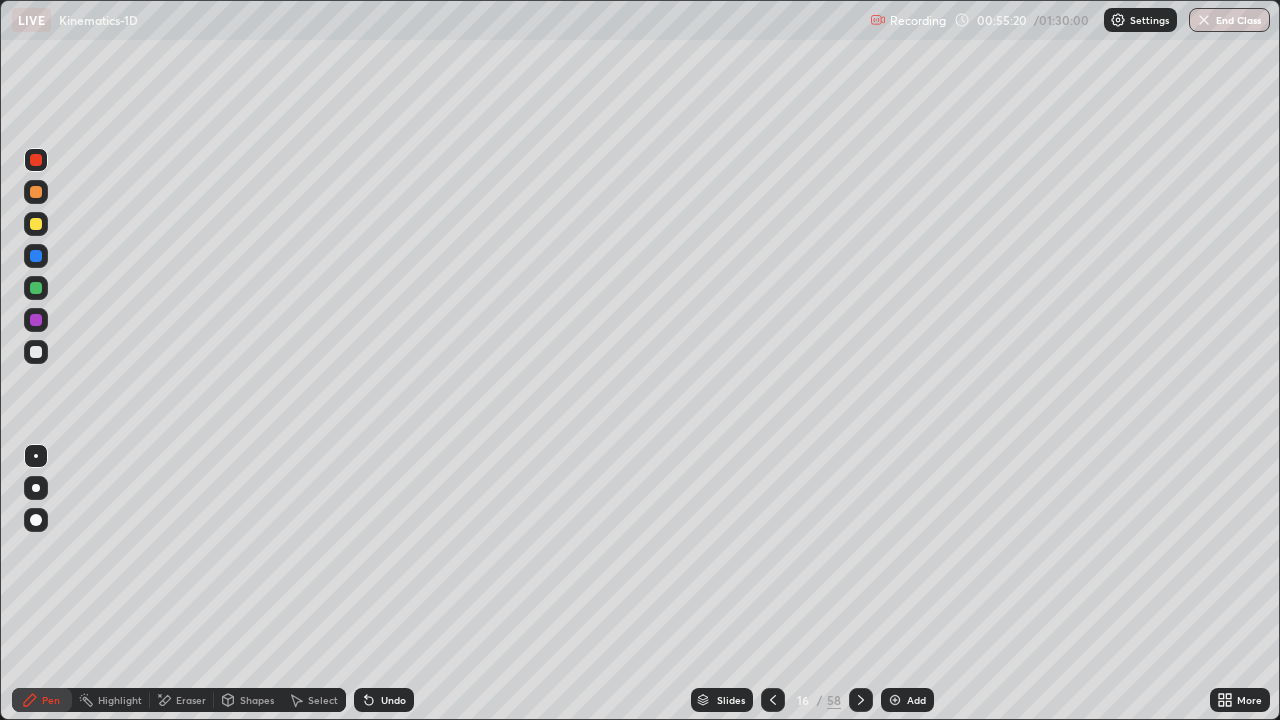 click on "Add" at bounding box center [916, 700] 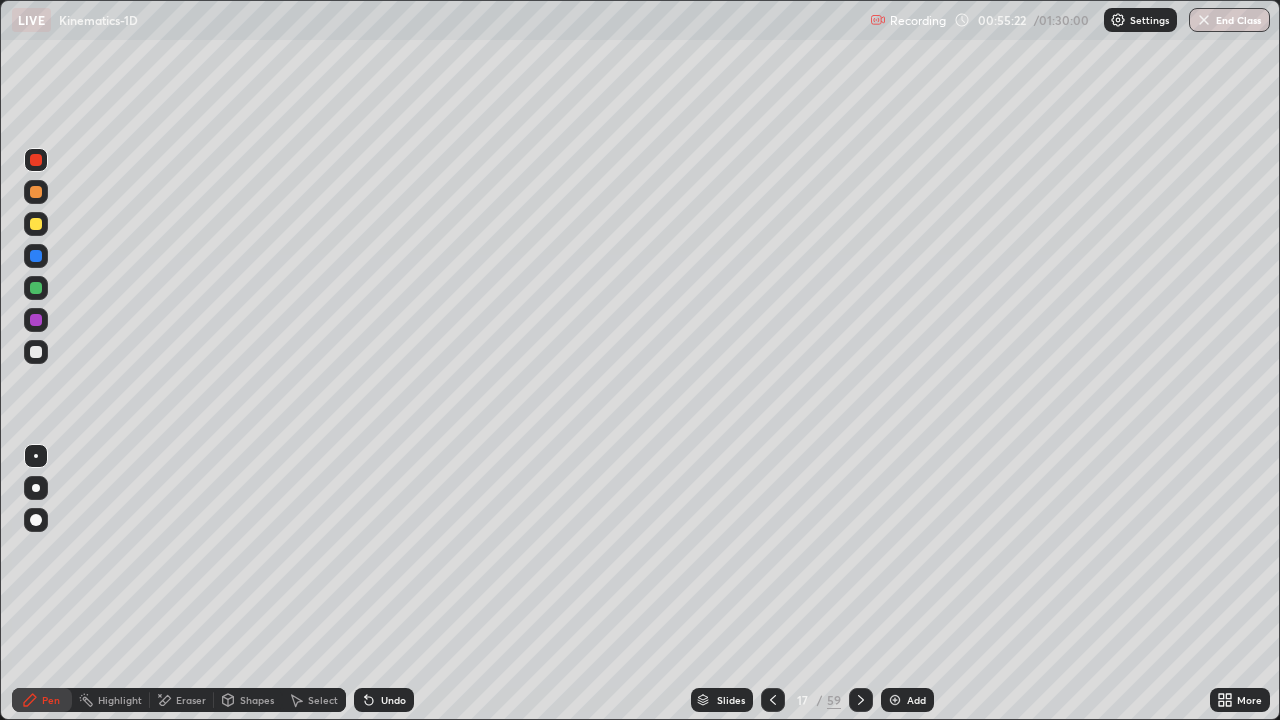 click at bounding box center (36, 224) 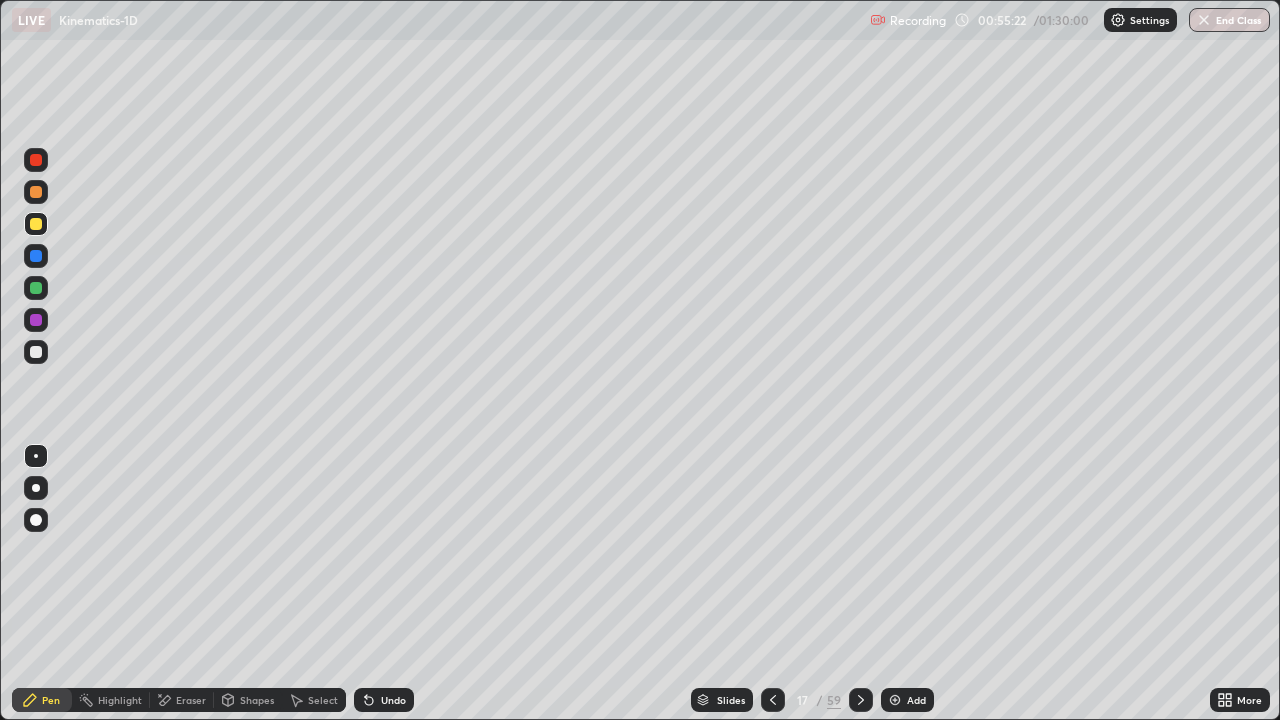 click at bounding box center (36, 256) 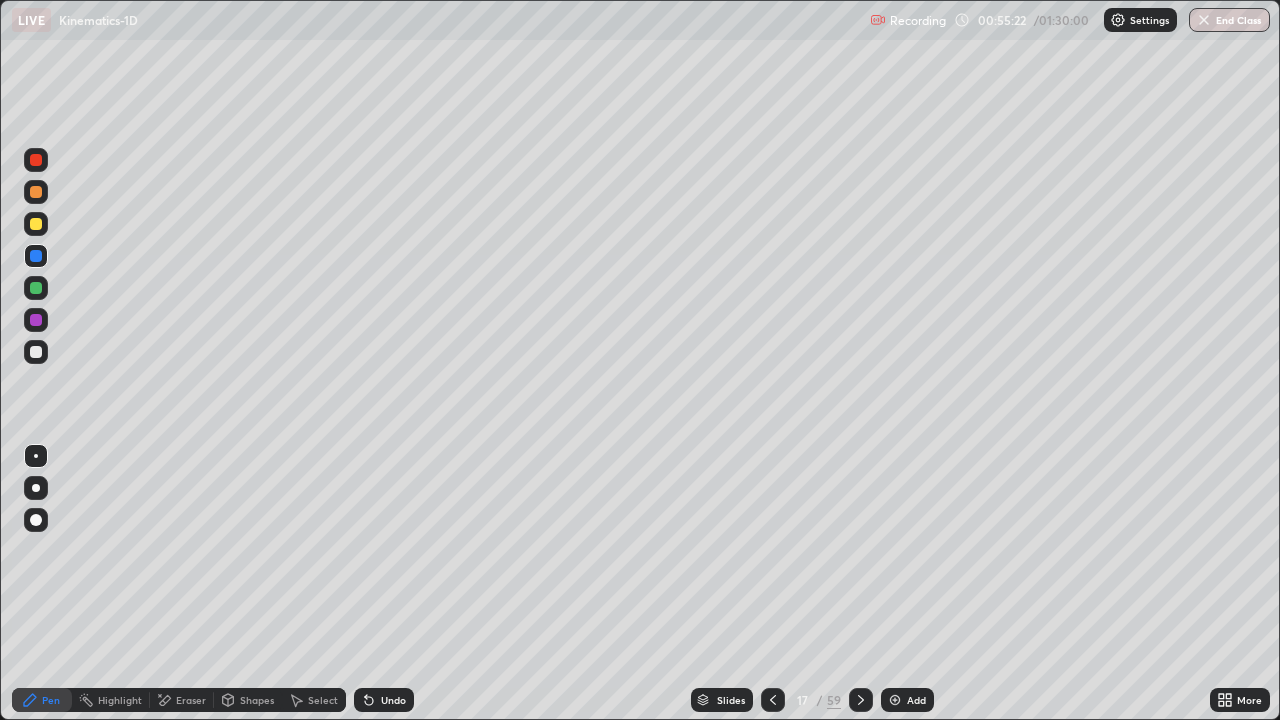 click at bounding box center [36, 288] 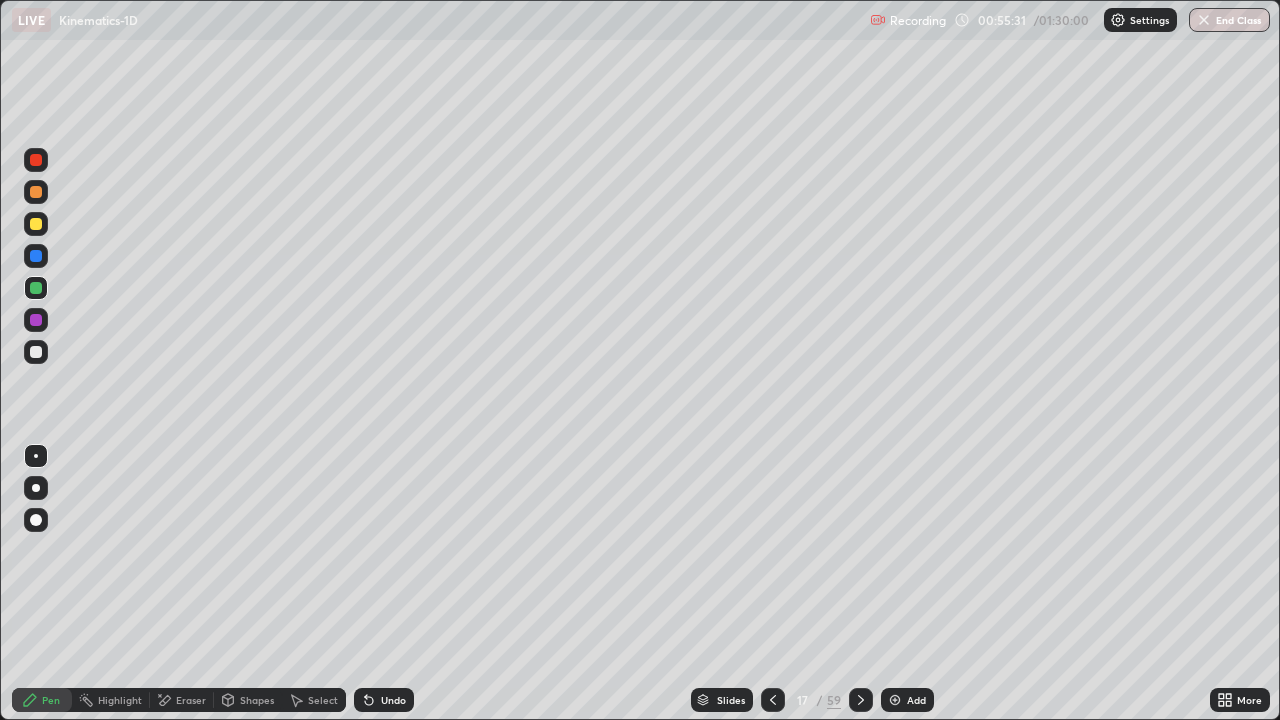 click at bounding box center [773, 700] 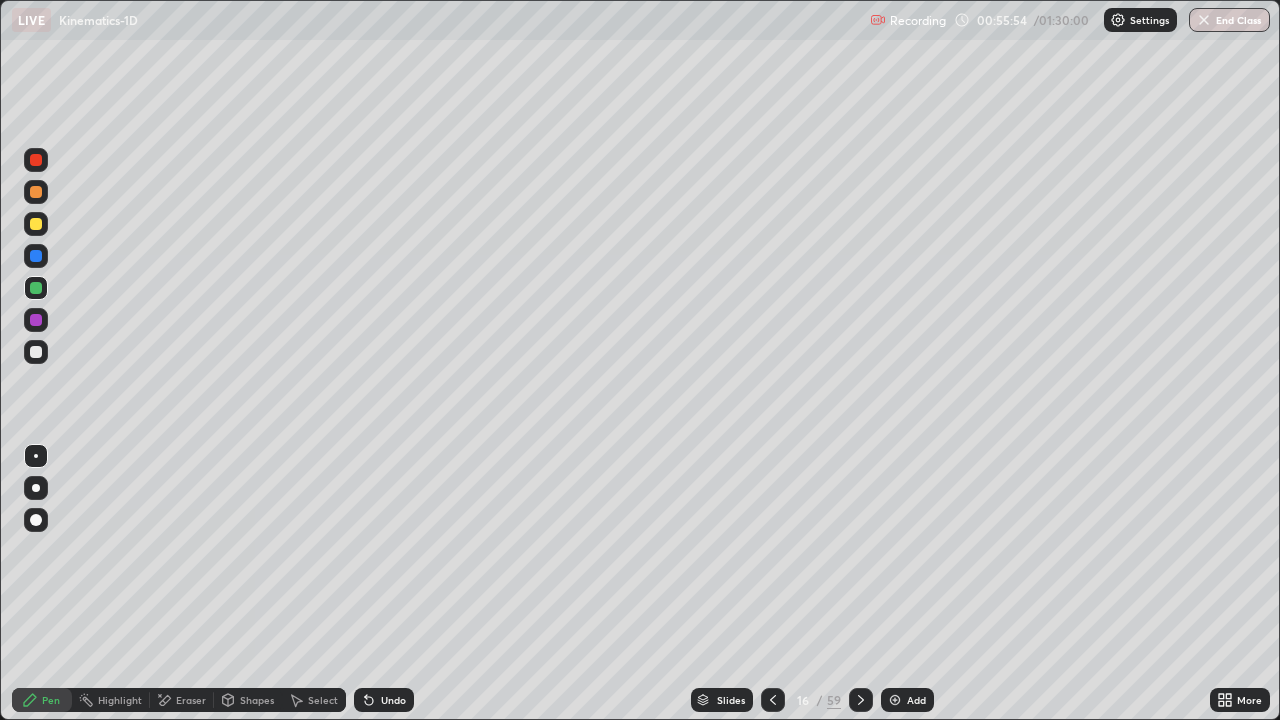 click 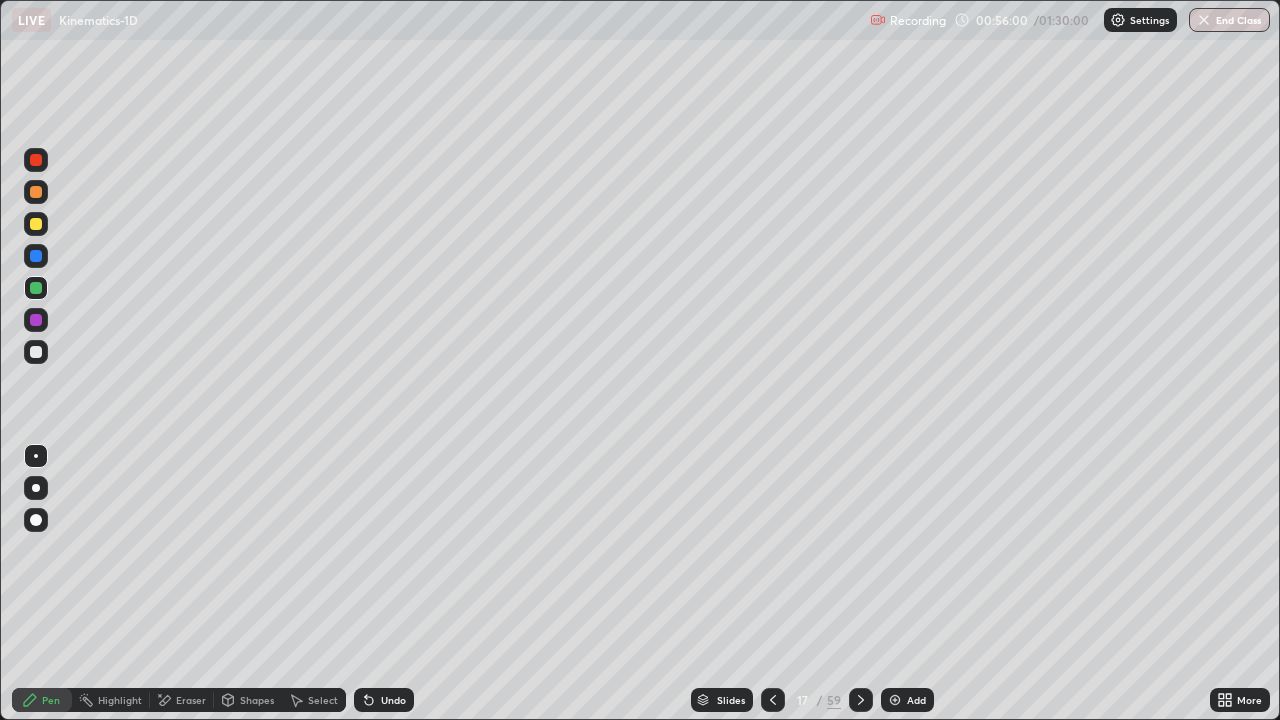 click at bounding box center [36, 224] 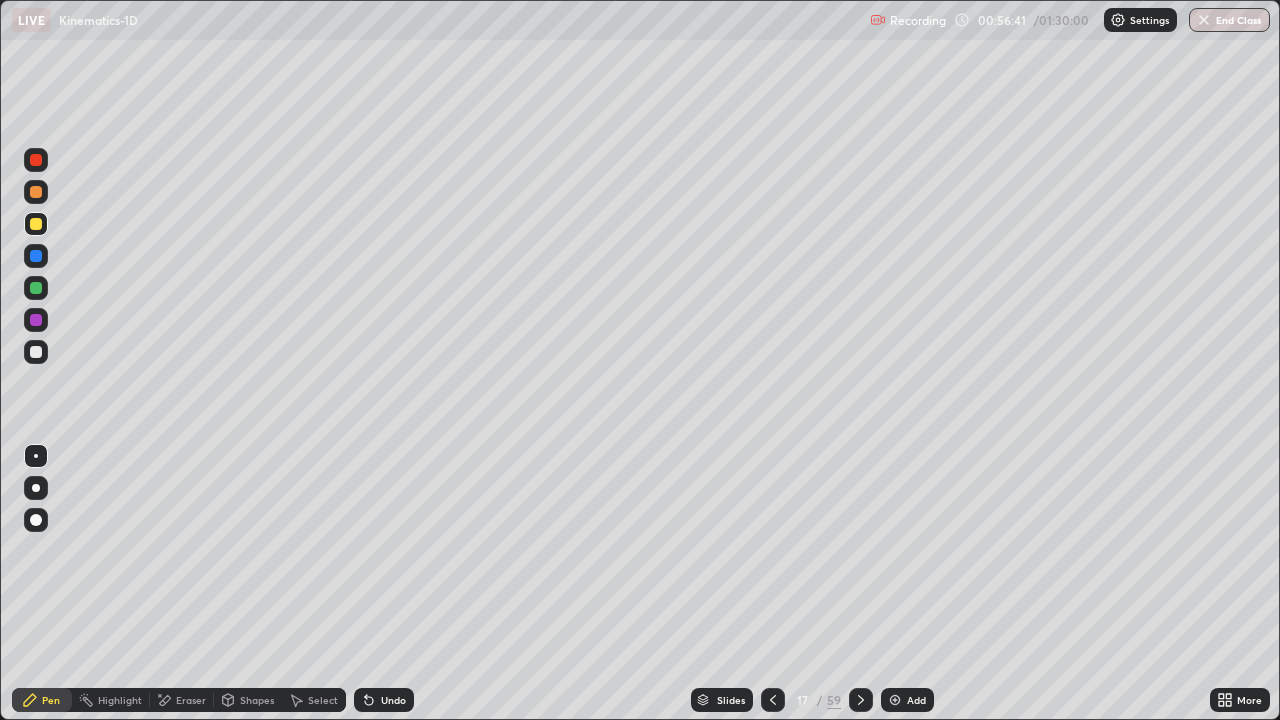 click at bounding box center [36, 256] 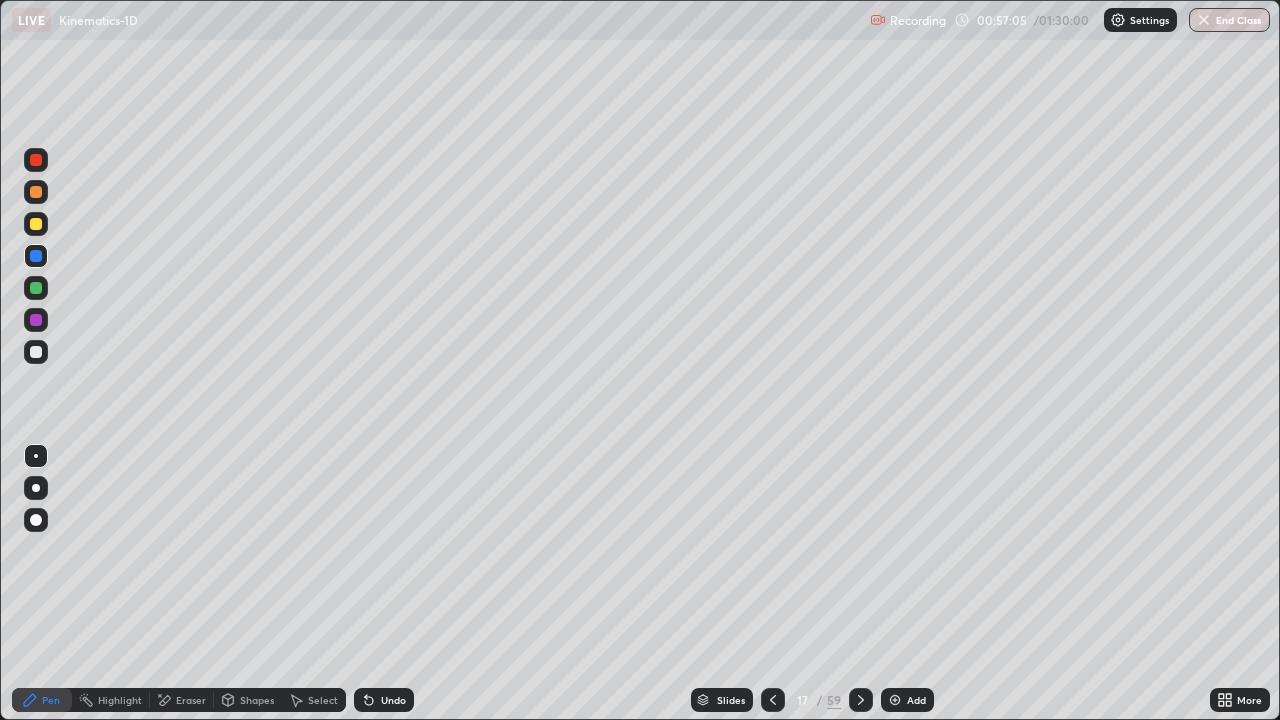 click at bounding box center [36, 288] 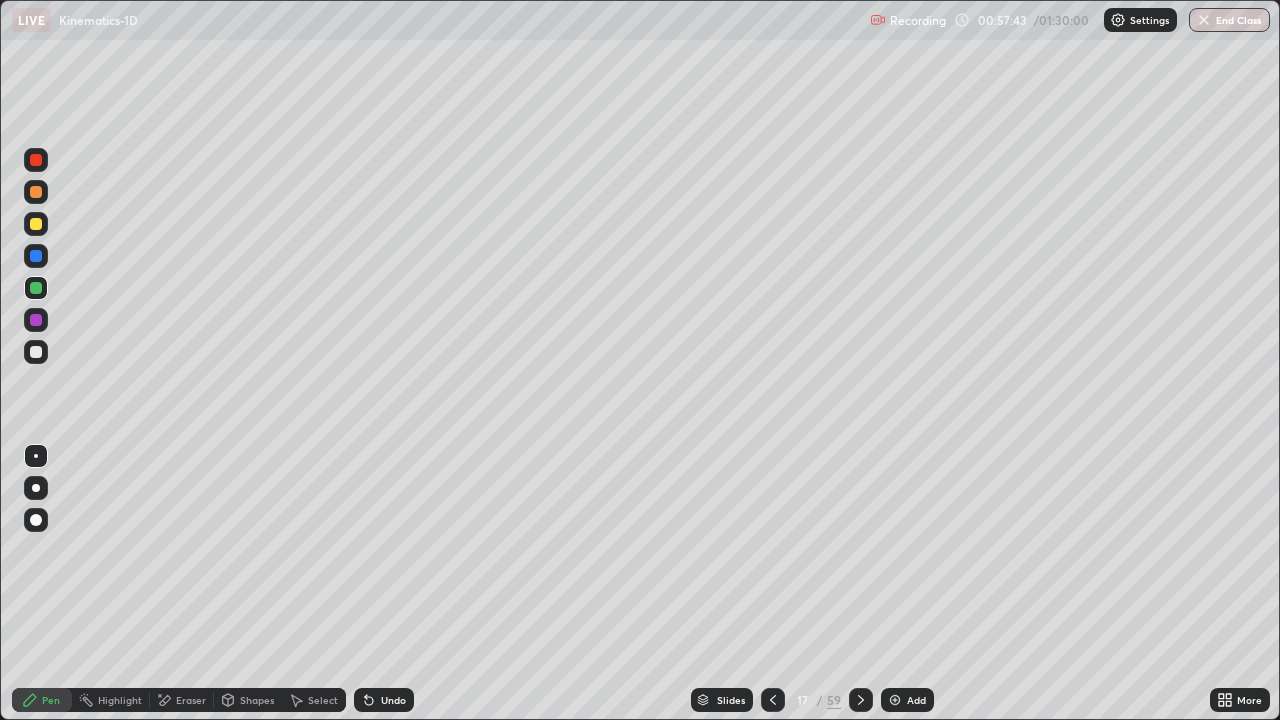 click at bounding box center (36, 160) 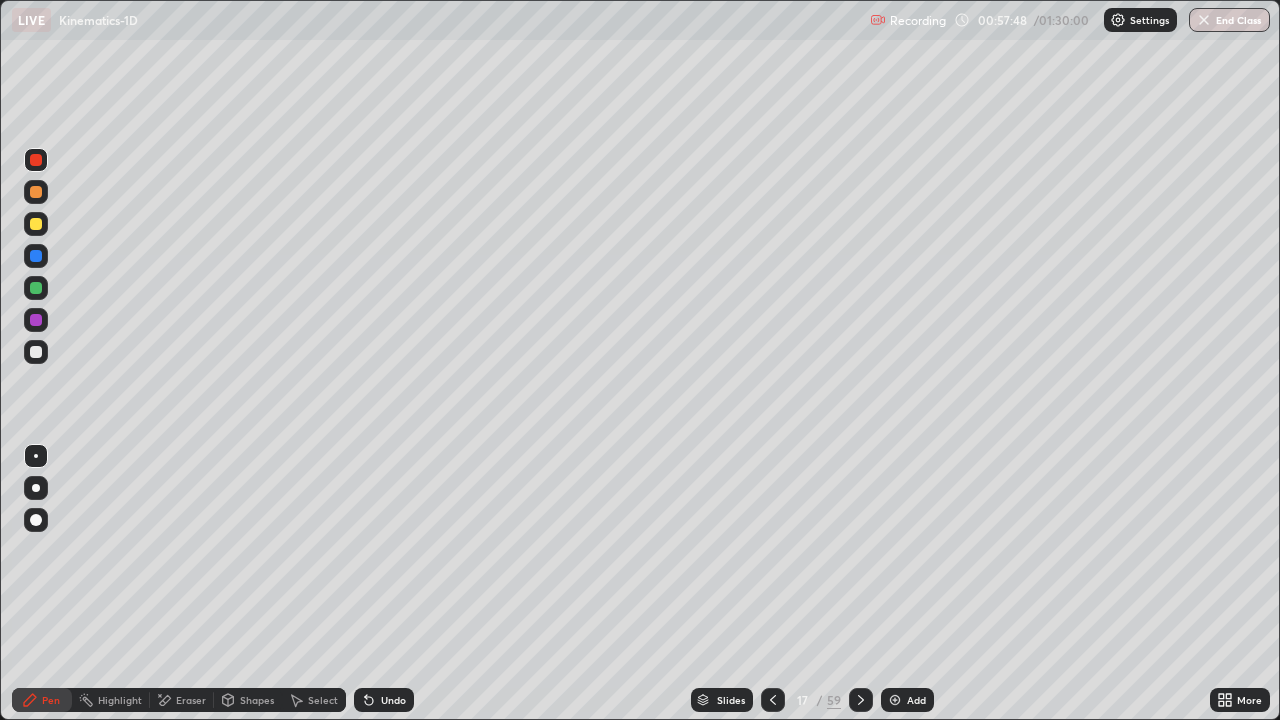 click on "Undo" at bounding box center (393, 700) 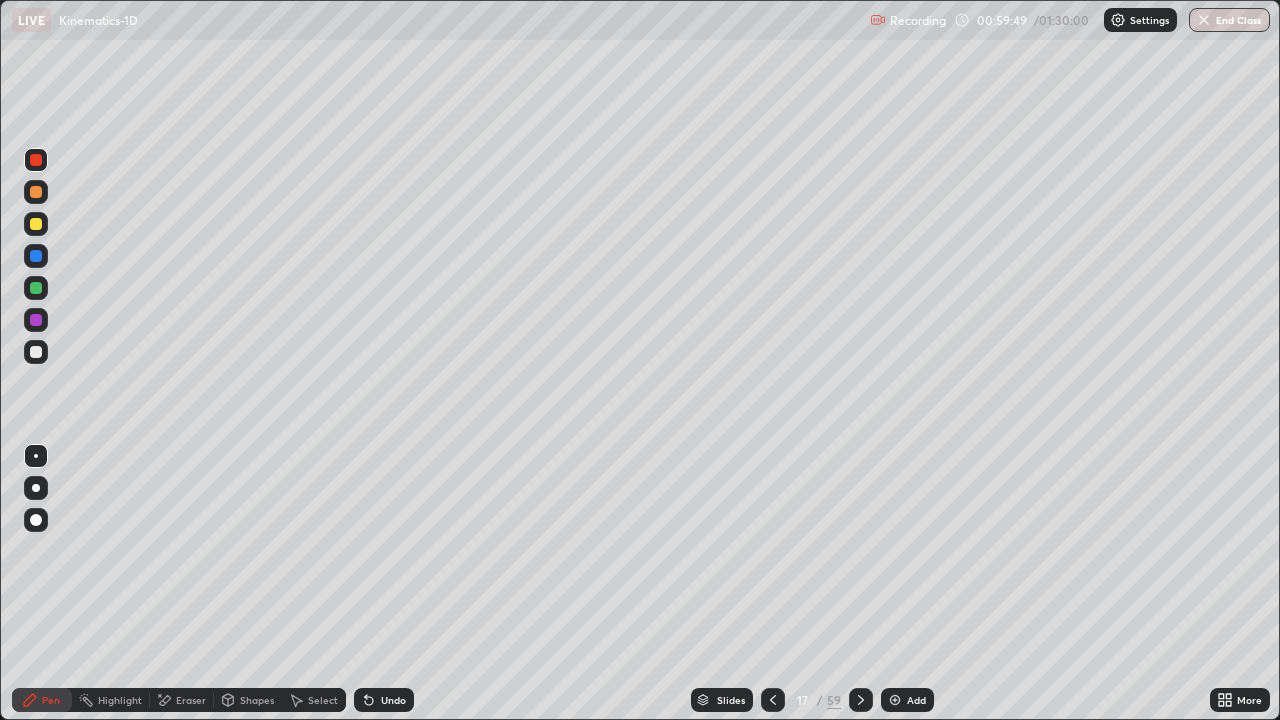 click at bounding box center (895, 700) 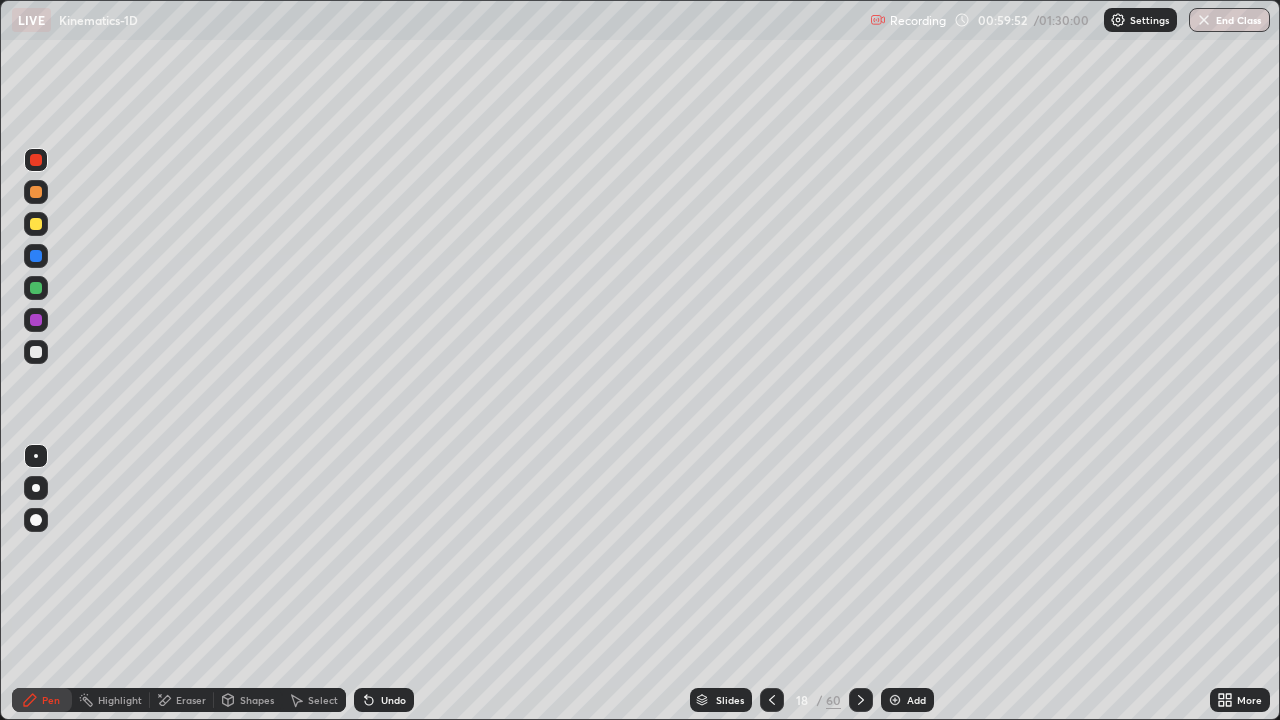 click at bounding box center [36, 192] 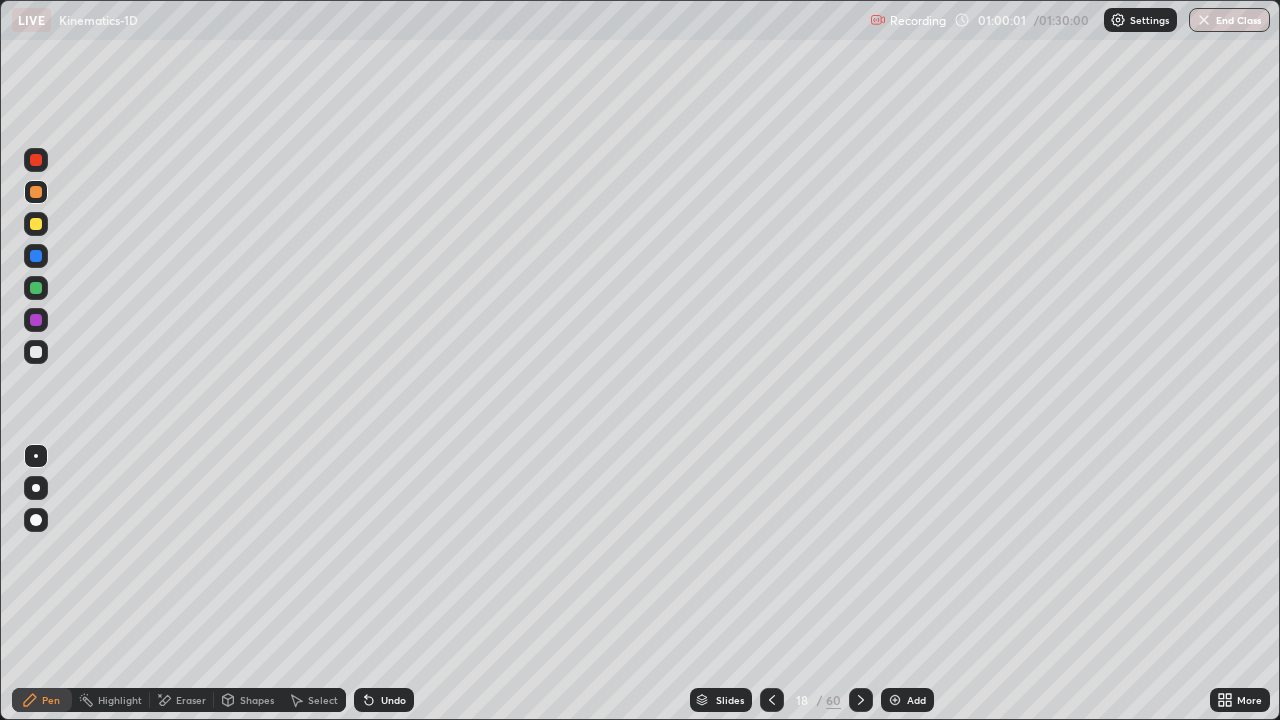 click at bounding box center (36, 288) 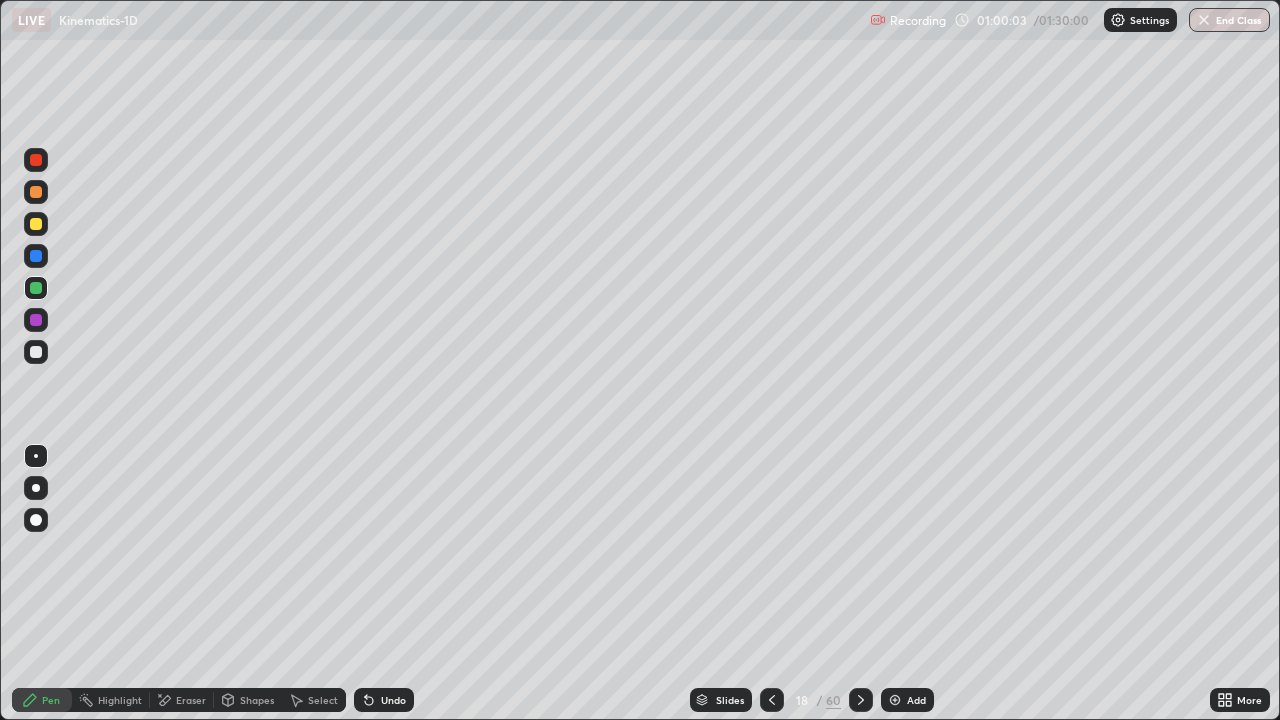 click at bounding box center (36, 320) 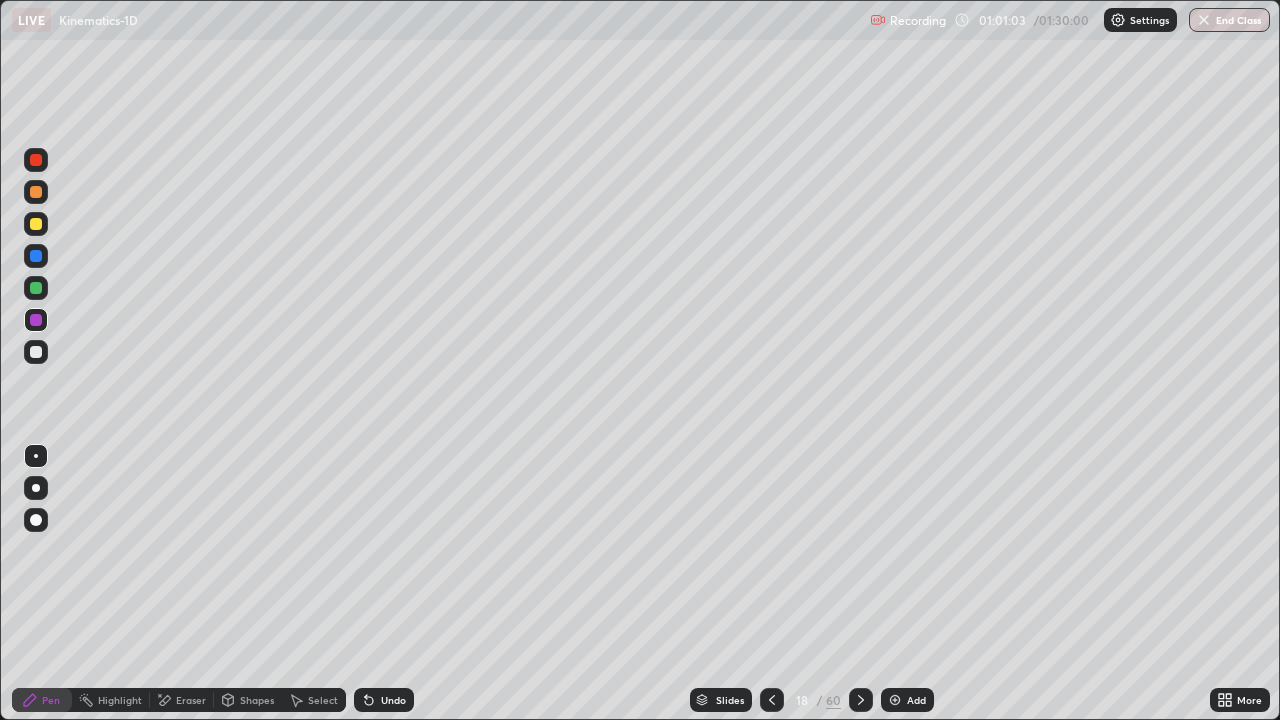 click at bounding box center (36, 256) 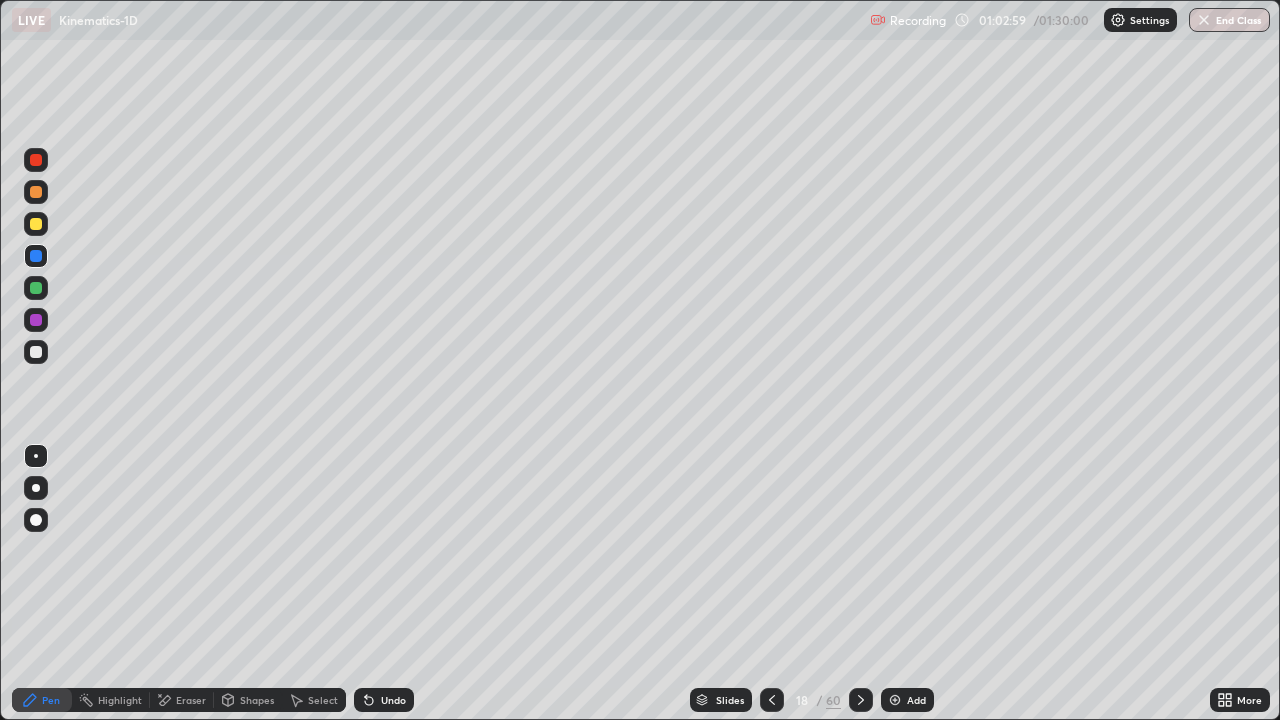 click on "Add" at bounding box center [916, 700] 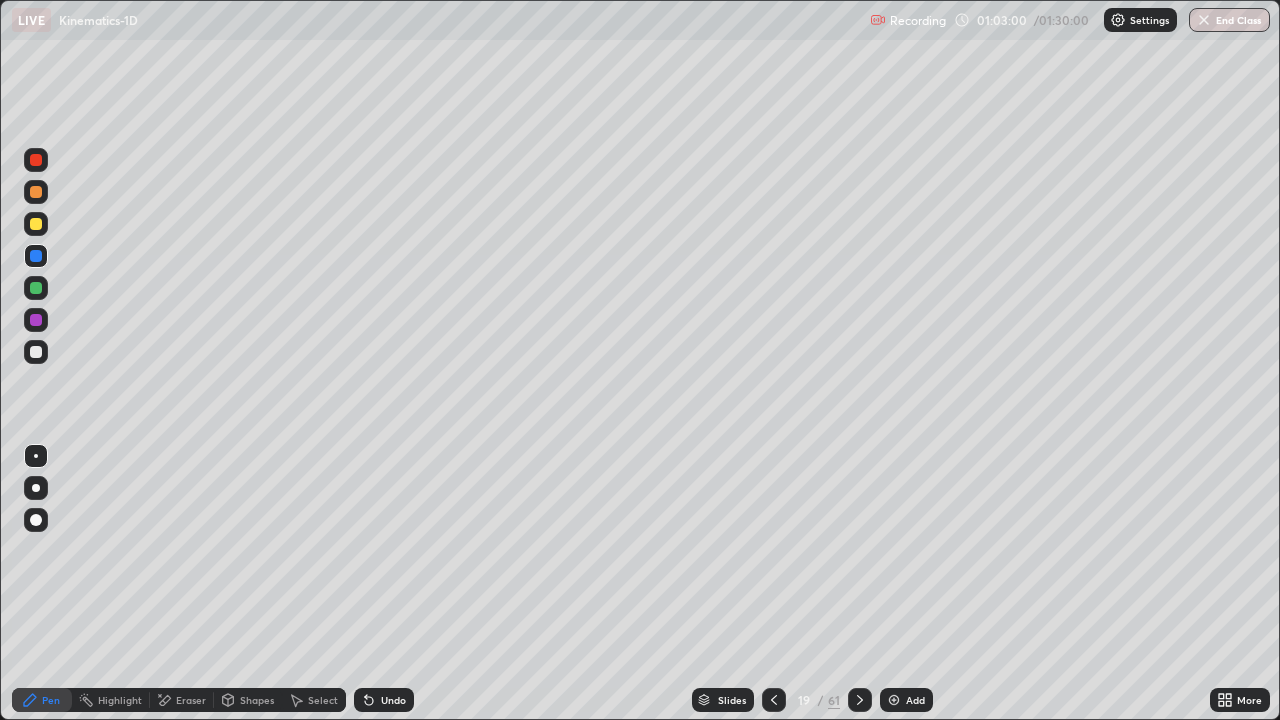 click at bounding box center [36, 192] 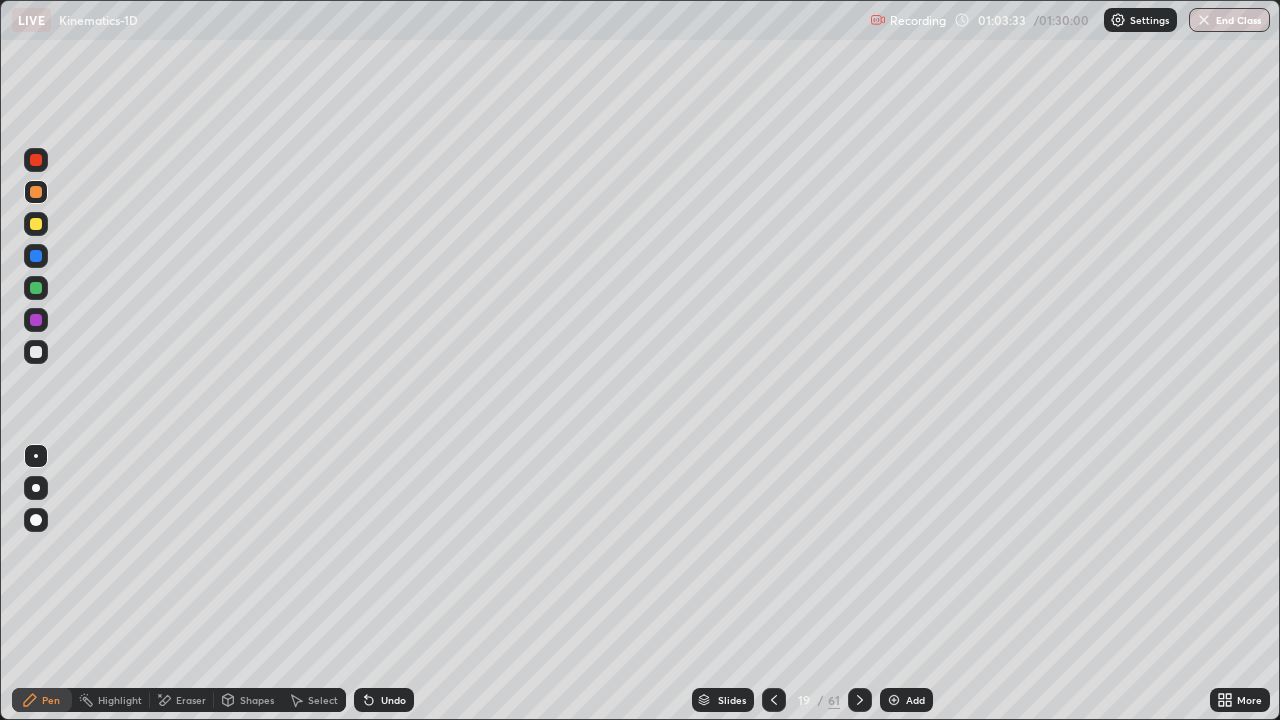 click on "Undo" at bounding box center [393, 700] 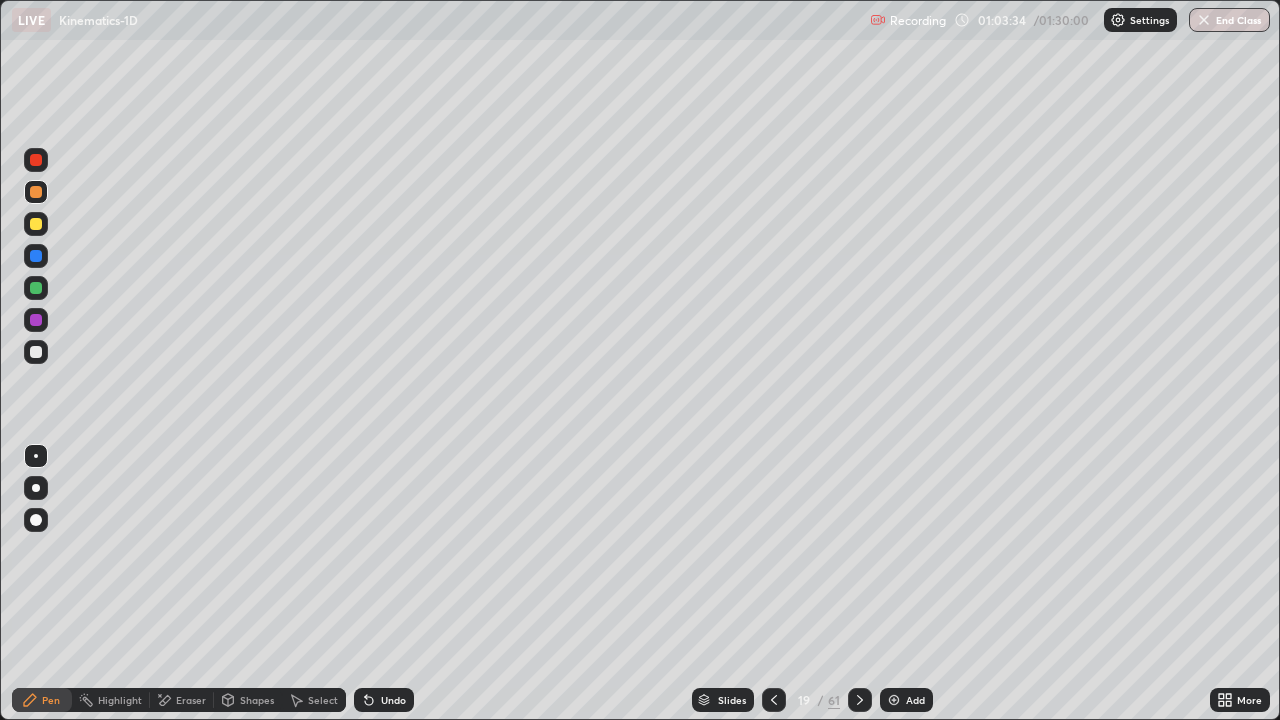 click on "Undo" at bounding box center (393, 700) 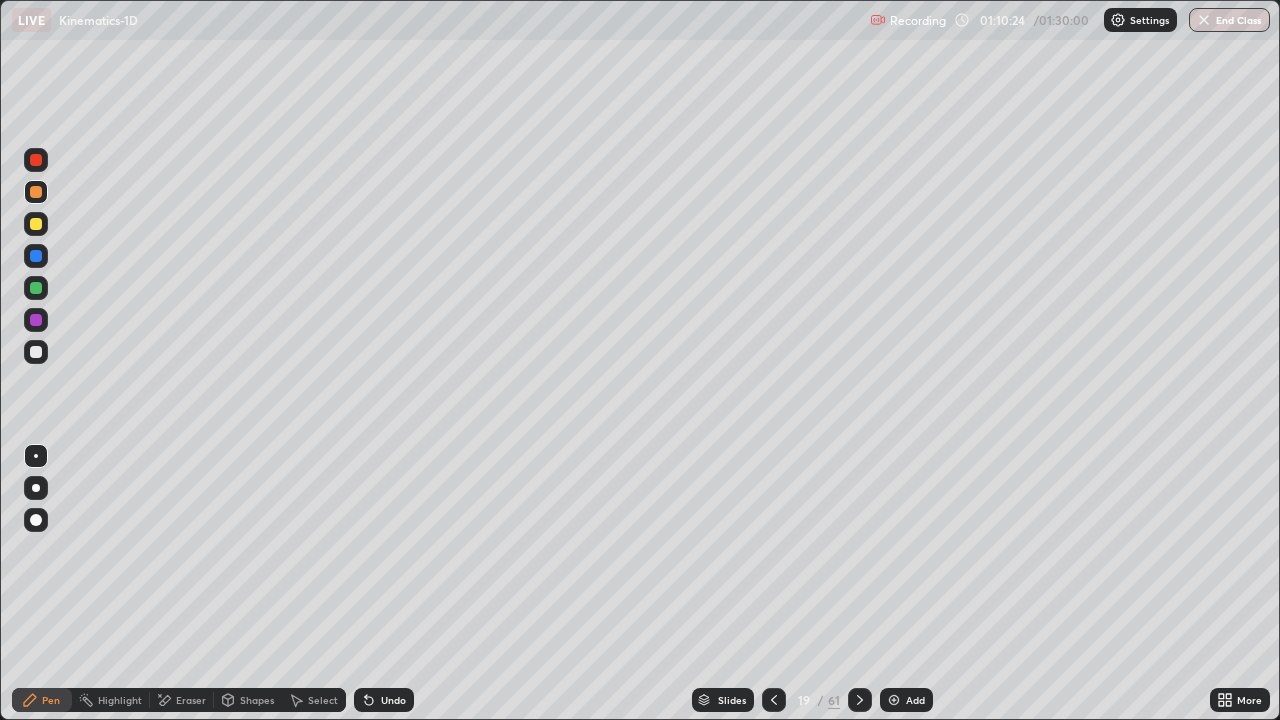 click at bounding box center (36, 288) 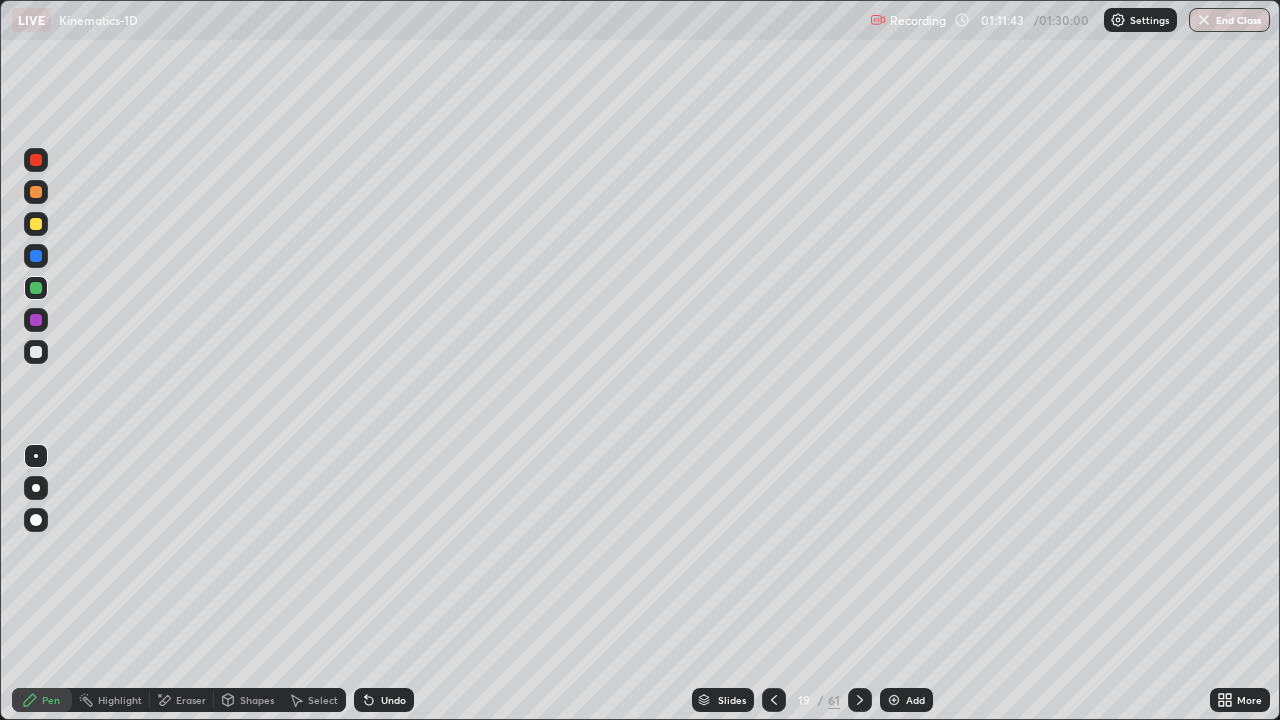 click at bounding box center (36, 320) 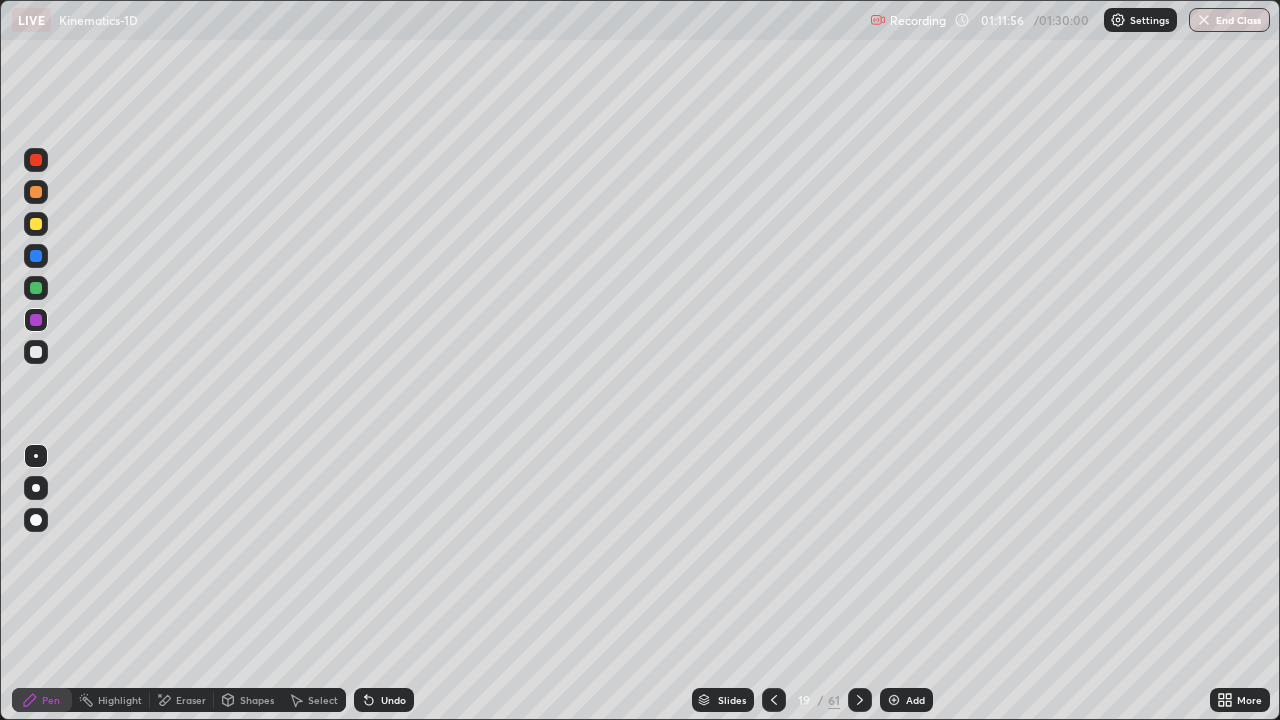 click on "Eraser" at bounding box center [191, 700] 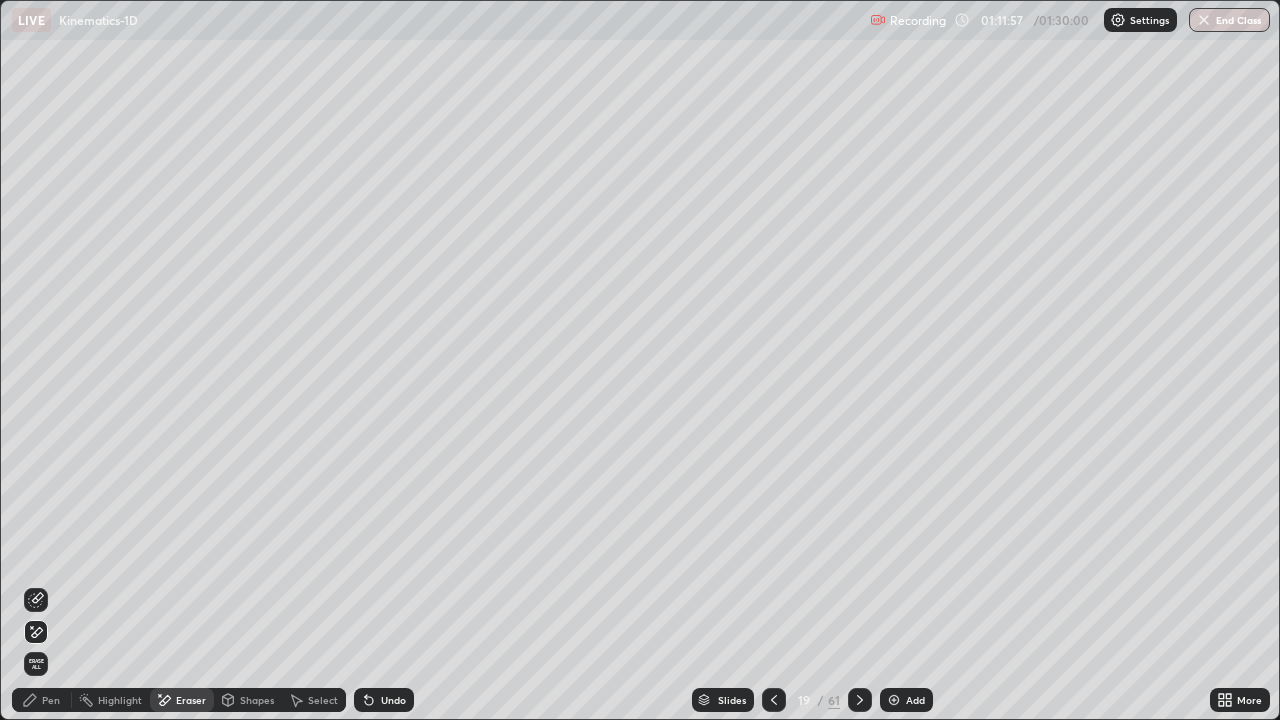 click 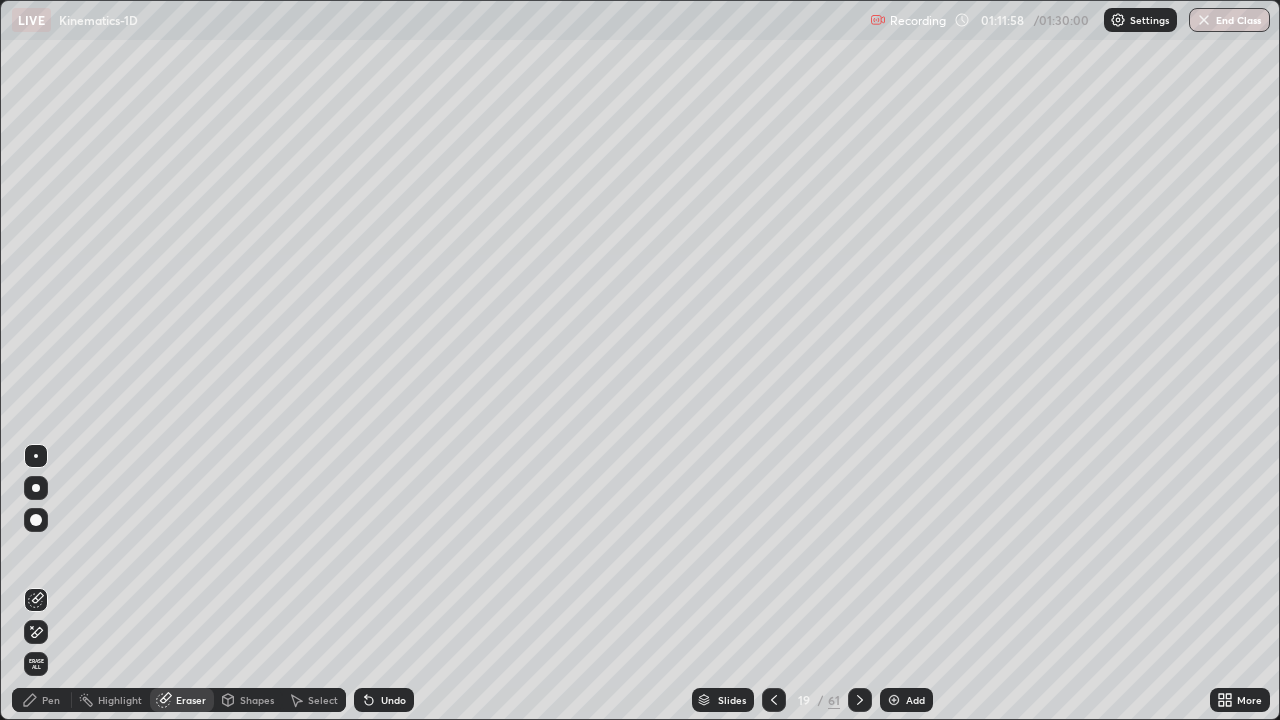 click on "Slides 19 / 61 Add" at bounding box center (812, 700) 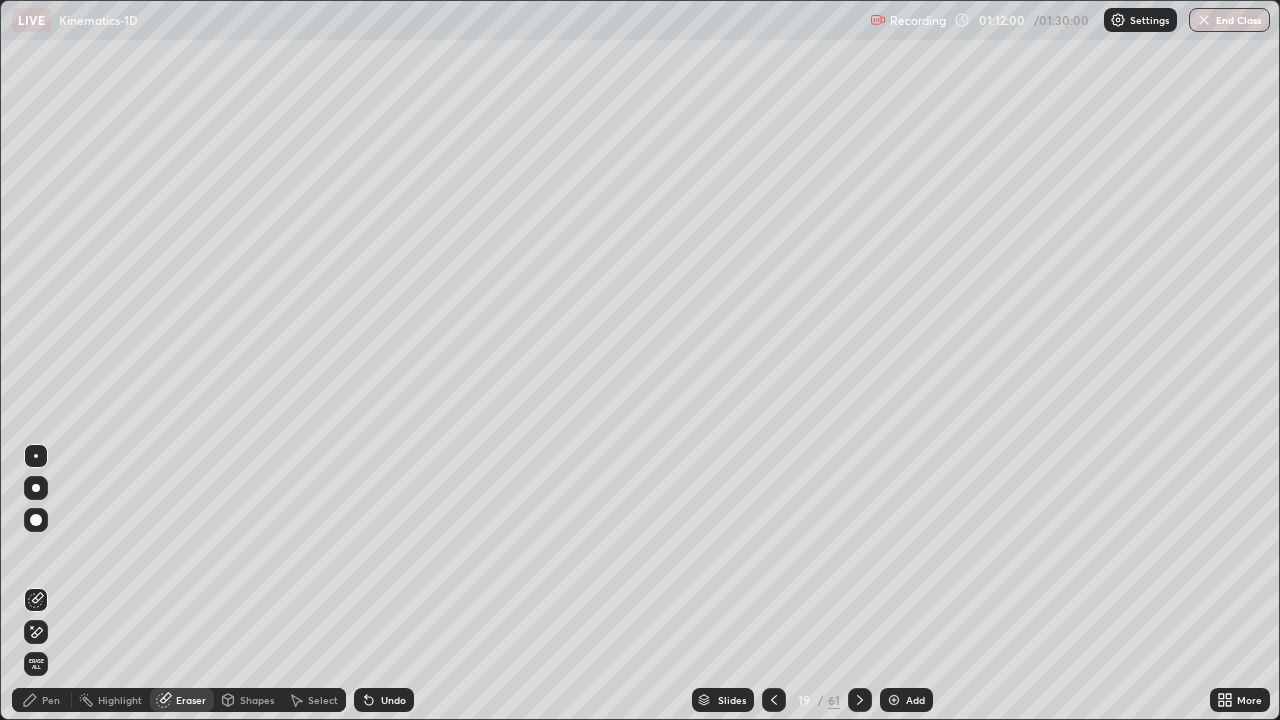 click 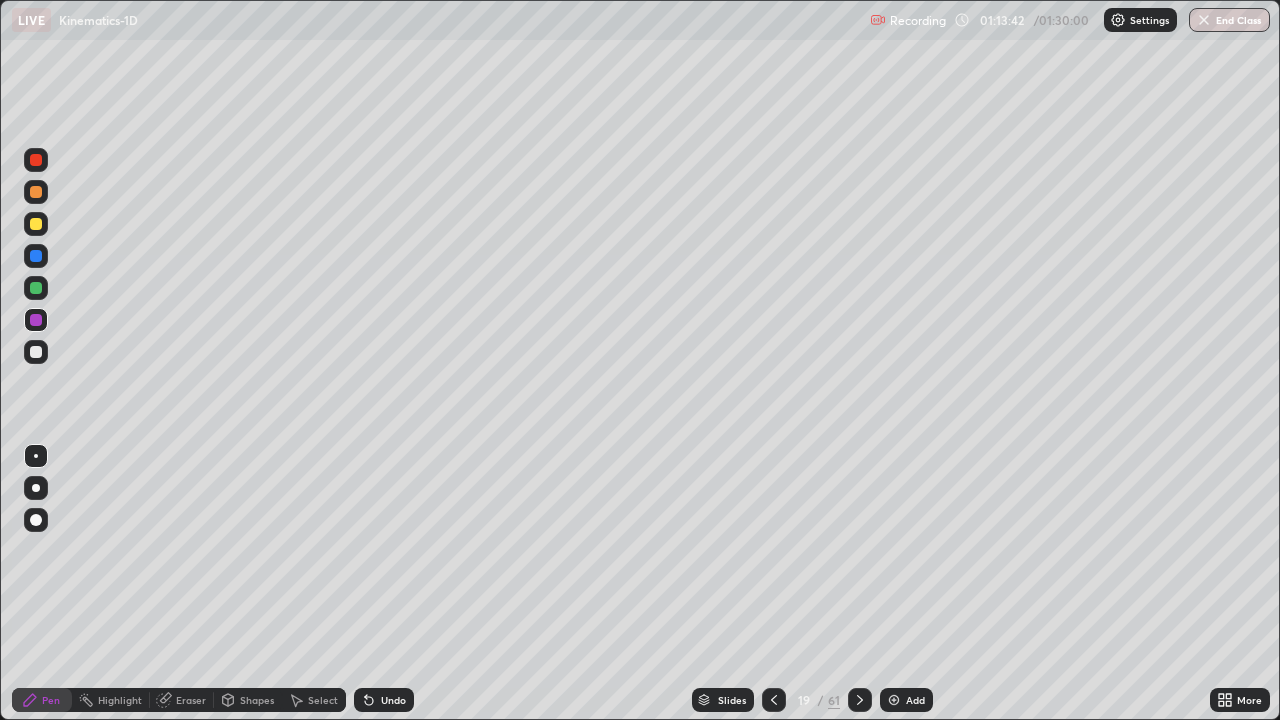 click on "Add" at bounding box center (906, 700) 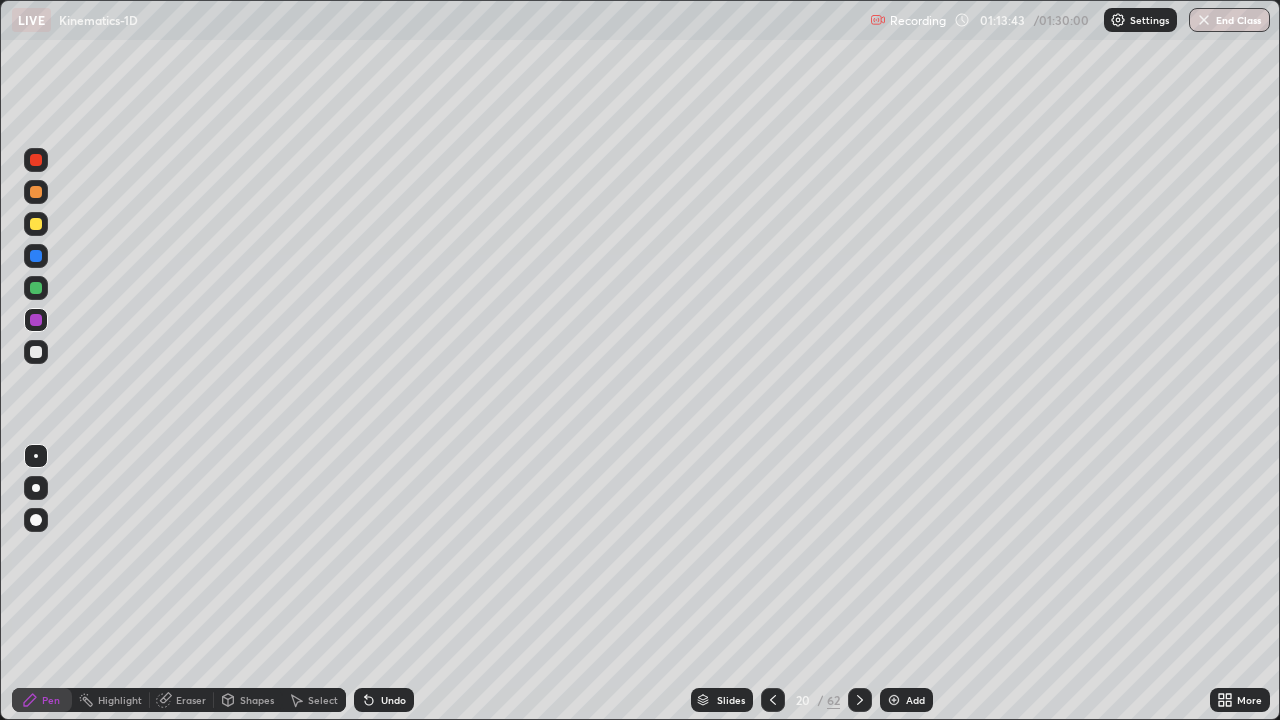 click at bounding box center [36, 192] 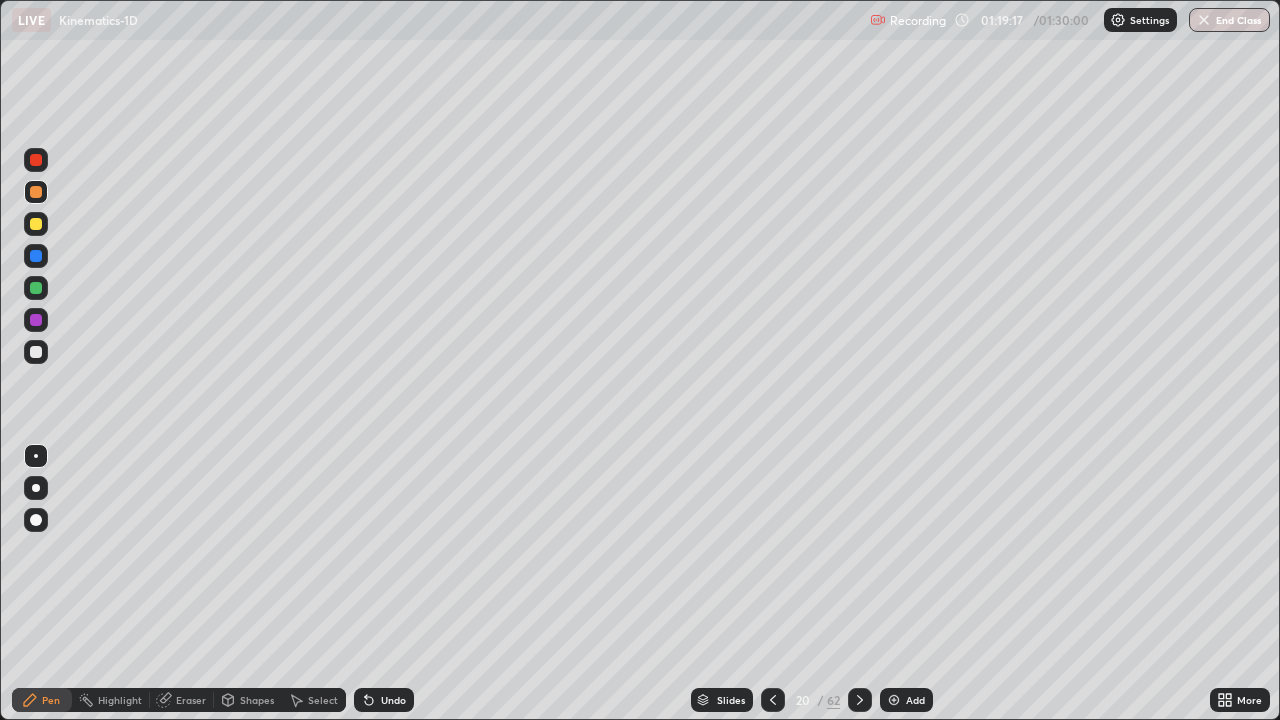 click at bounding box center (36, 288) 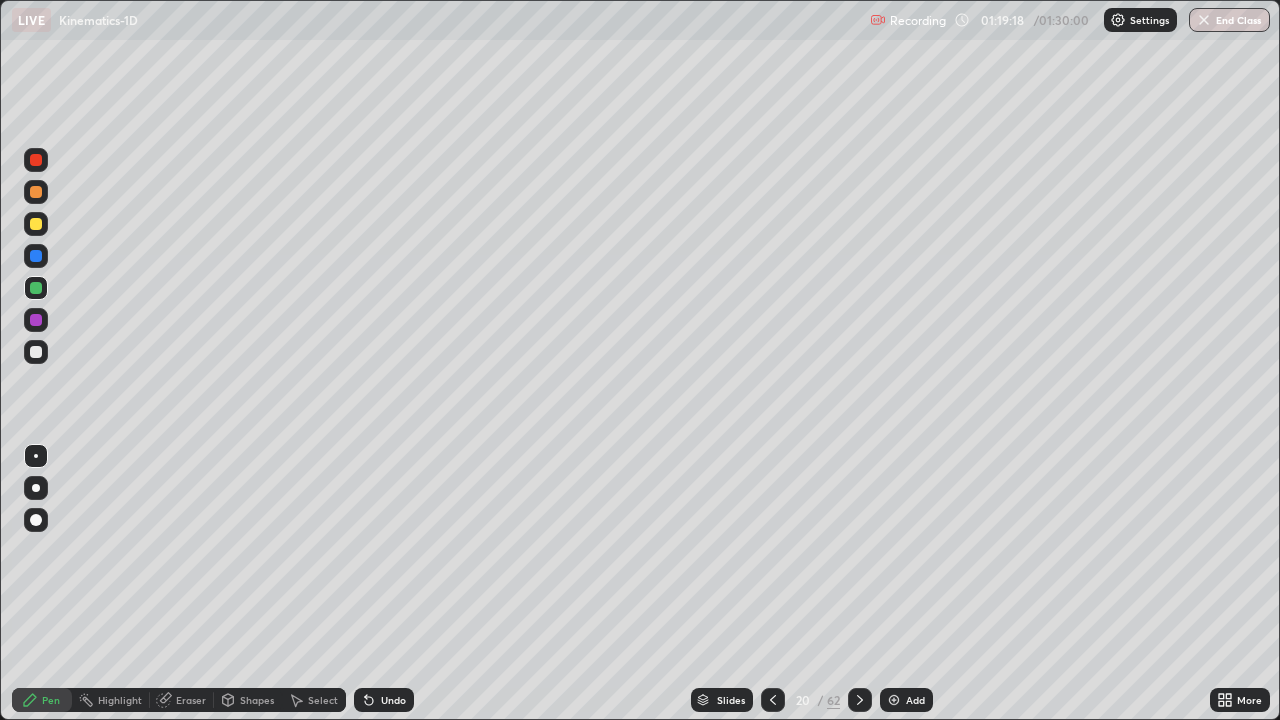 click at bounding box center (36, 352) 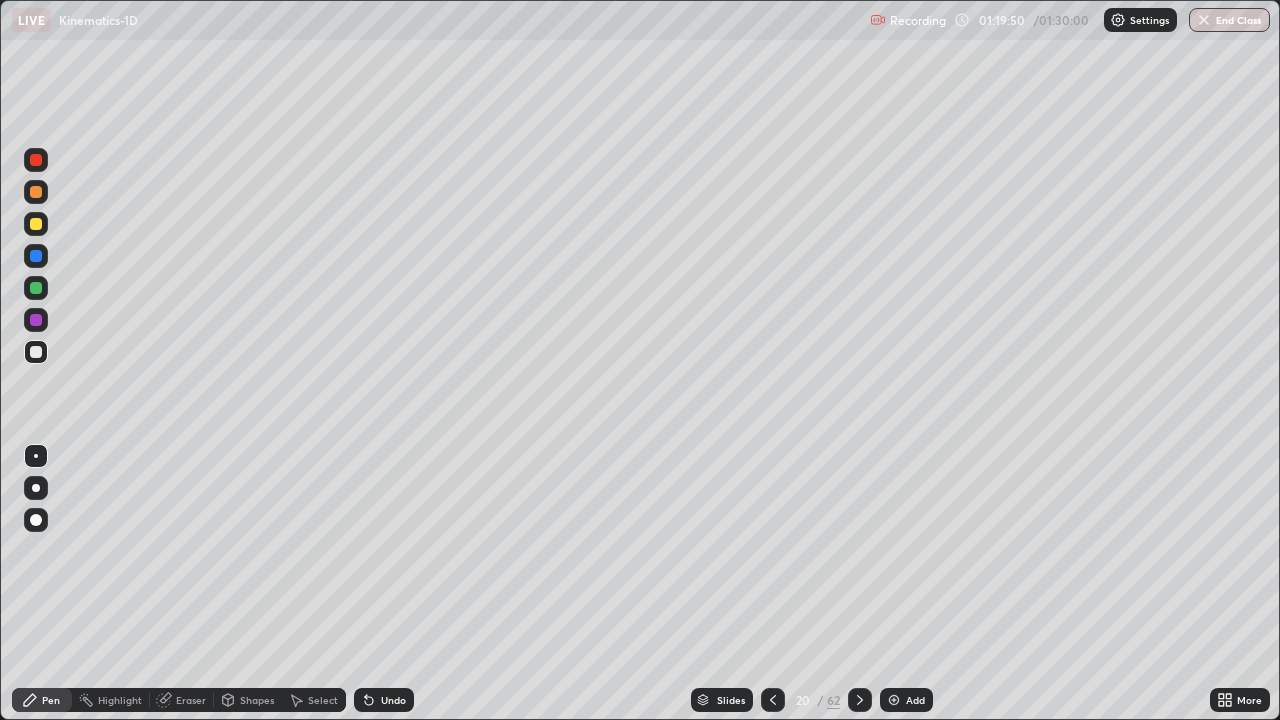 click at bounding box center [36, 320] 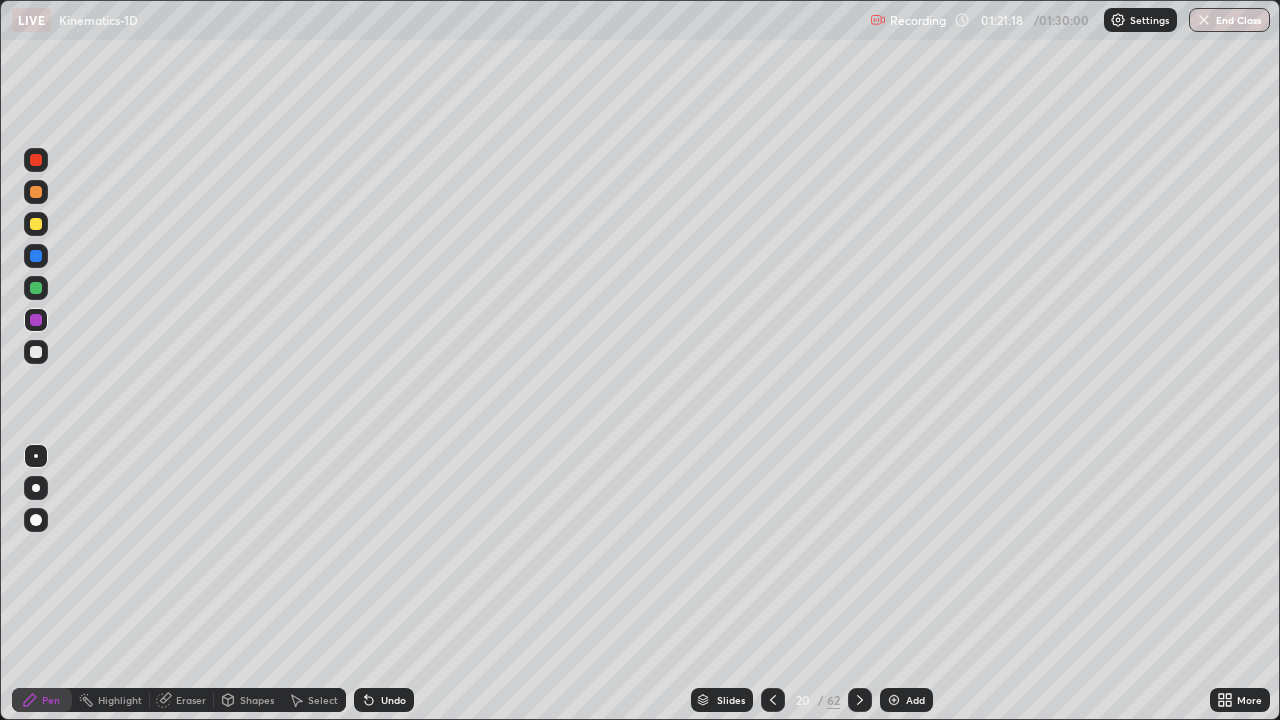 click on "Add" at bounding box center (915, 700) 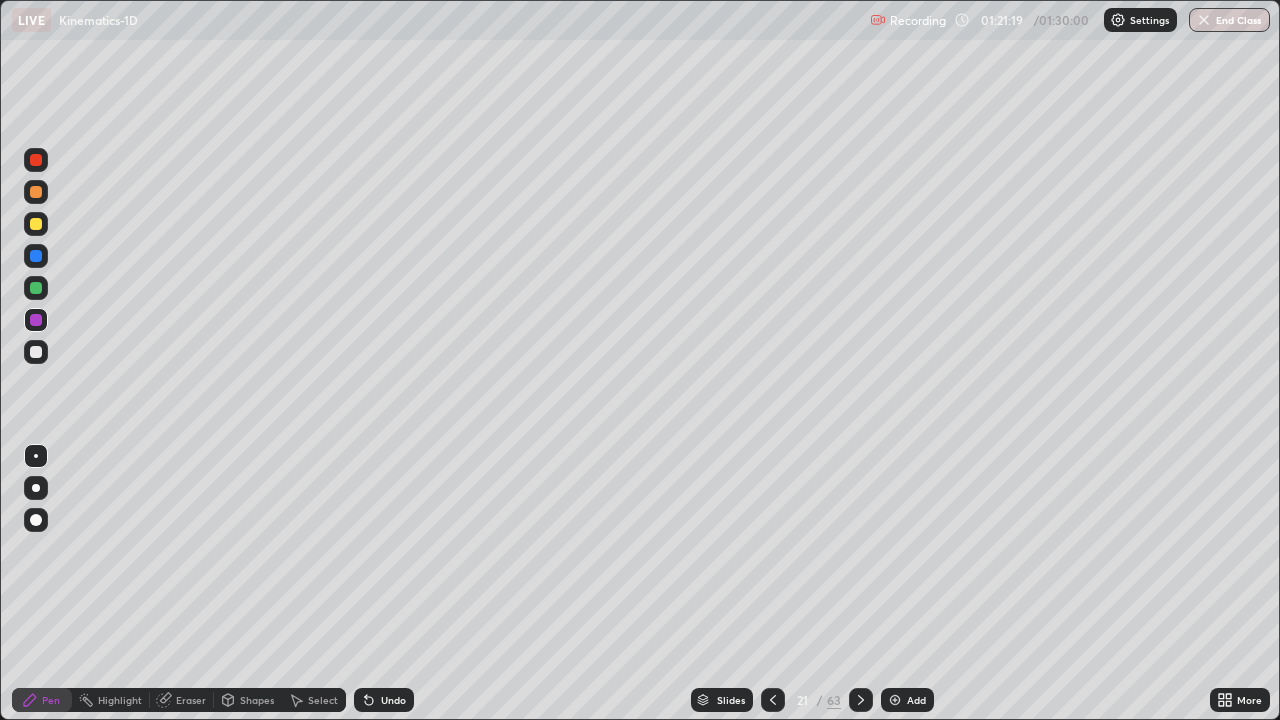 click at bounding box center [36, 224] 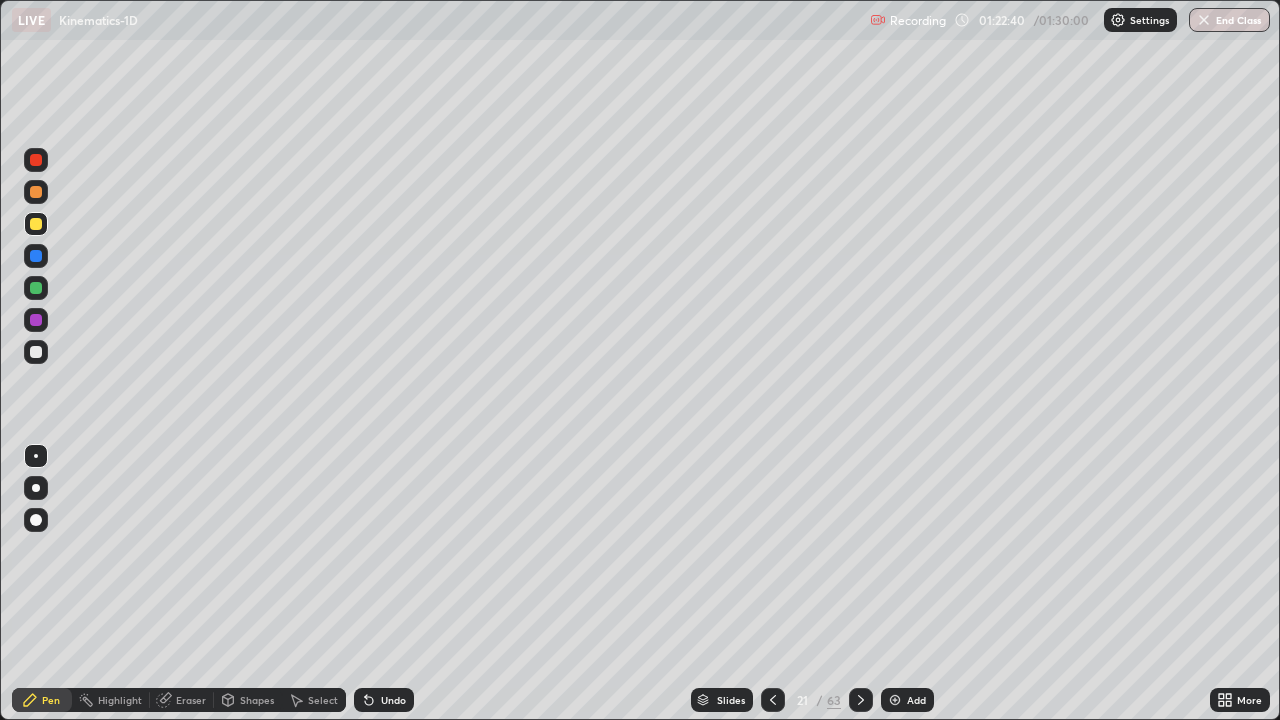 click on "Eraser" at bounding box center (191, 700) 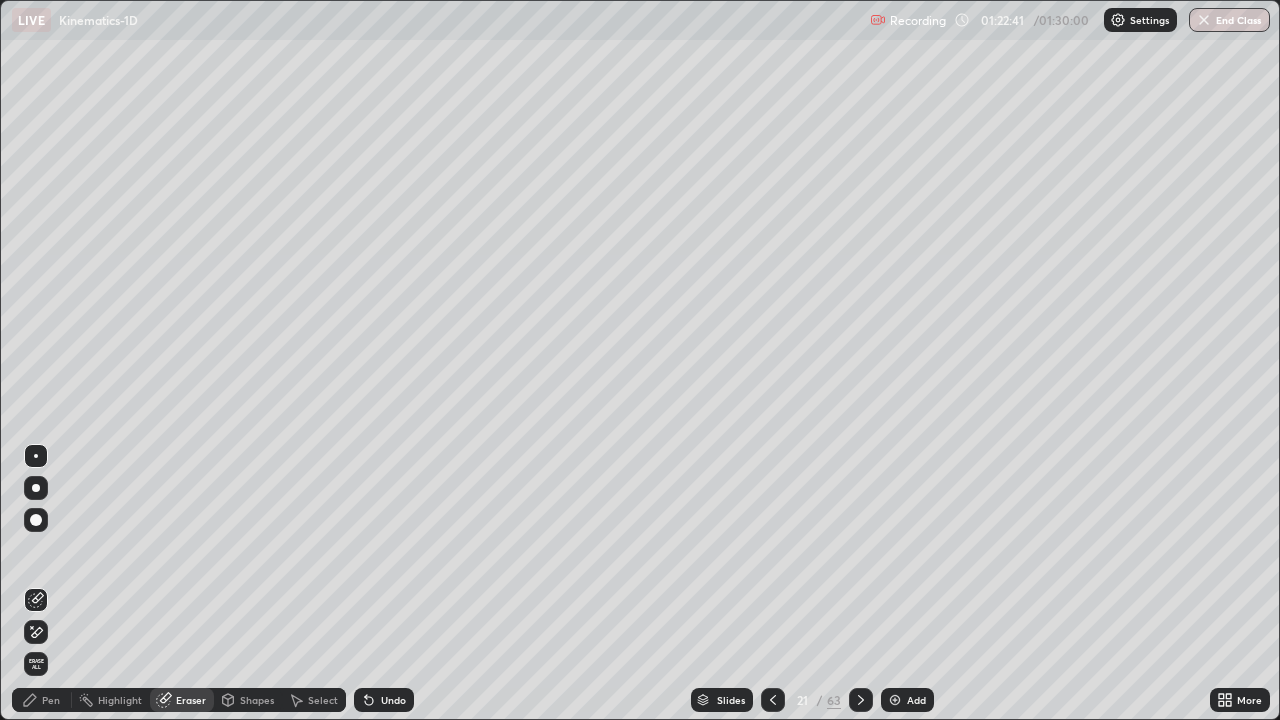 click 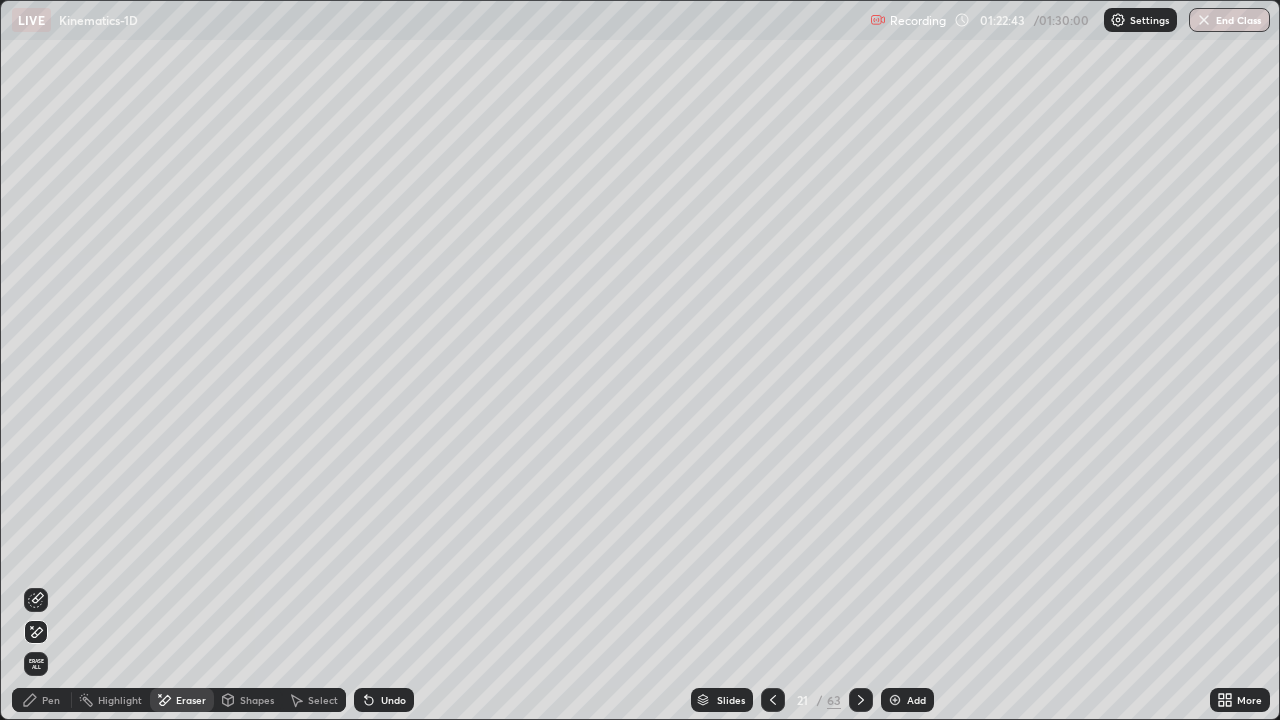click on "Pen" at bounding box center (51, 700) 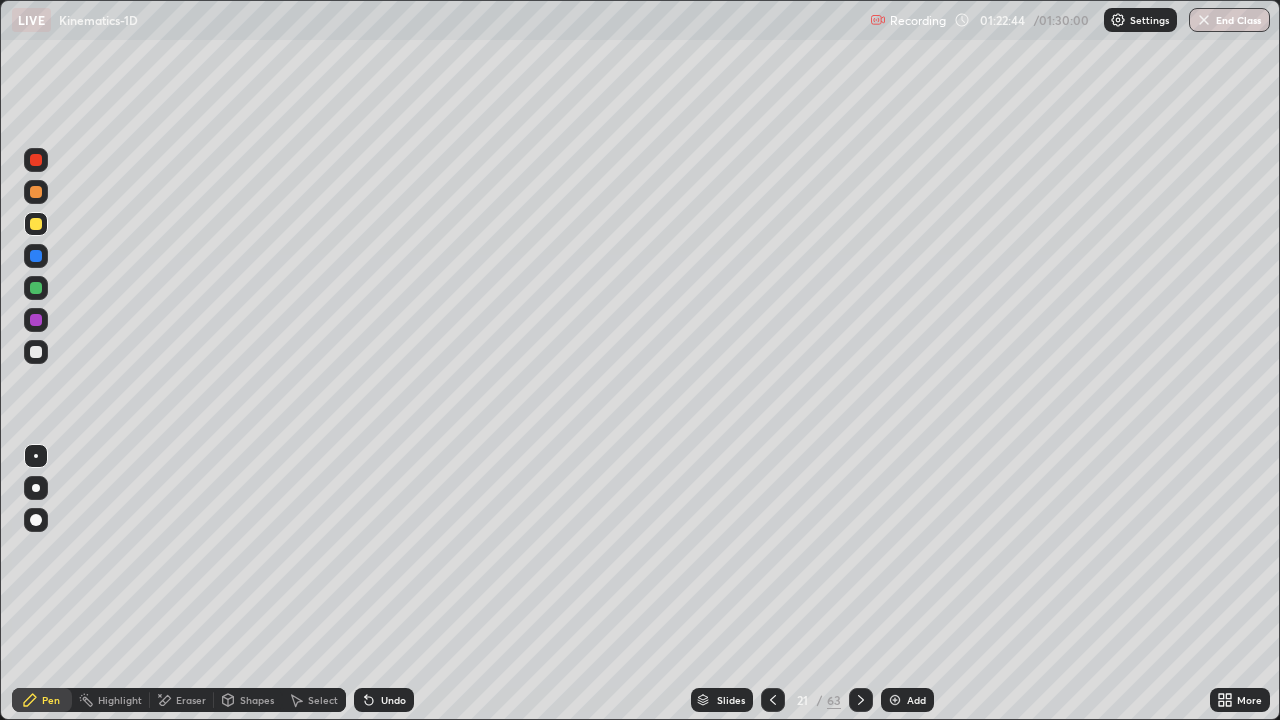 click at bounding box center (36, 160) 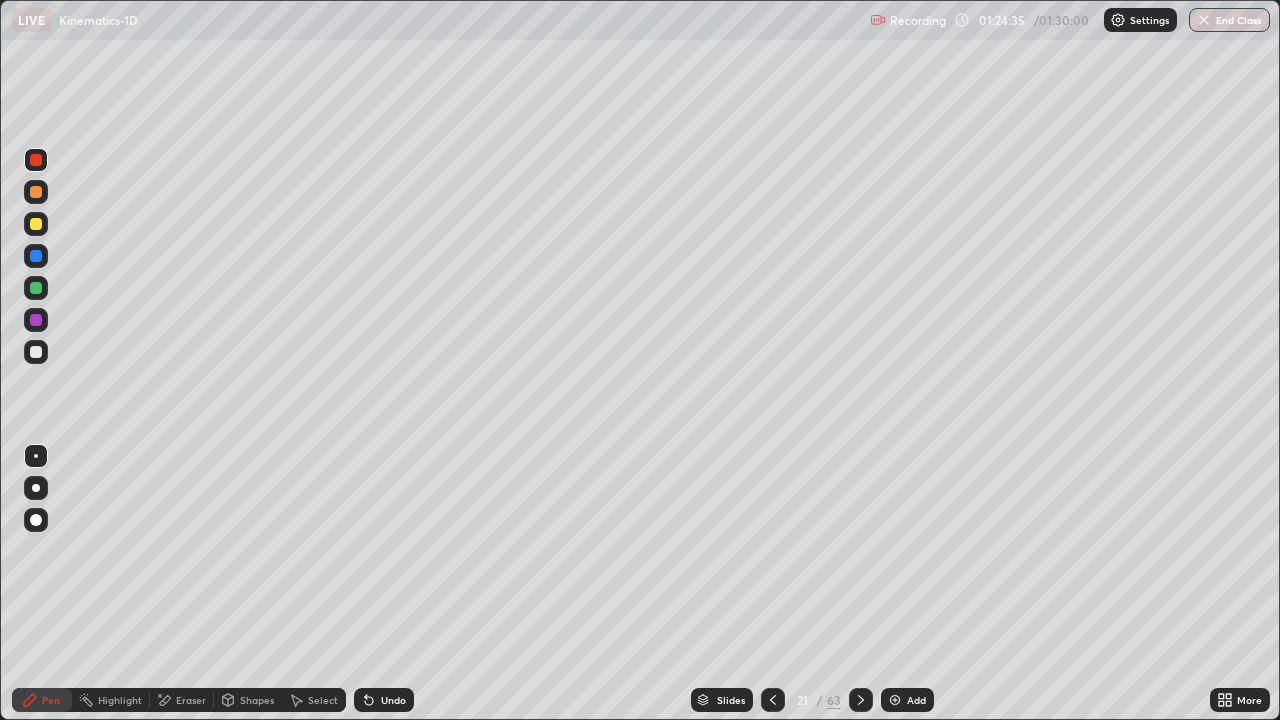 click on "Undo" at bounding box center [384, 700] 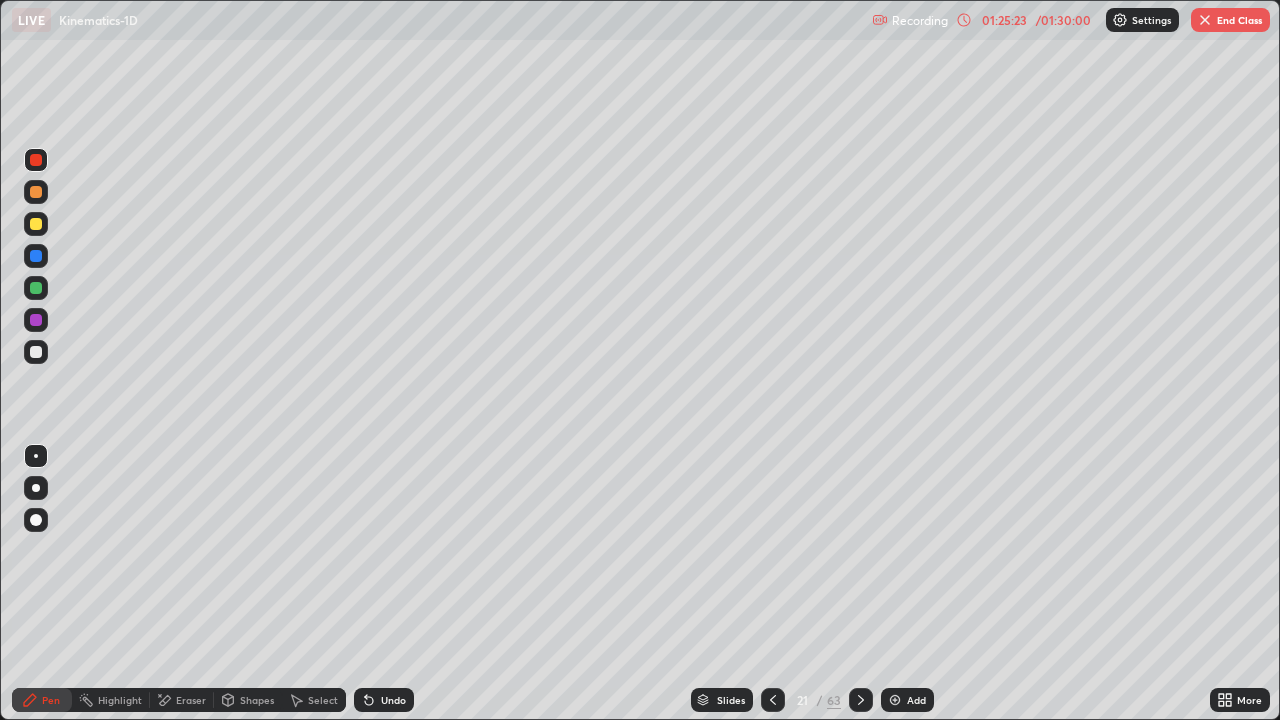 click on "End Class" at bounding box center [1230, 20] 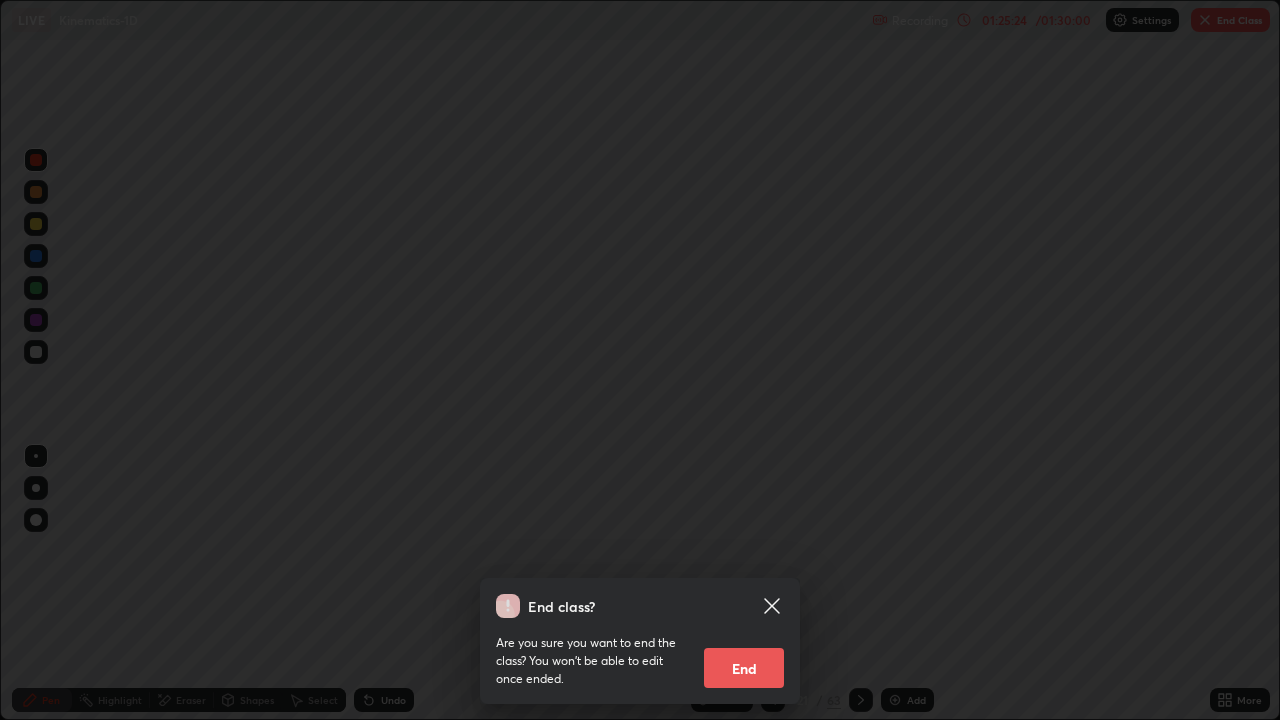 click on "End" at bounding box center (744, 668) 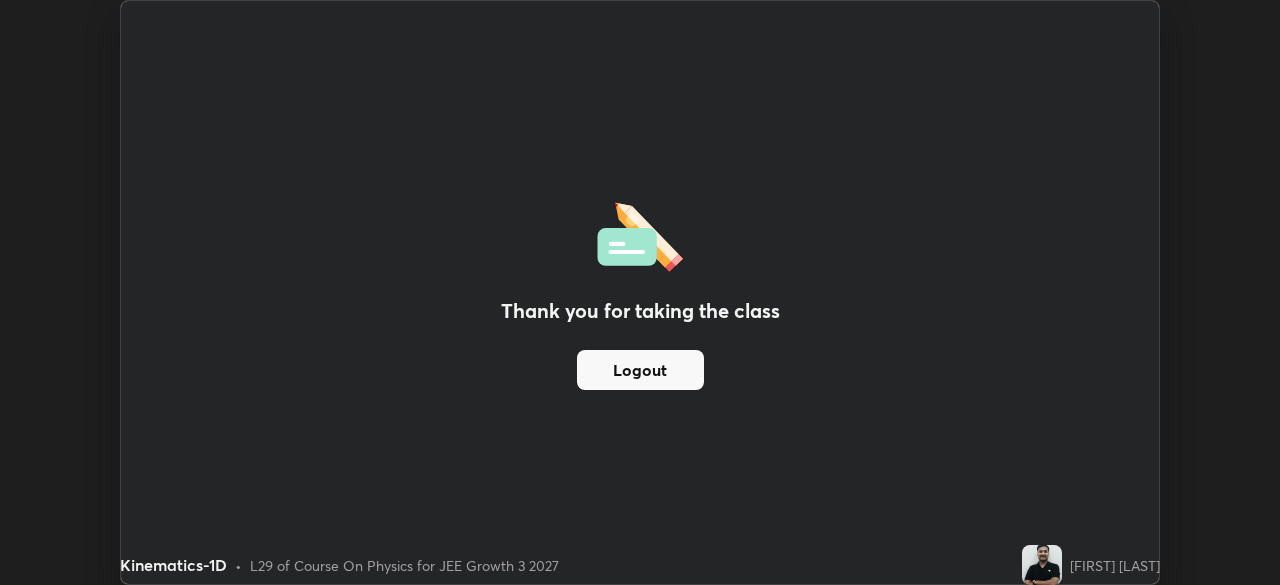 scroll, scrollTop: 585, scrollLeft: 1280, axis: both 